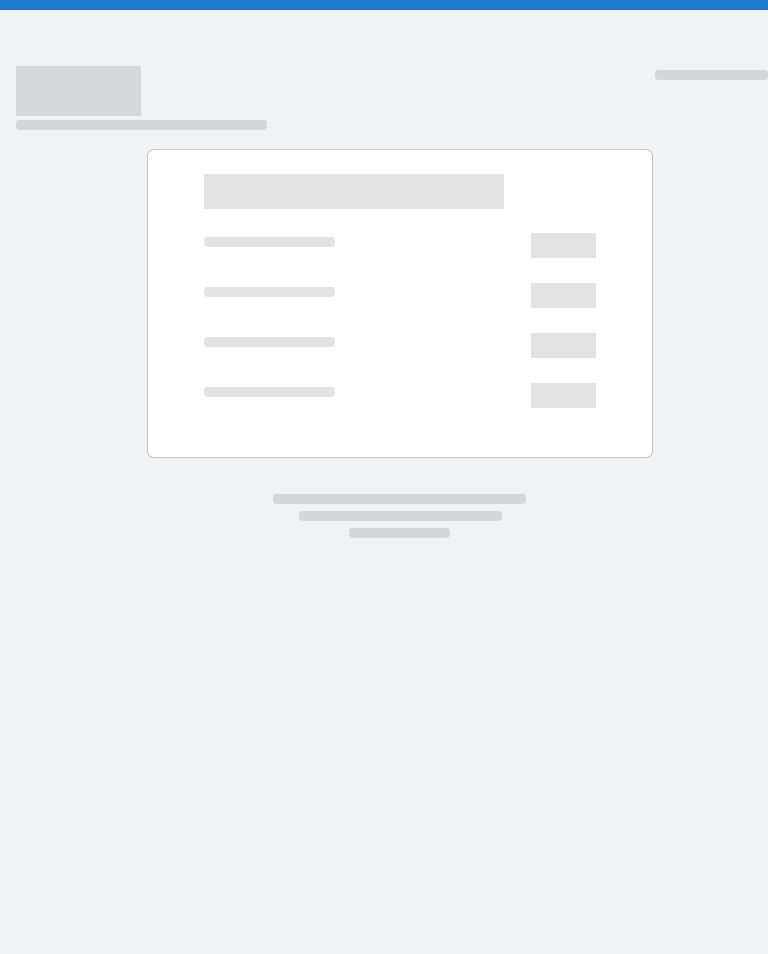 scroll, scrollTop: 0, scrollLeft: 0, axis: both 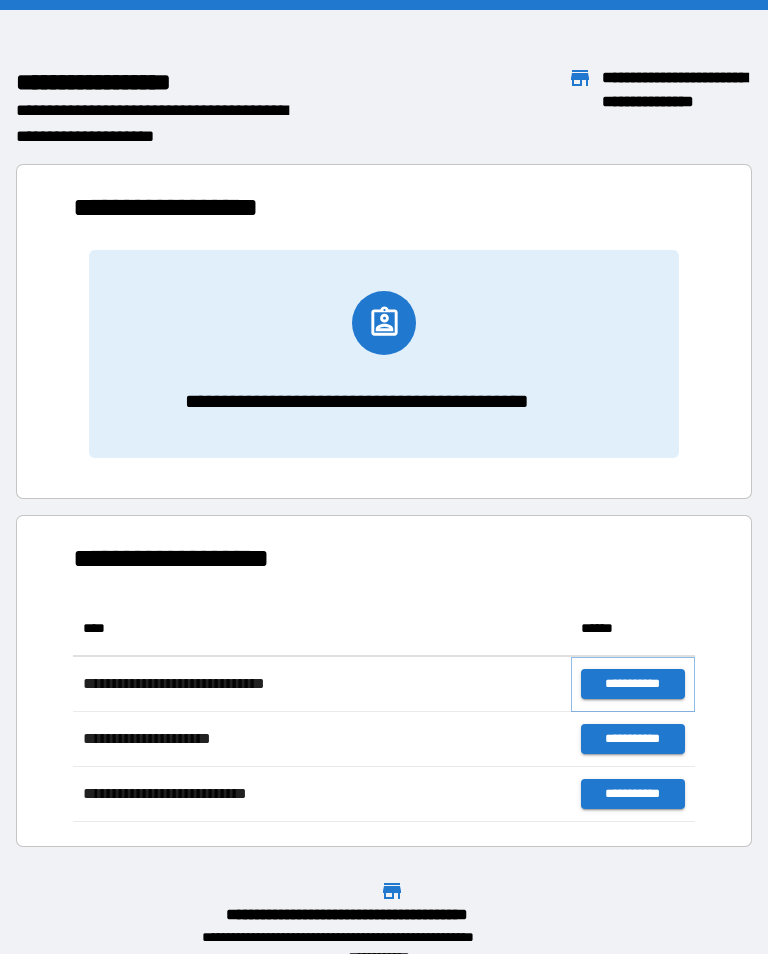click on "**********" at bounding box center (633, 684) 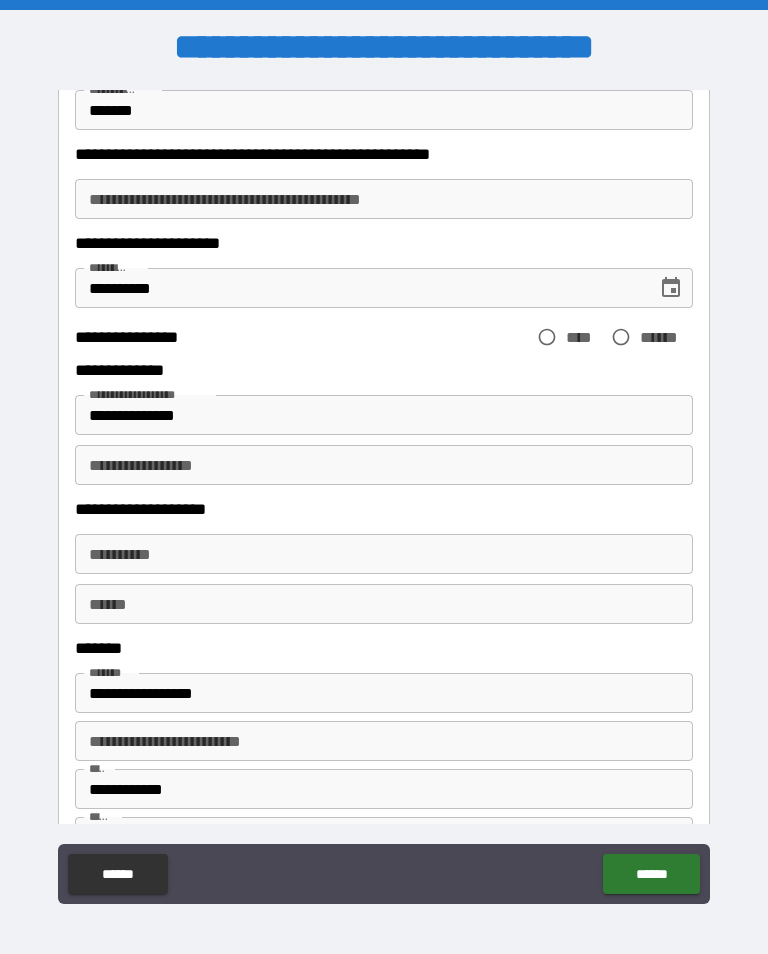 scroll, scrollTop: 188, scrollLeft: 0, axis: vertical 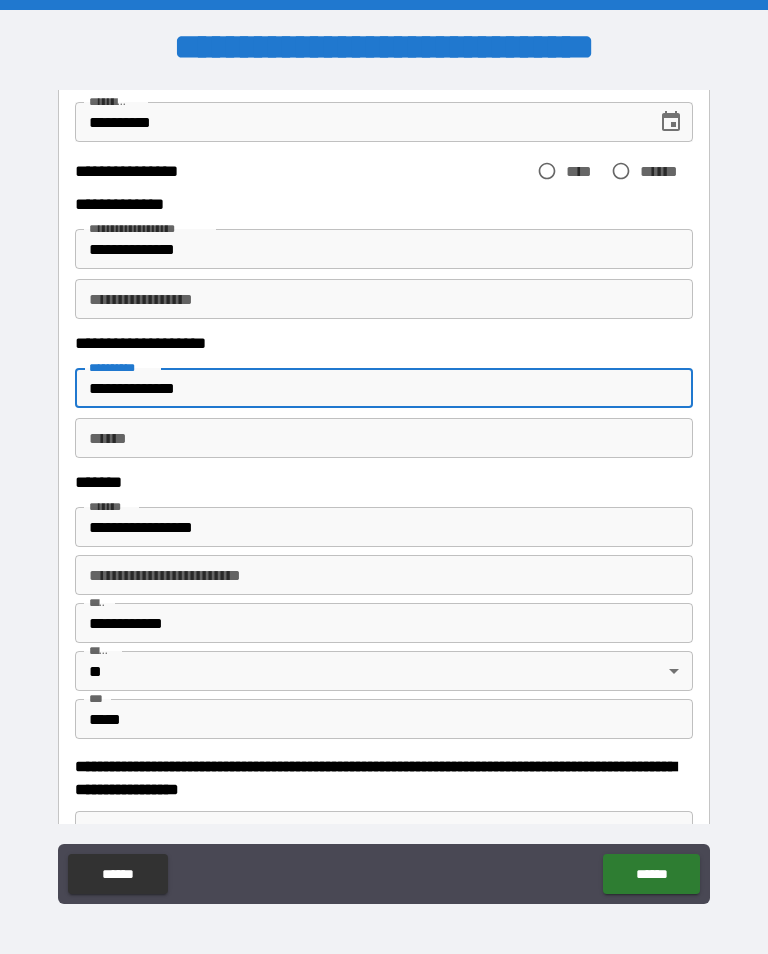 type on "**********" 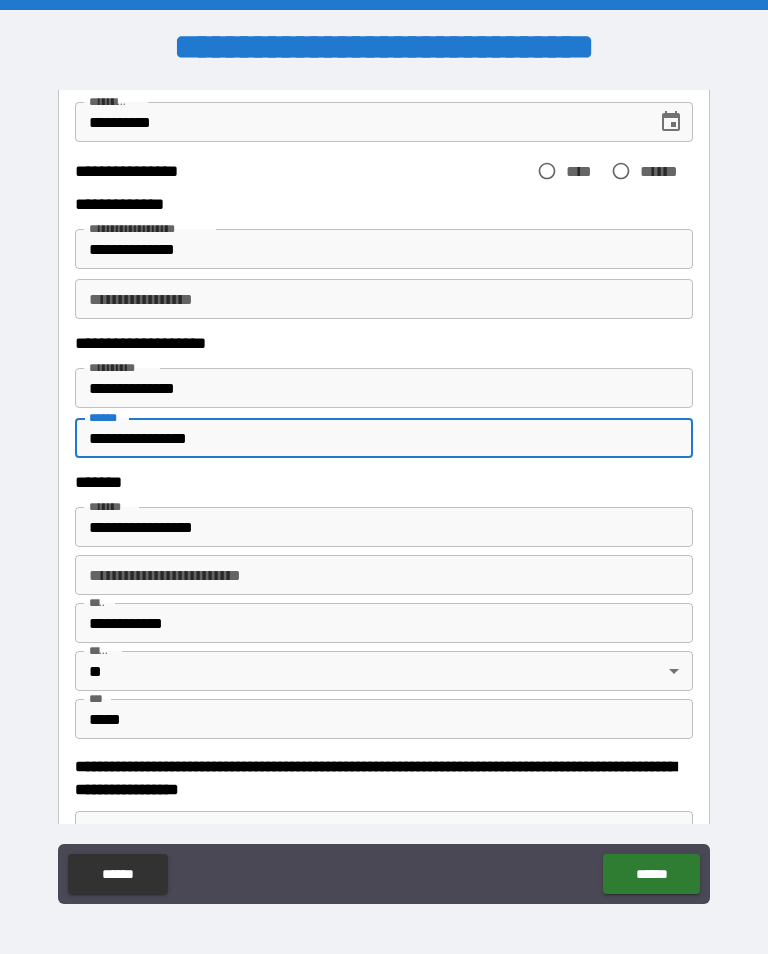 type on "**********" 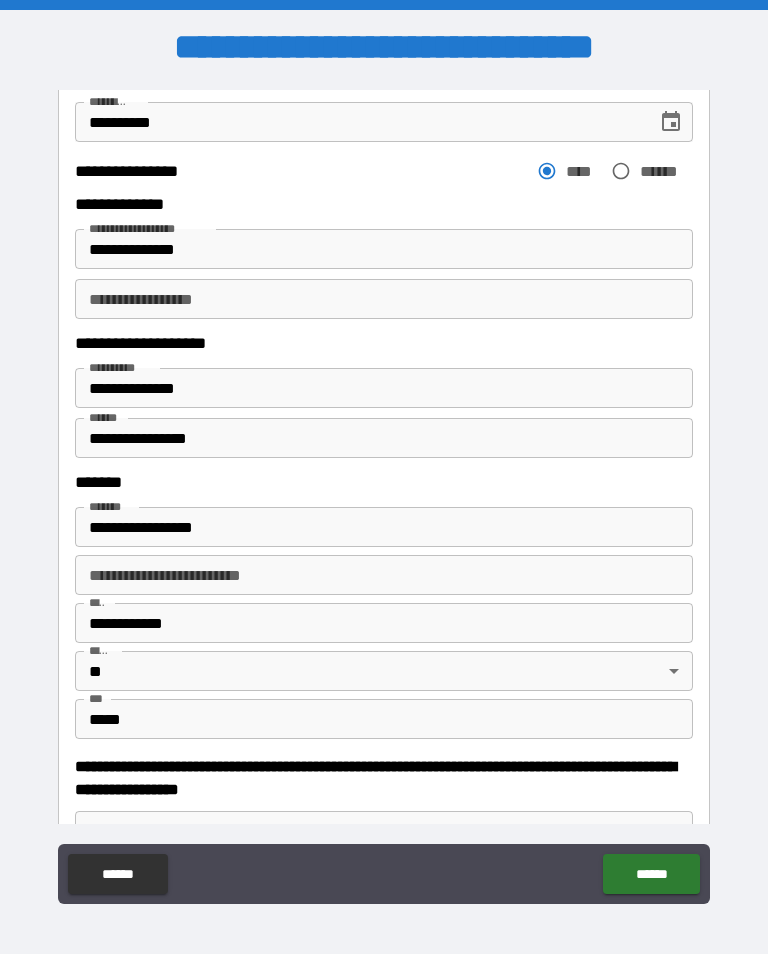 scroll, scrollTop: 0, scrollLeft: 0, axis: both 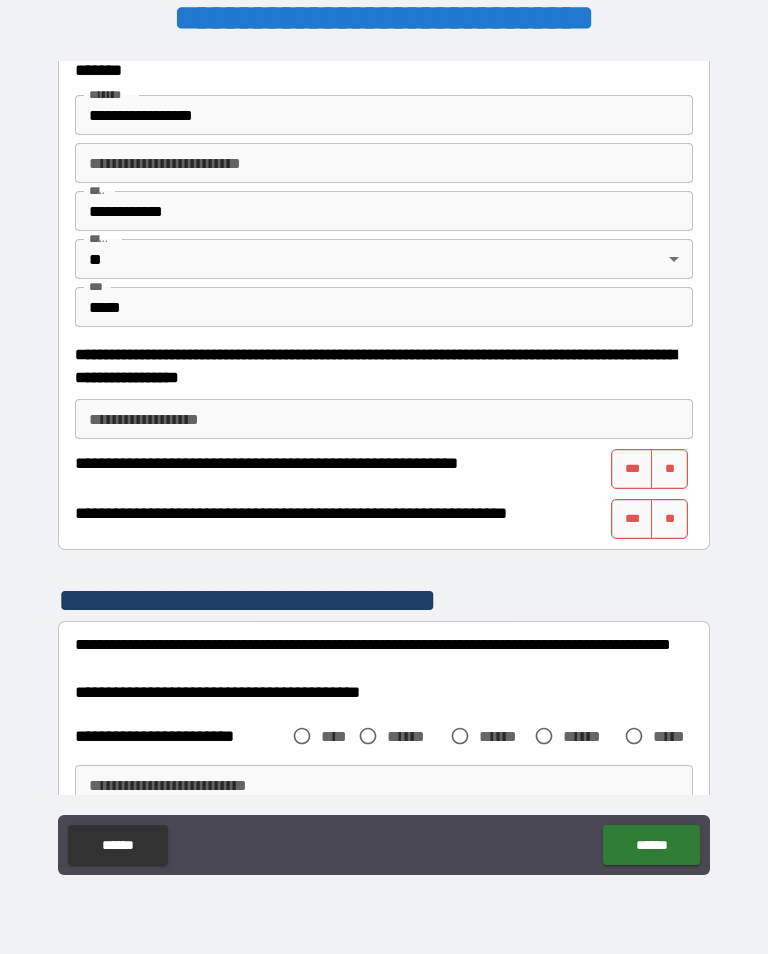click on "***" at bounding box center [632, 469] 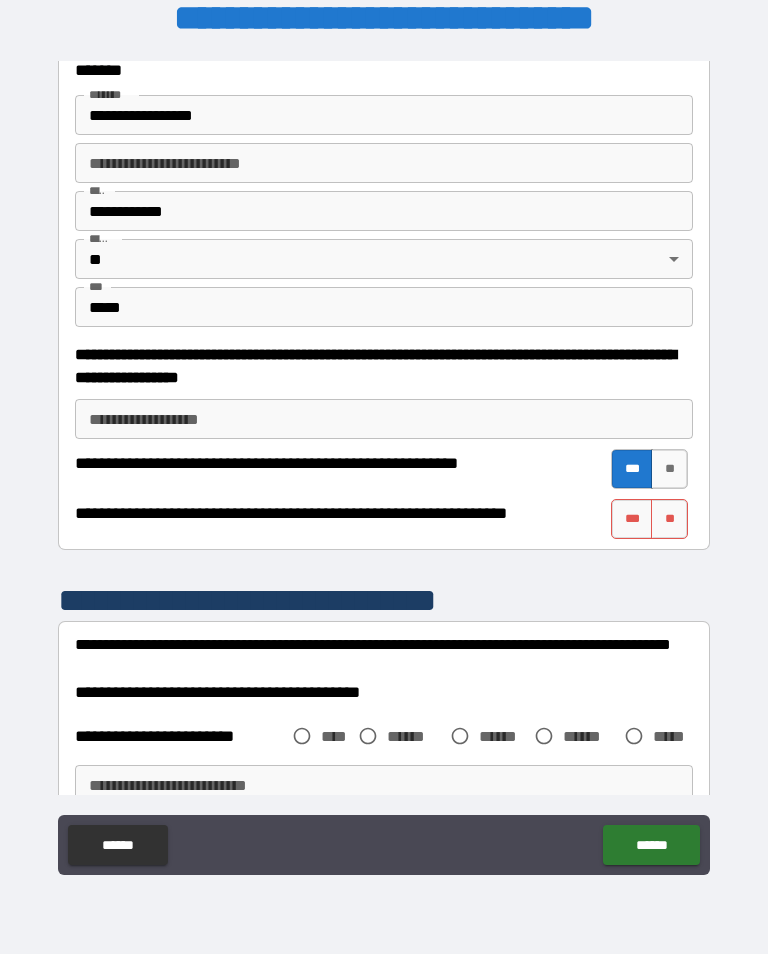 click on "***" at bounding box center (632, 519) 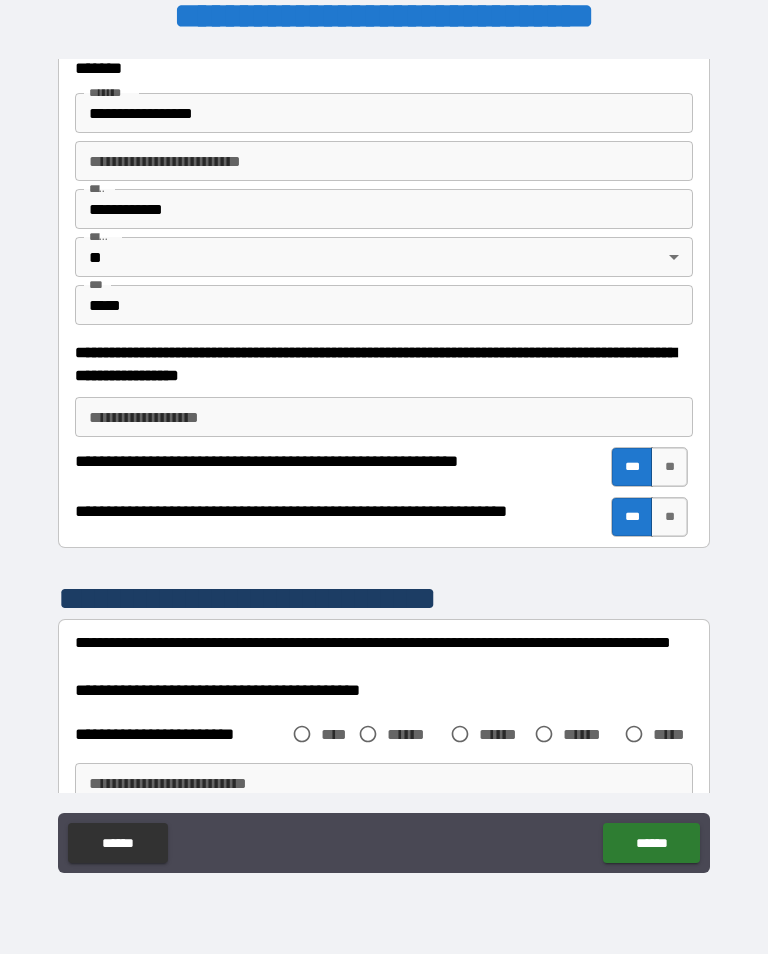 scroll, scrollTop: 31, scrollLeft: 0, axis: vertical 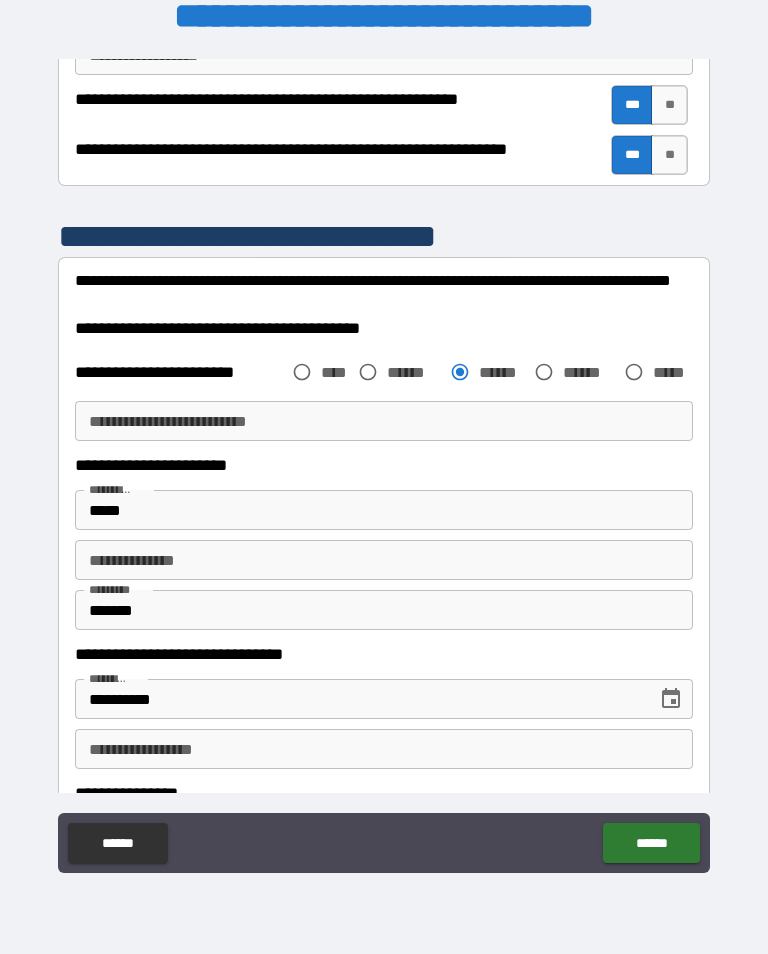click on "*****" at bounding box center [384, 510] 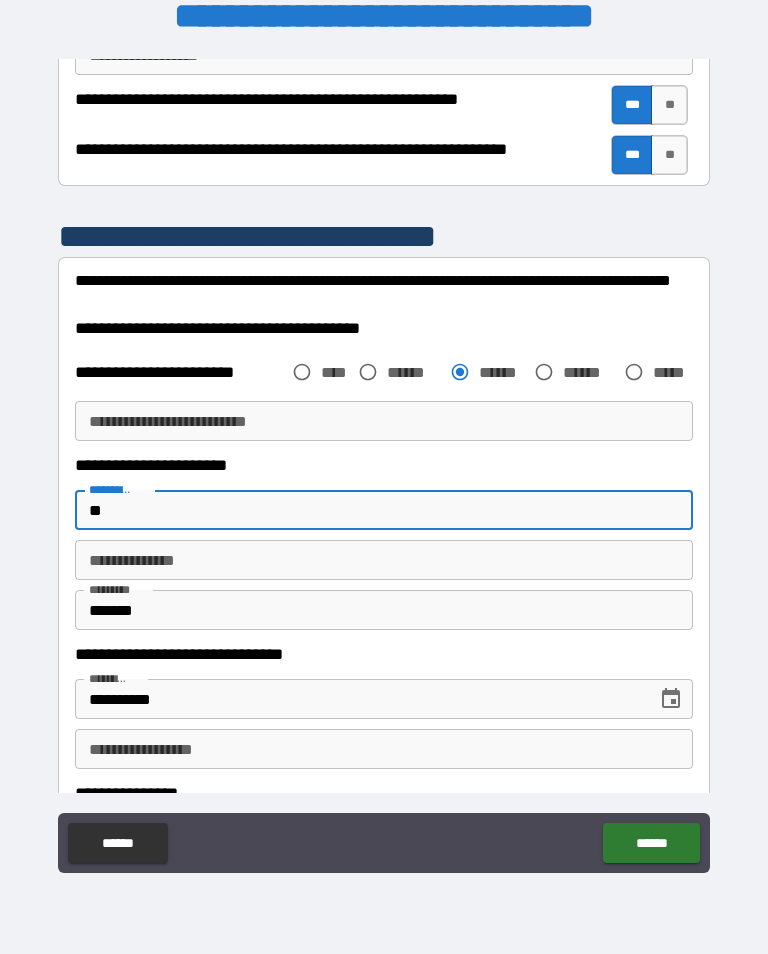 type on "*" 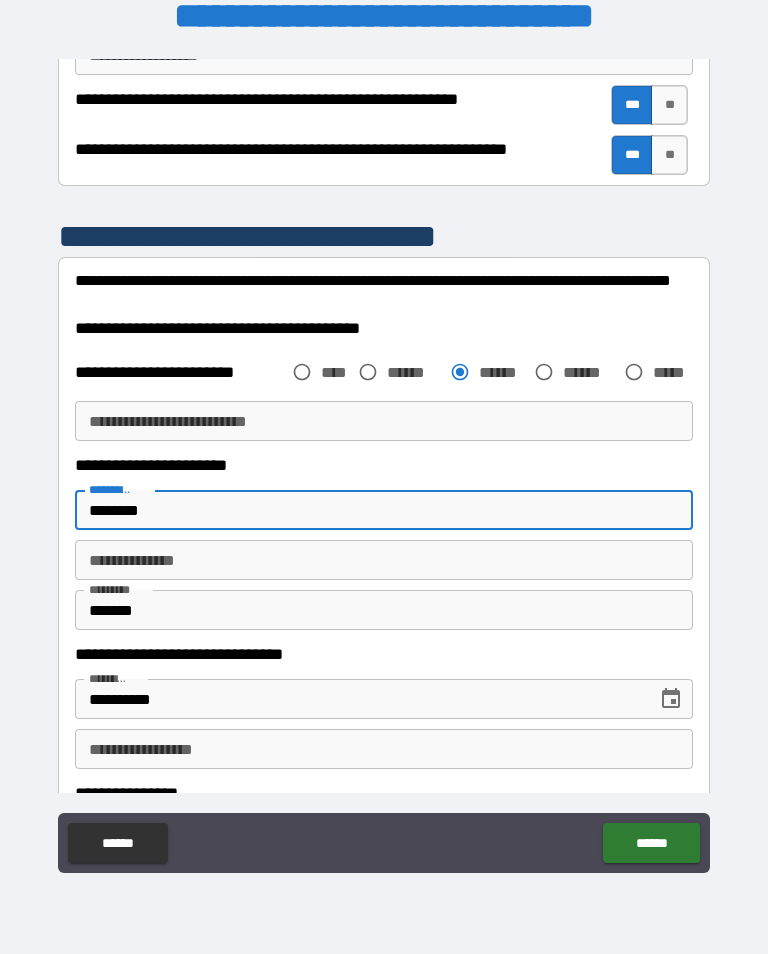 scroll, scrollTop: 289, scrollLeft: 0, axis: vertical 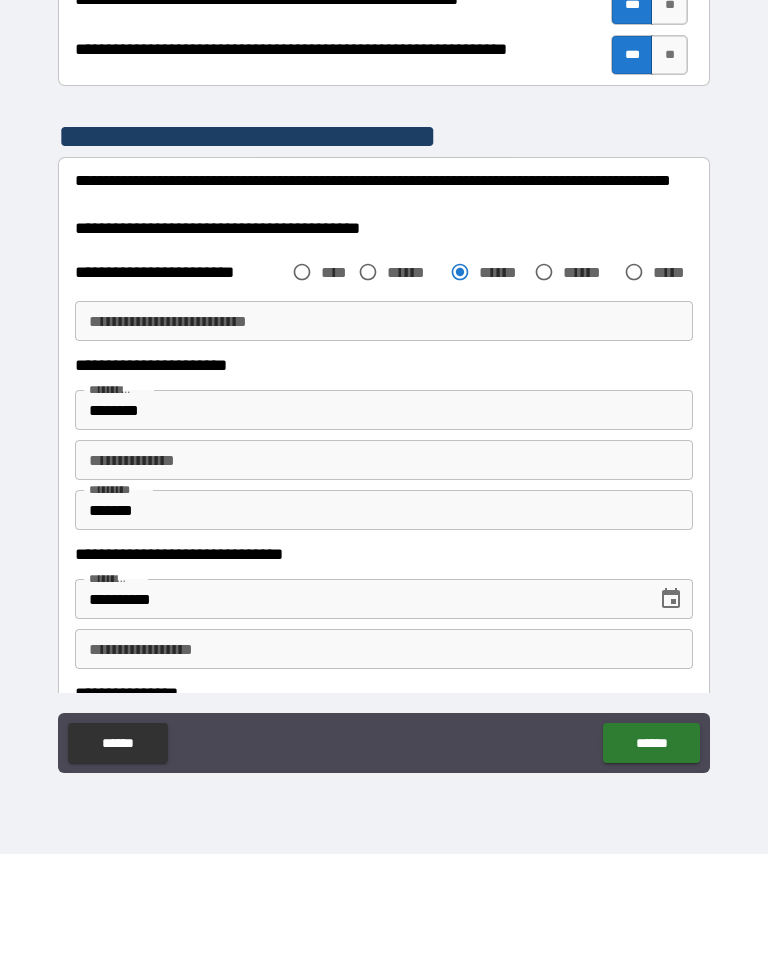 click 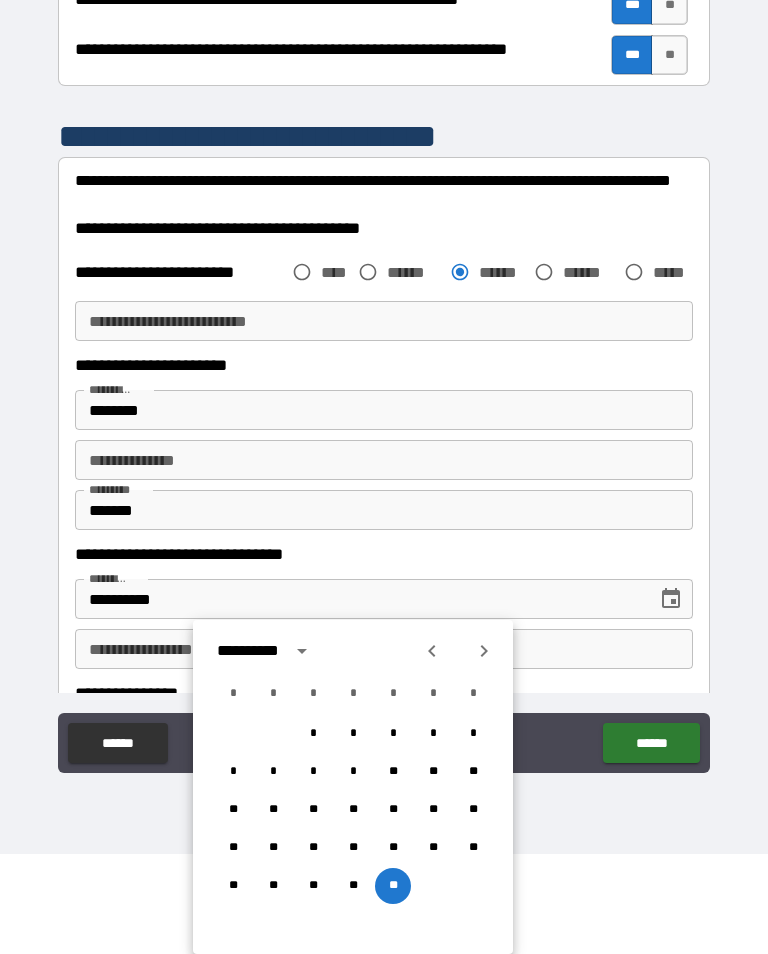 click on "*******" at bounding box center [384, 510] 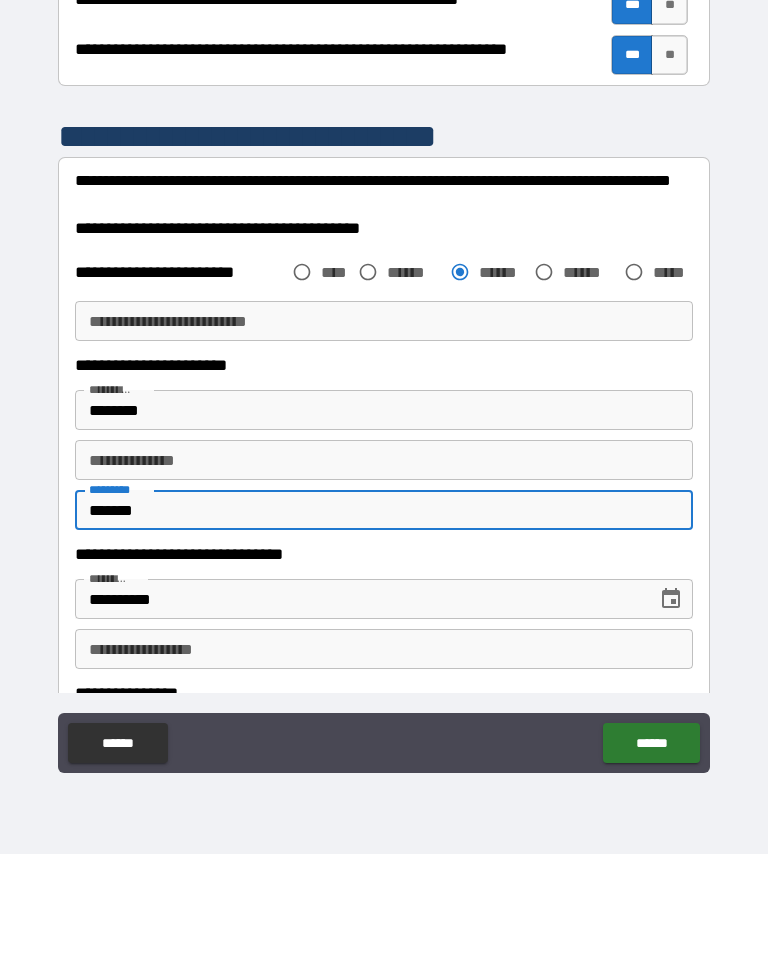 scroll, scrollTop: 254, scrollLeft: 44, axis: both 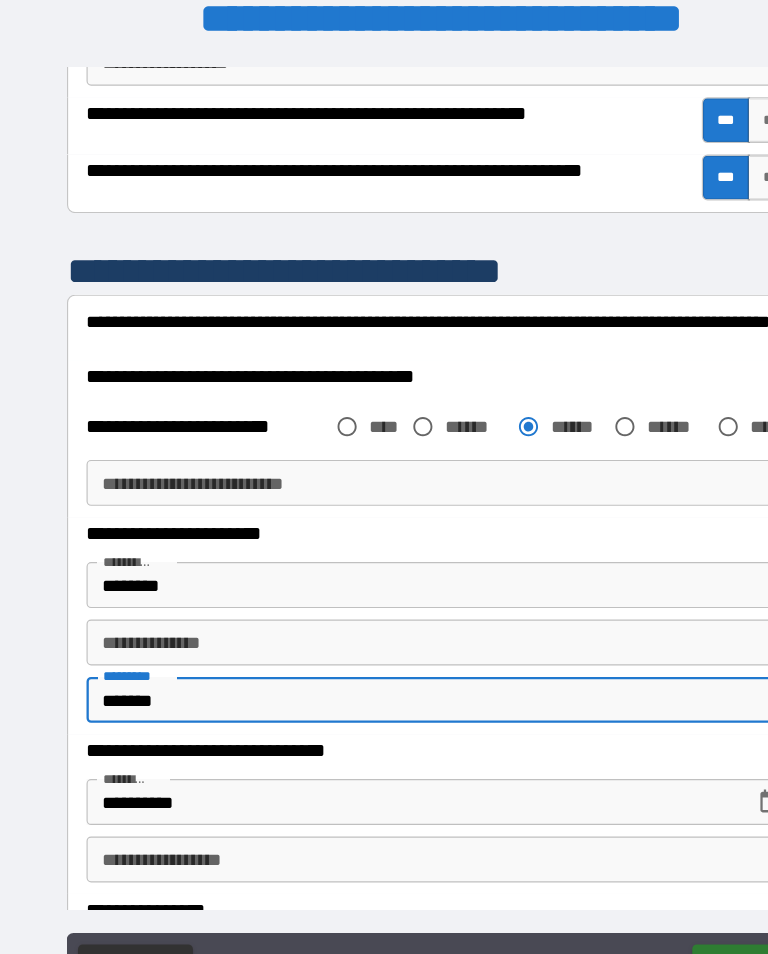 click on "**********" at bounding box center (359, 699) 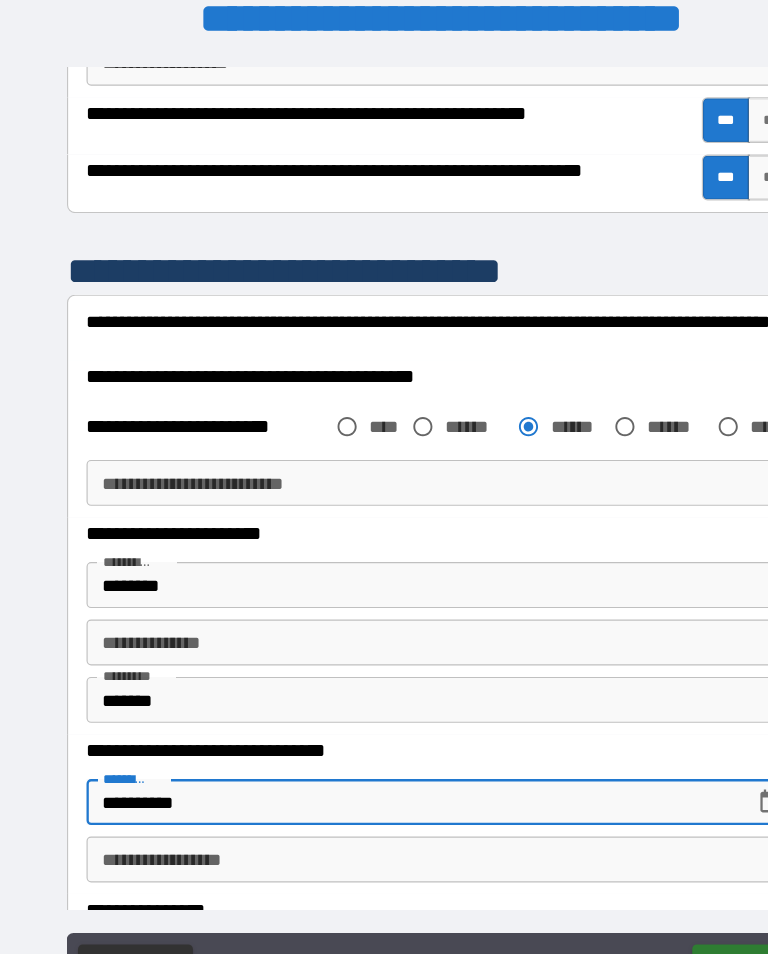 scroll, scrollTop: 427, scrollLeft: 19, axis: both 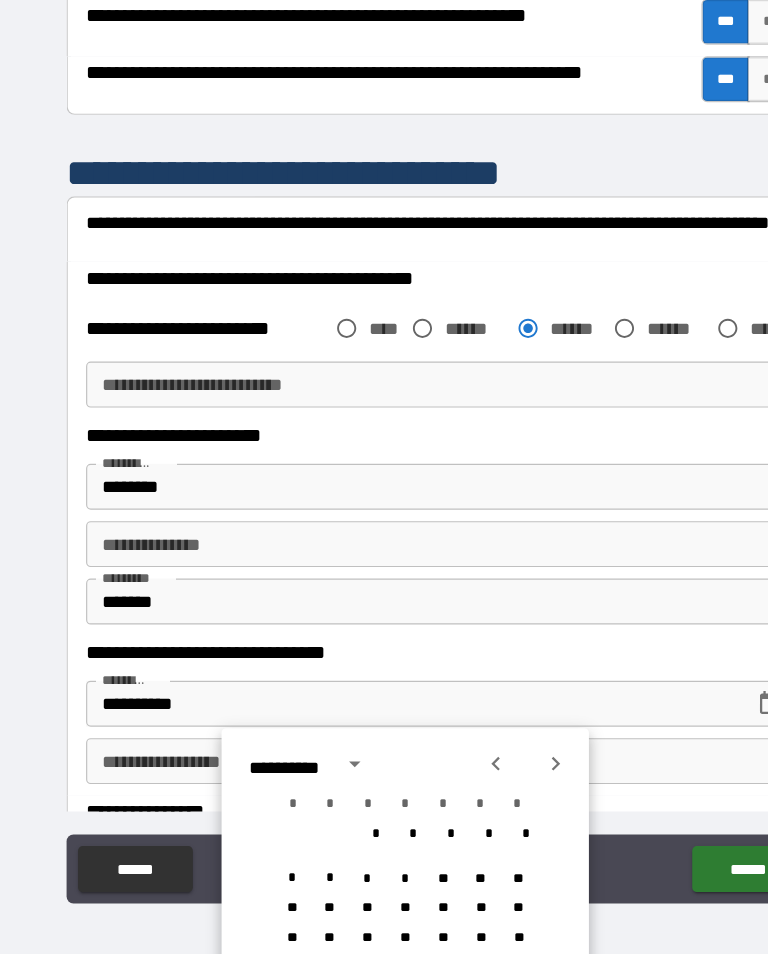 click 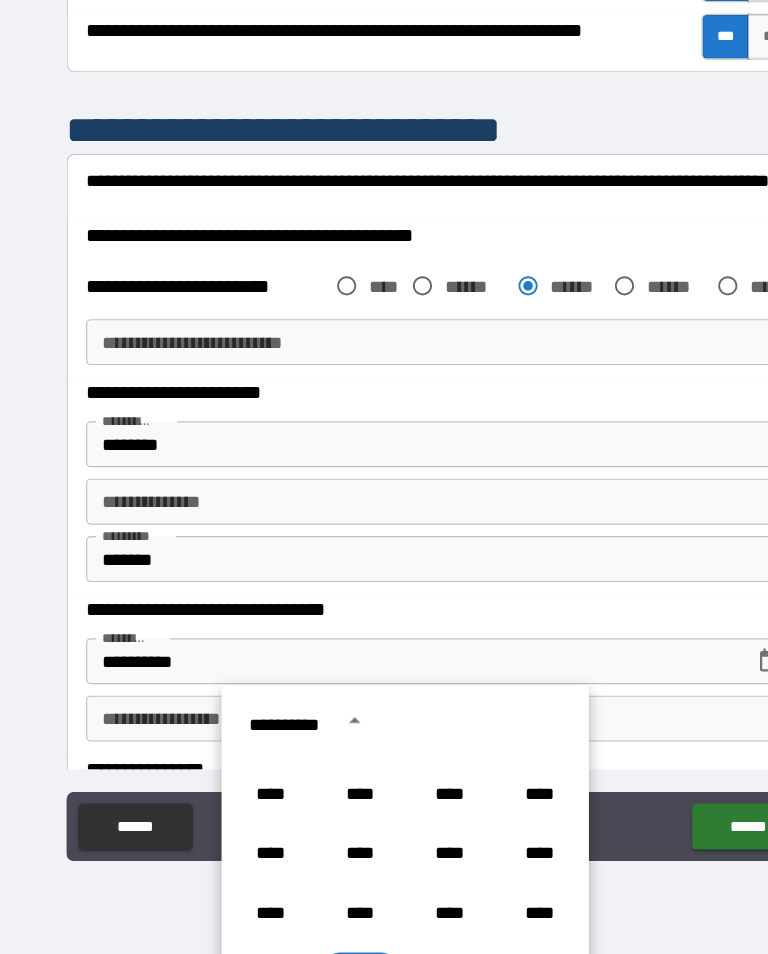 scroll, scrollTop: 814, scrollLeft: 0, axis: vertical 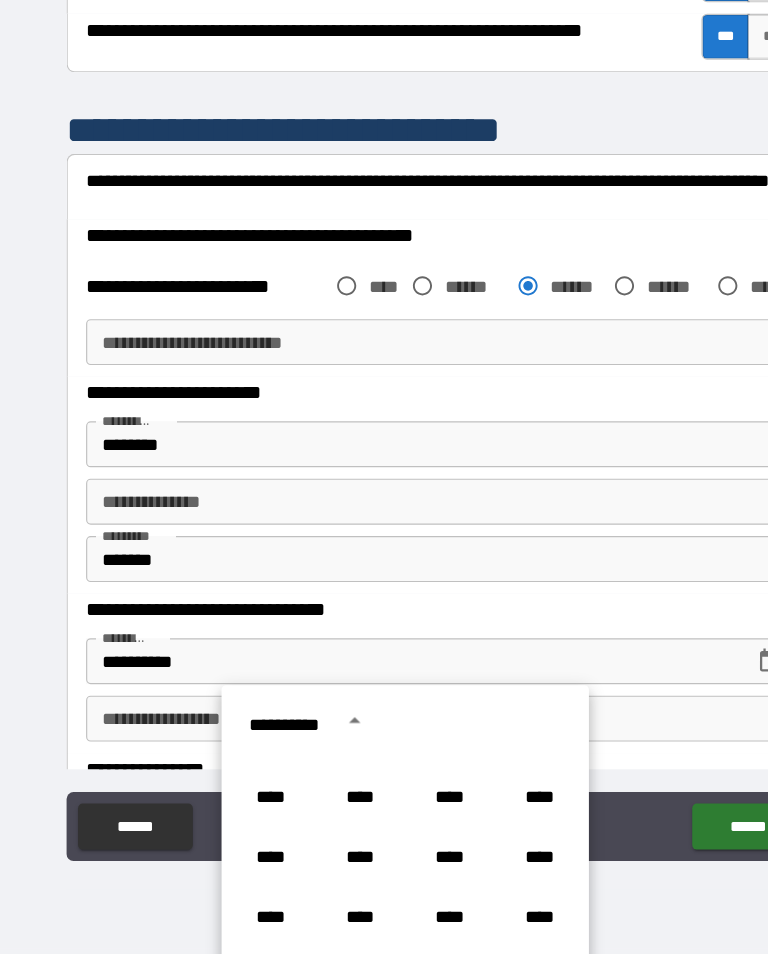 click on "****" at bounding box center [392, 695] 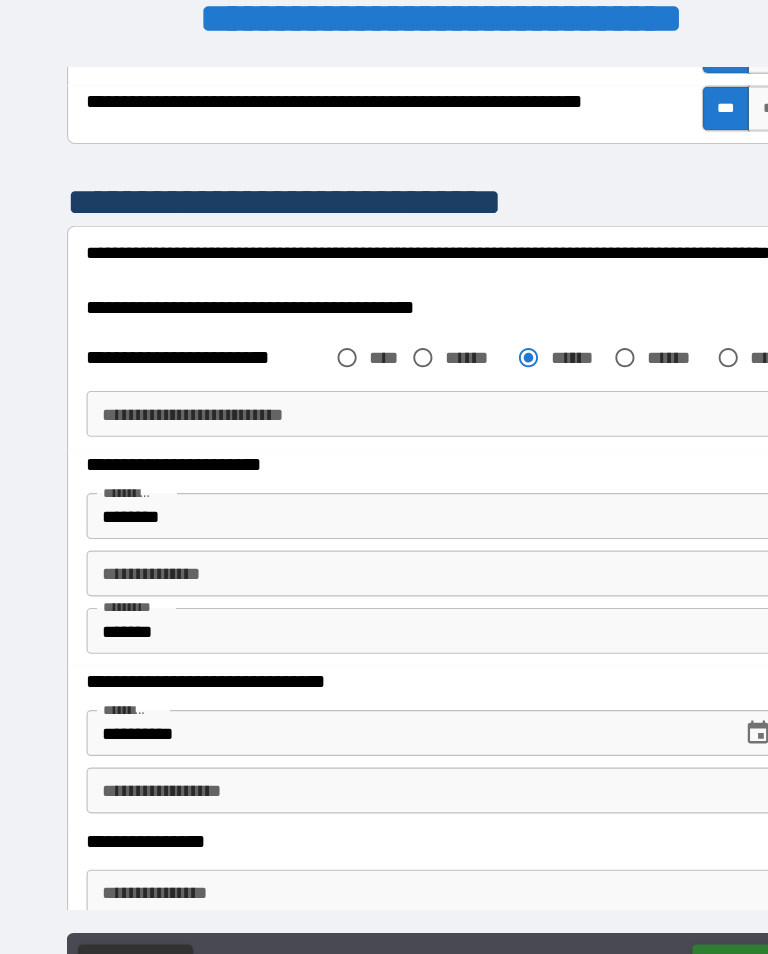 scroll, scrollTop: 1148, scrollLeft: 0, axis: vertical 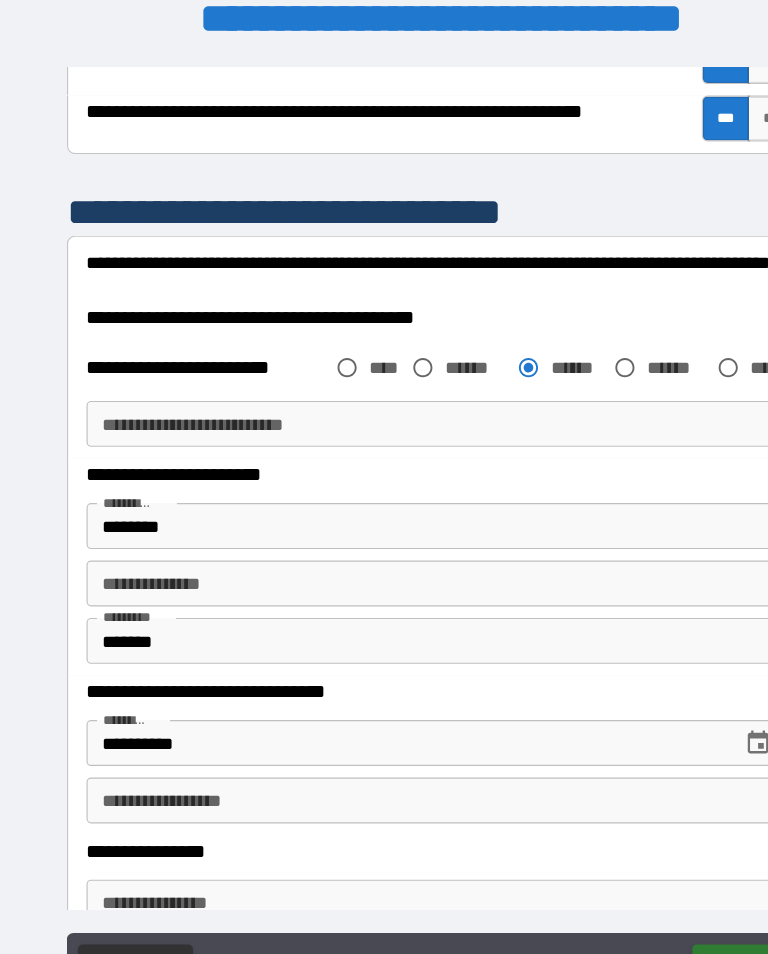 click on "**********" at bounding box center (353, 648) 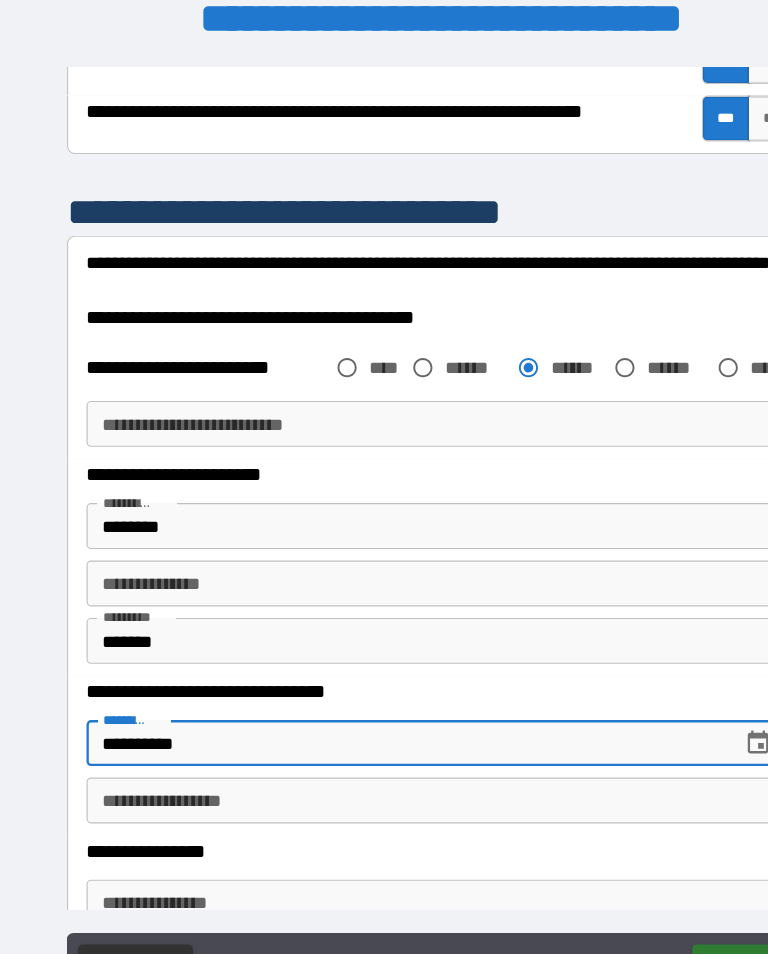 click 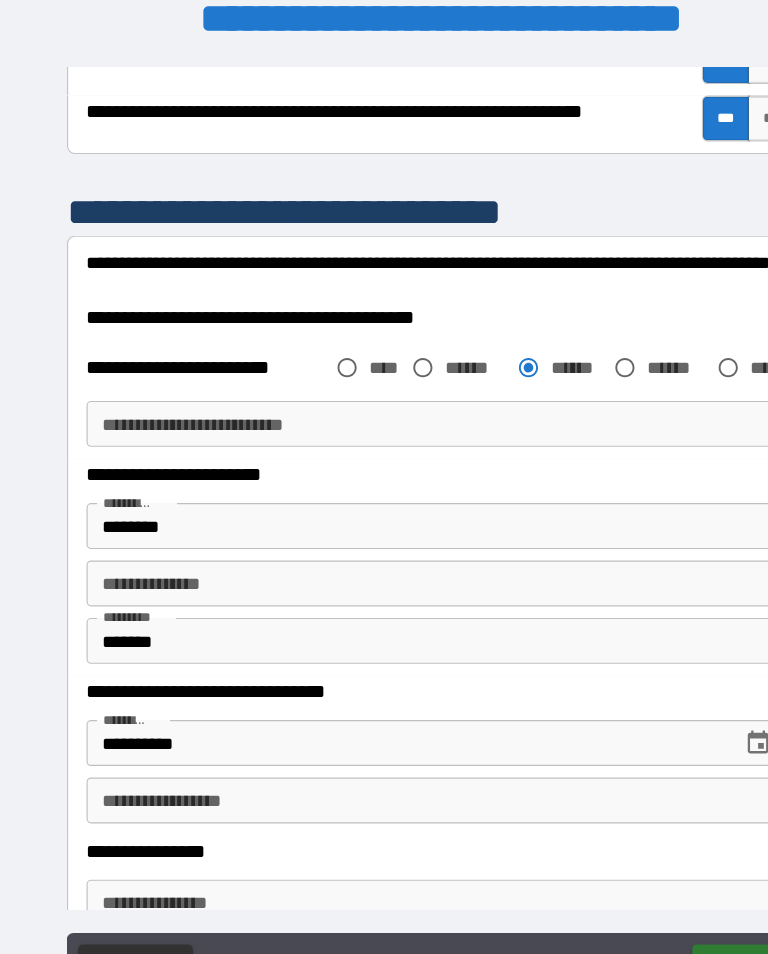scroll, scrollTop: 128, scrollLeft: 19, axis: both 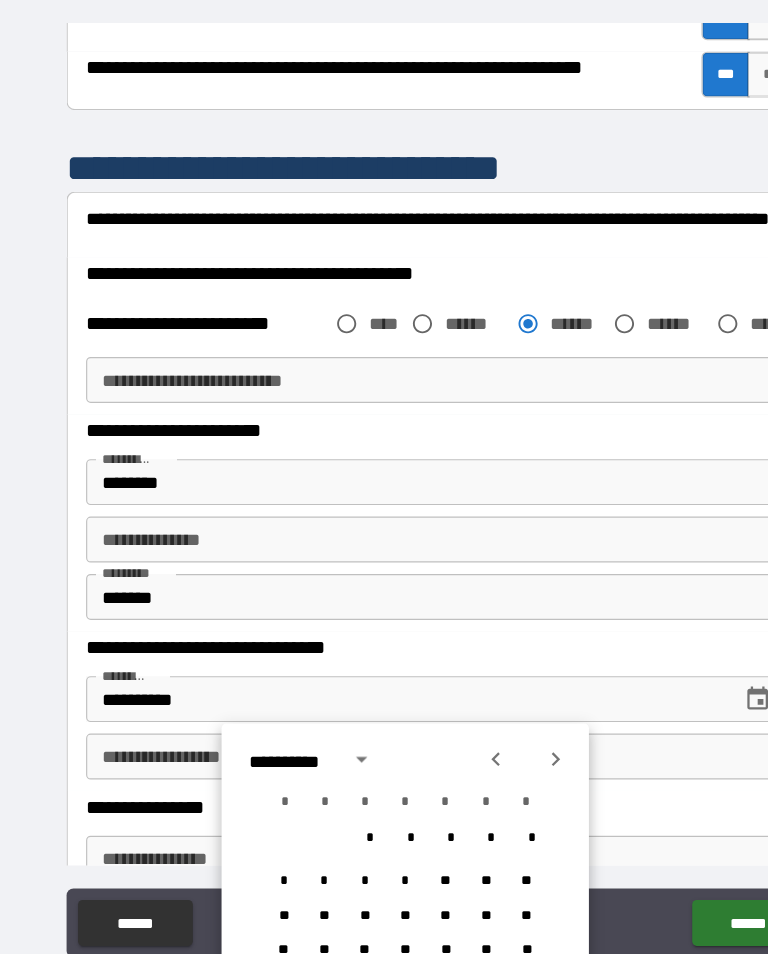 click 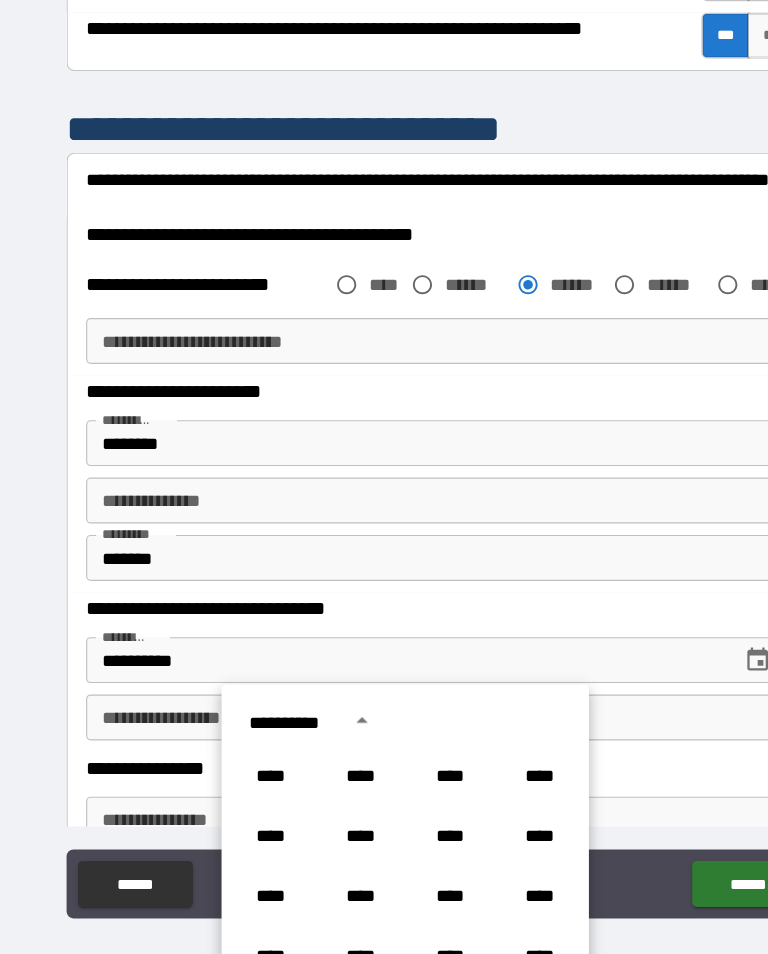 scroll, scrollTop: 706, scrollLeft: 0, axis: vertical 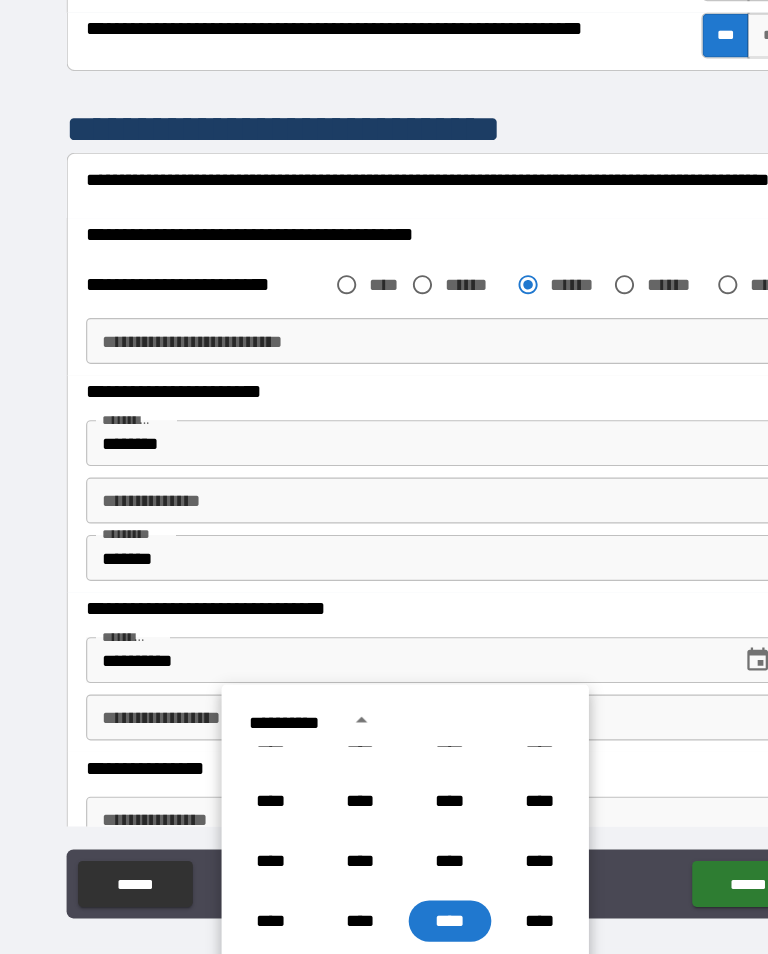 click on "****" at bounding box center [392, 802] 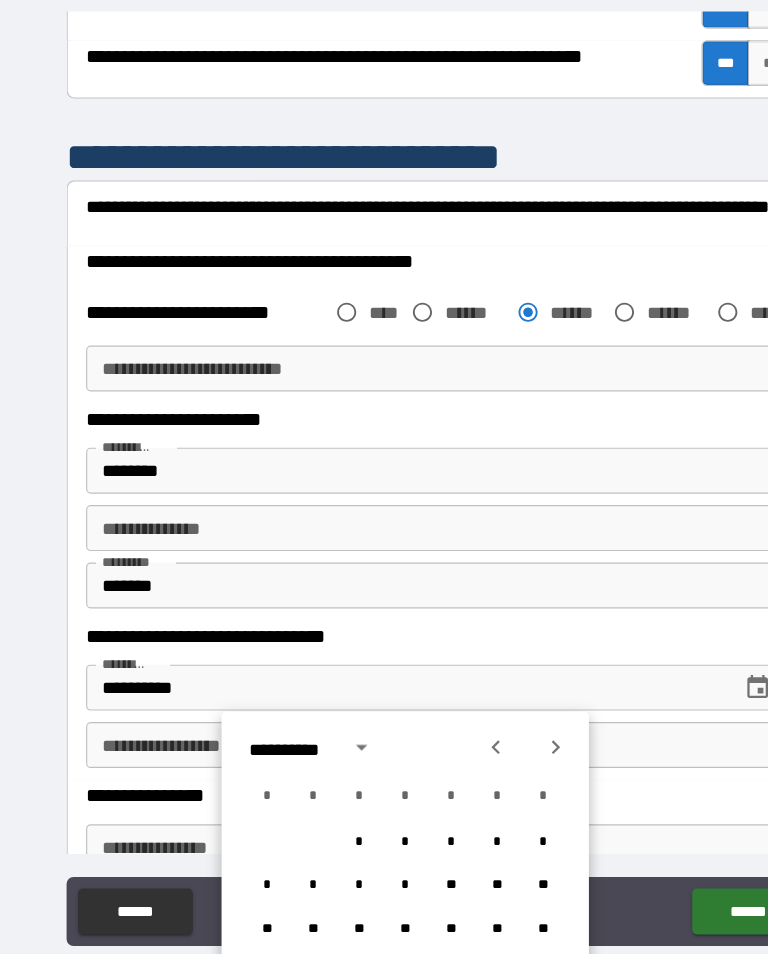 click 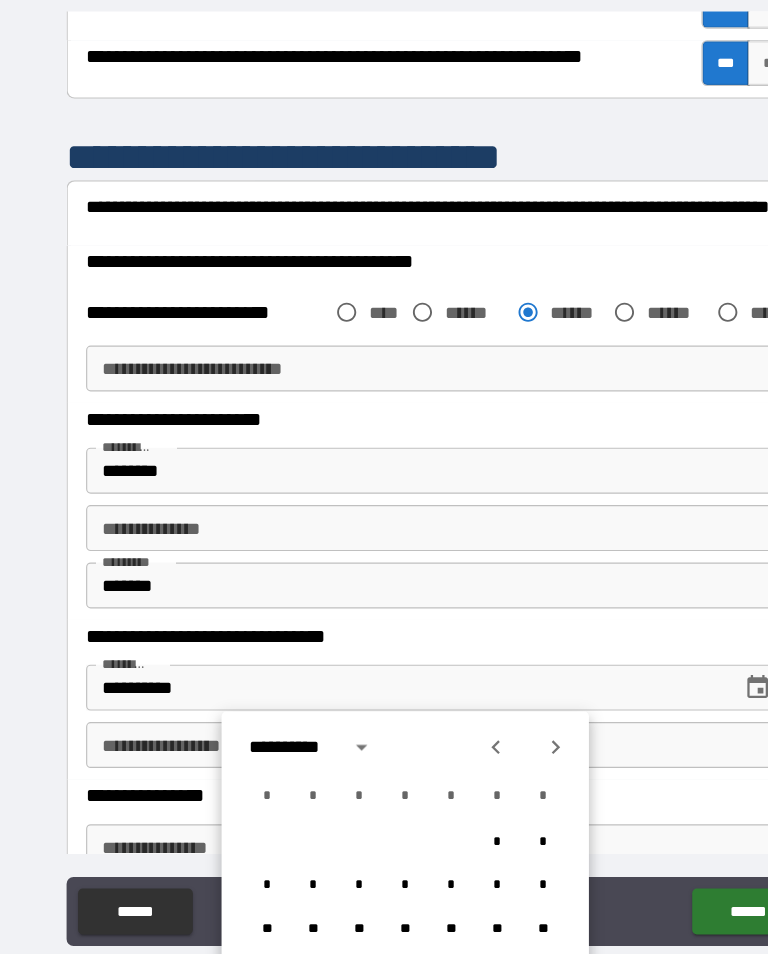 click 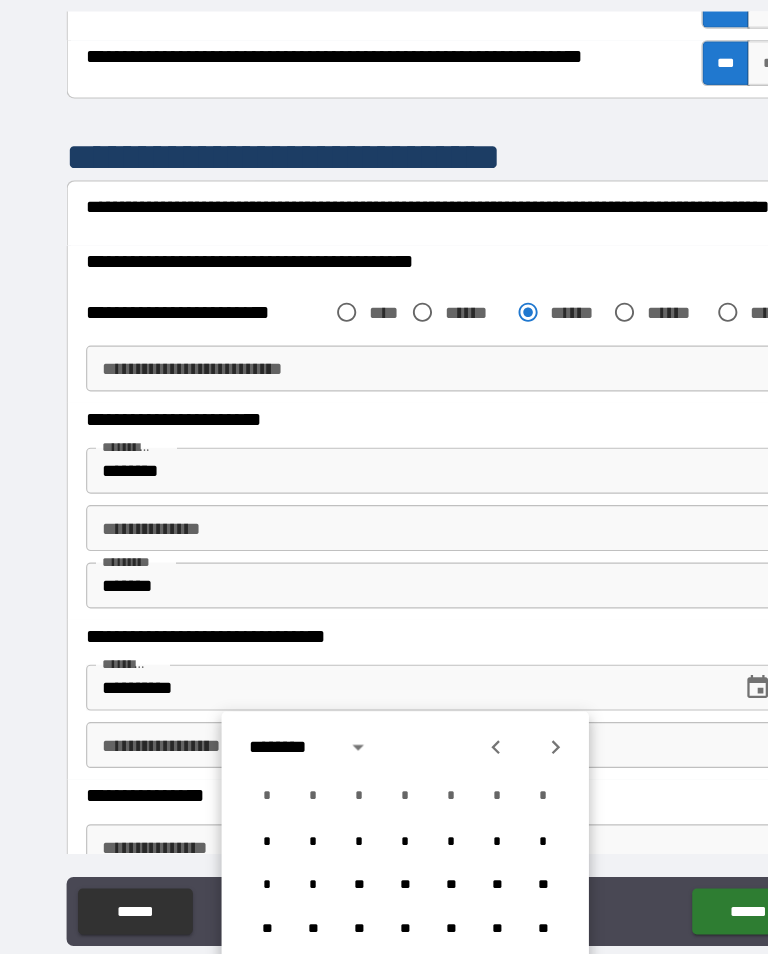 click 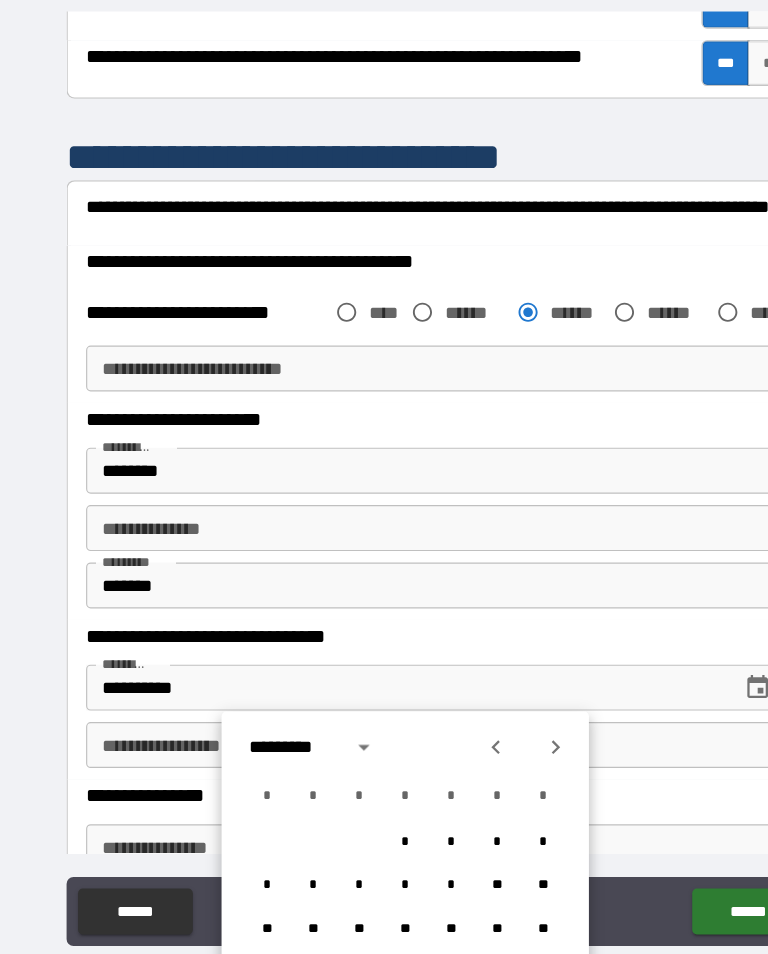 click 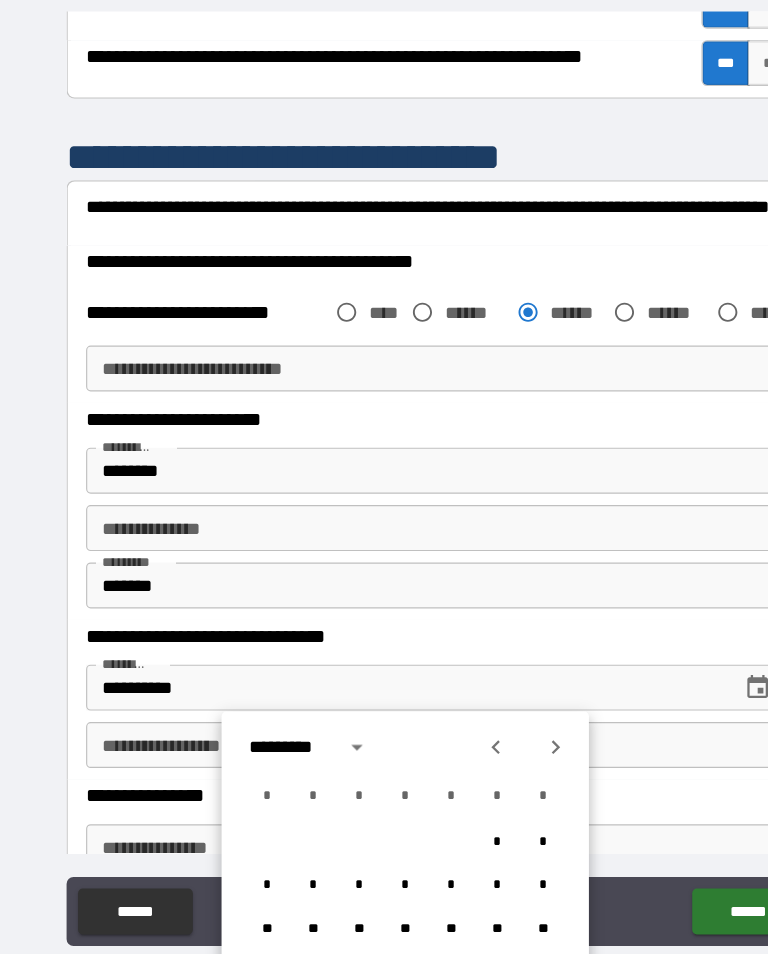 click on "**" at bounding box center [473, 810] 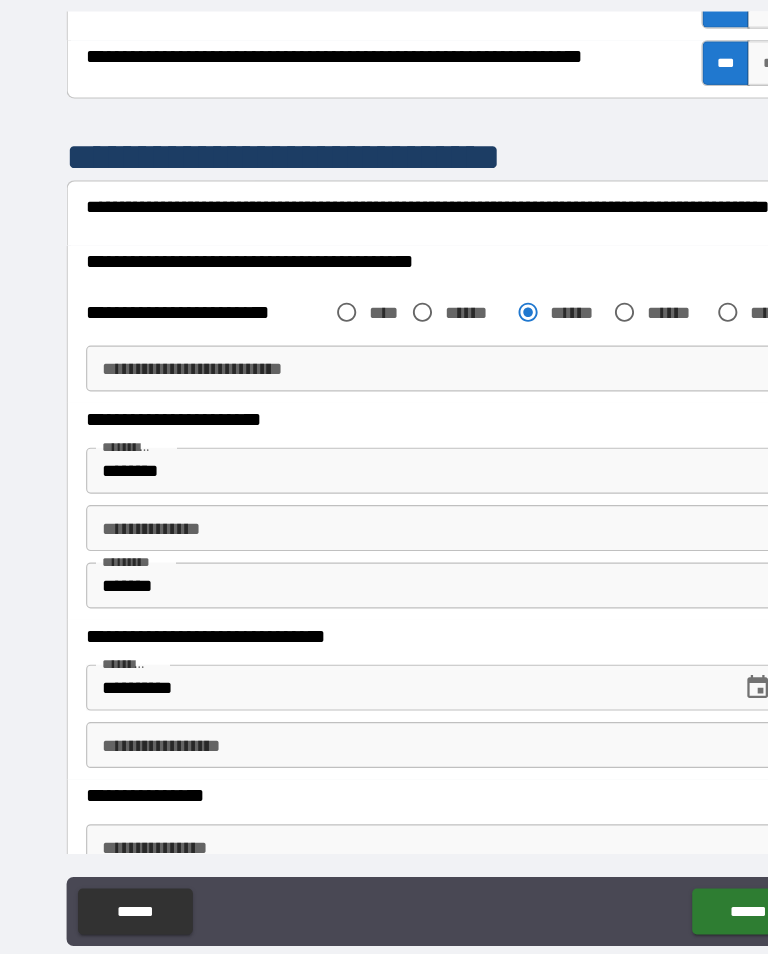 type on "**********" 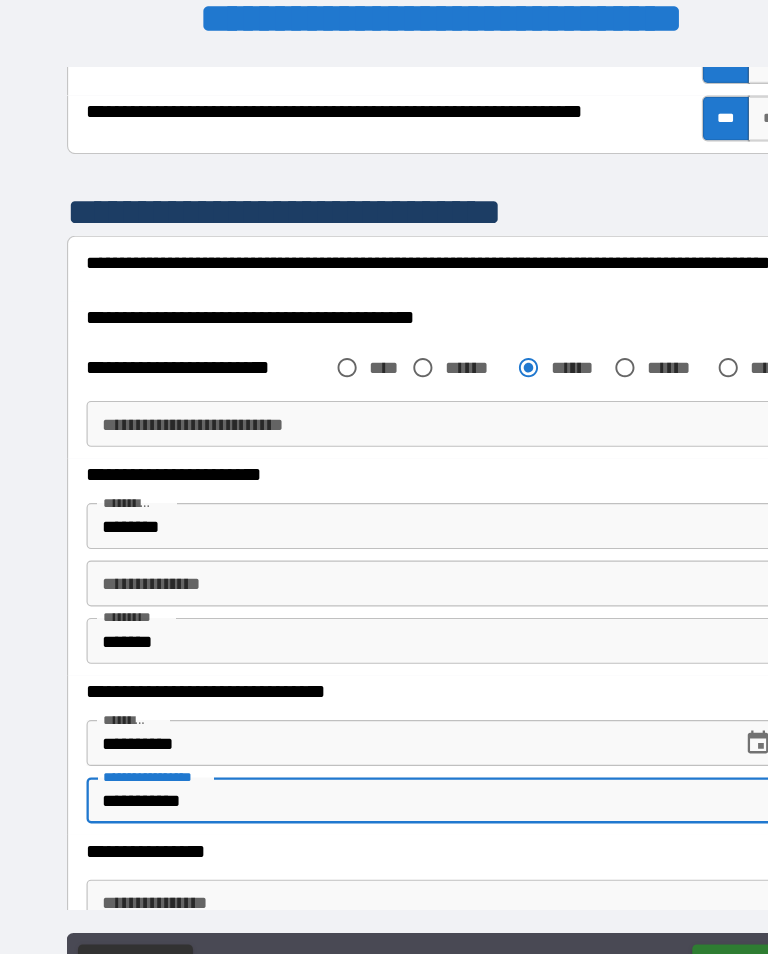 scroll, scrollTop: 397, scrollLeft: 44, axis: both 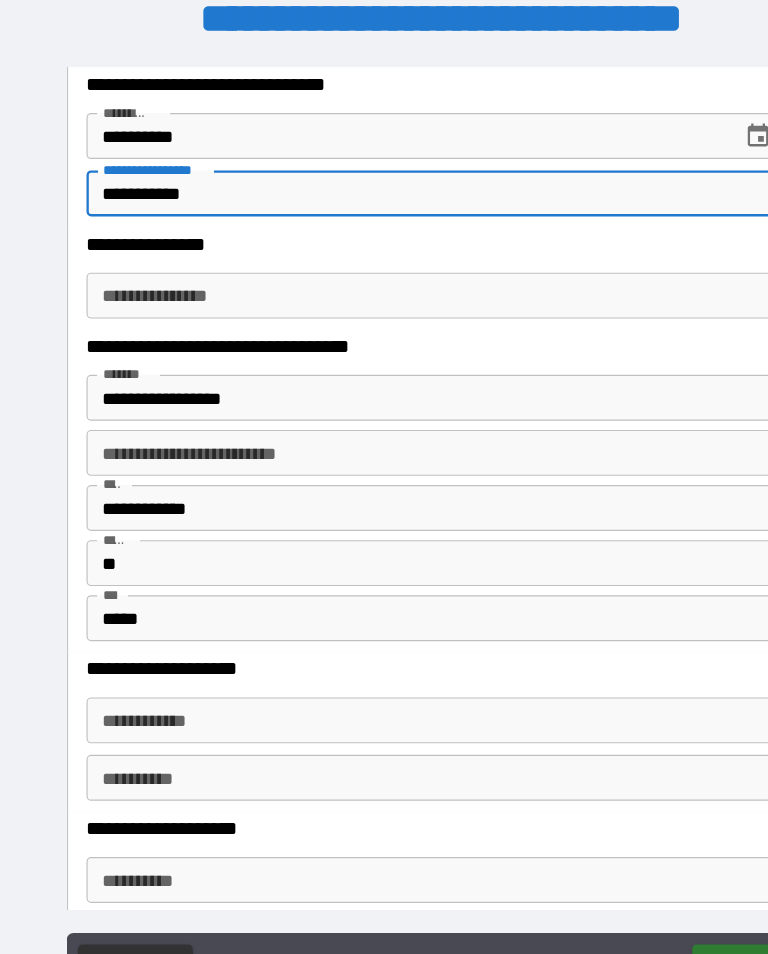 type on "**********" 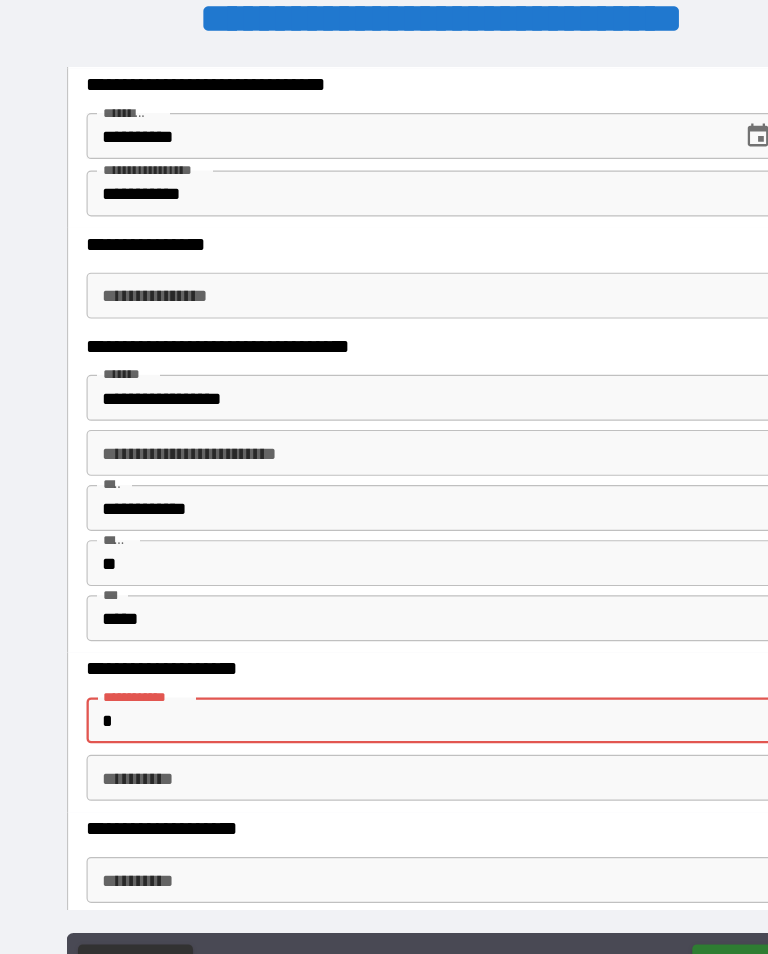 scroll, scrollTop: 128, scrollLeft: 44, axis: both 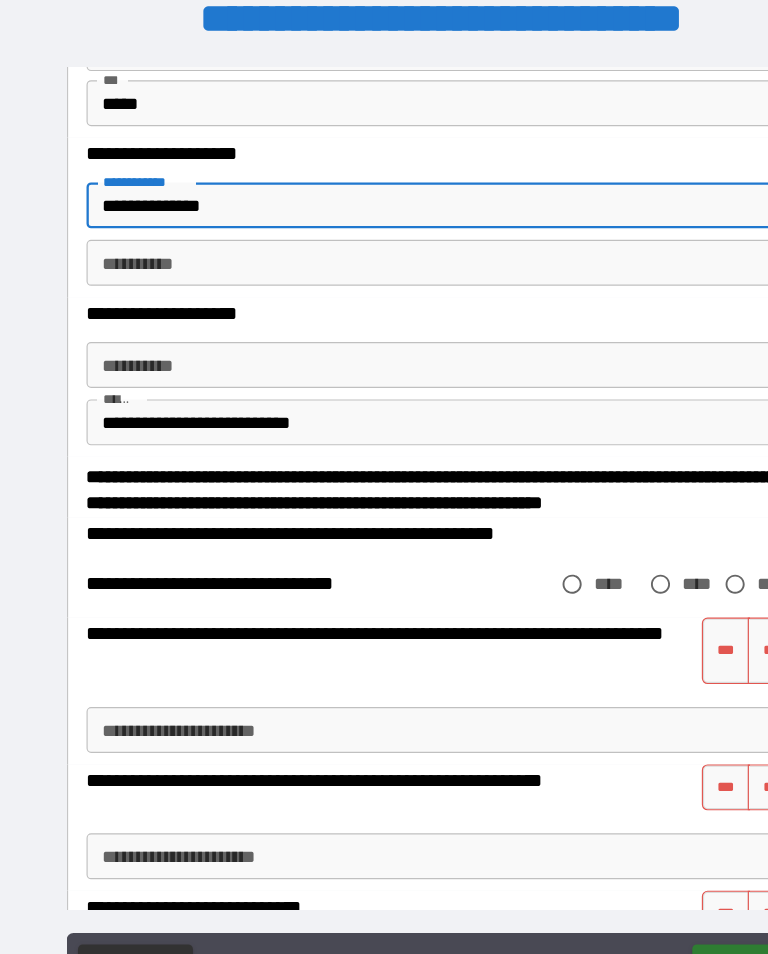 type on "**********" 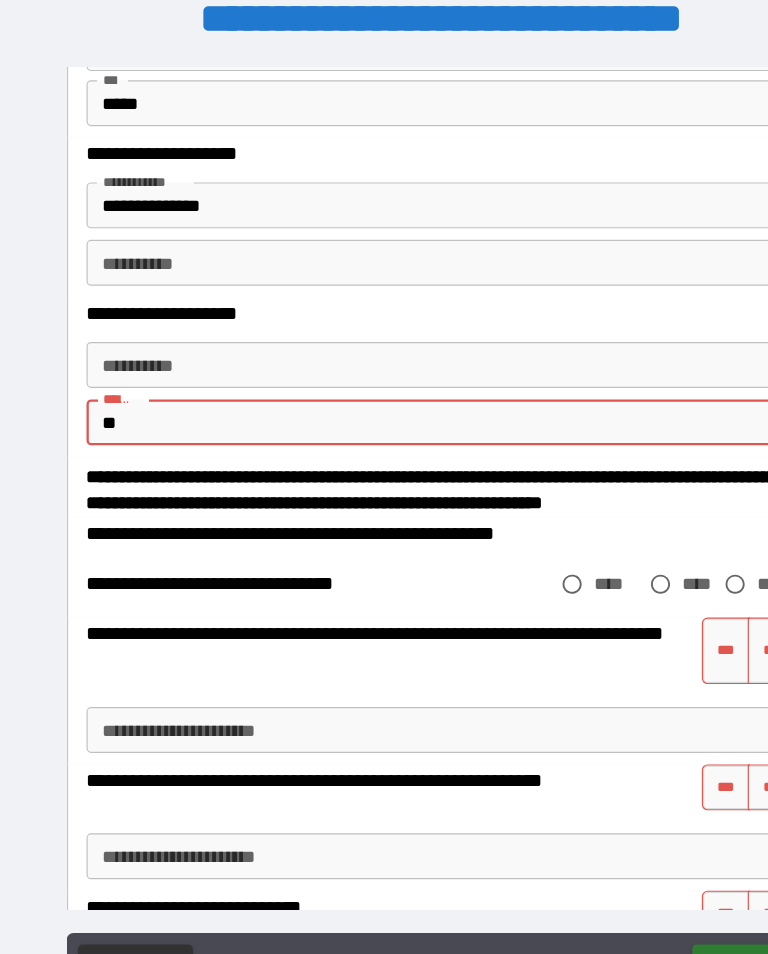 type on "*" 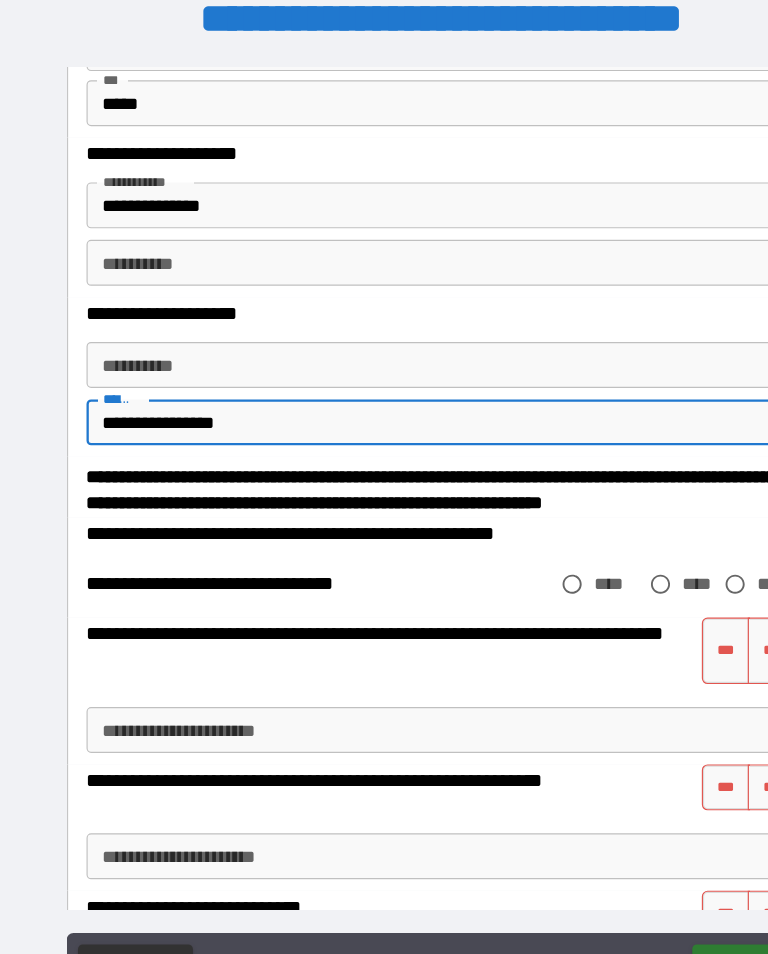 type on "**********" 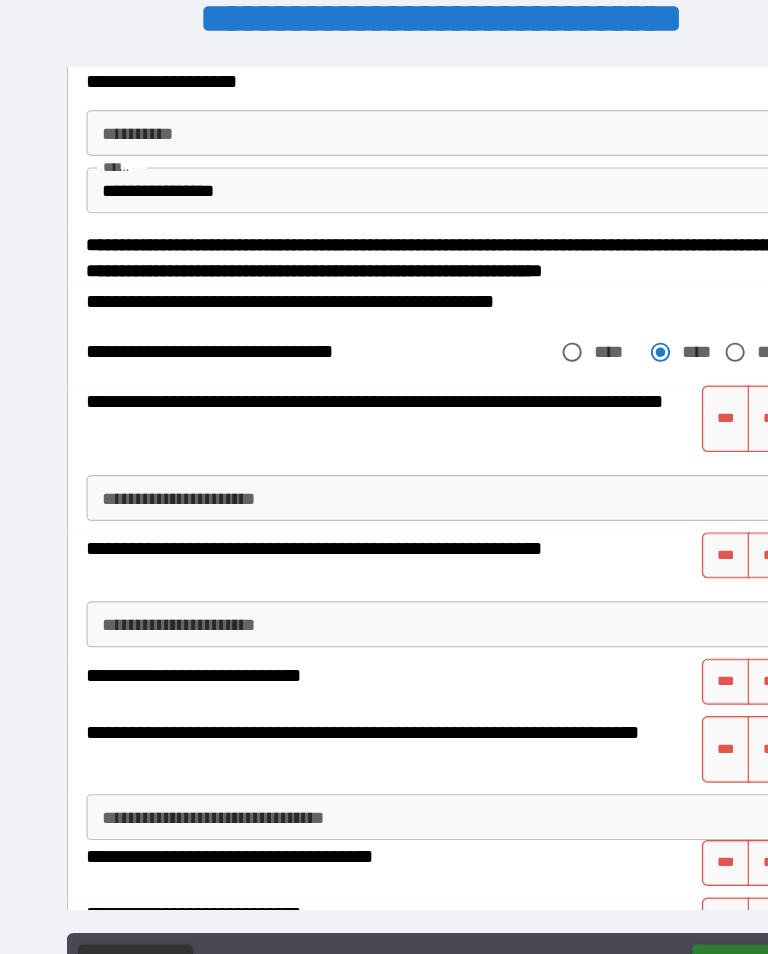 scroll, scrollTop: 2347, scrollLeft: 0, axis: vertical 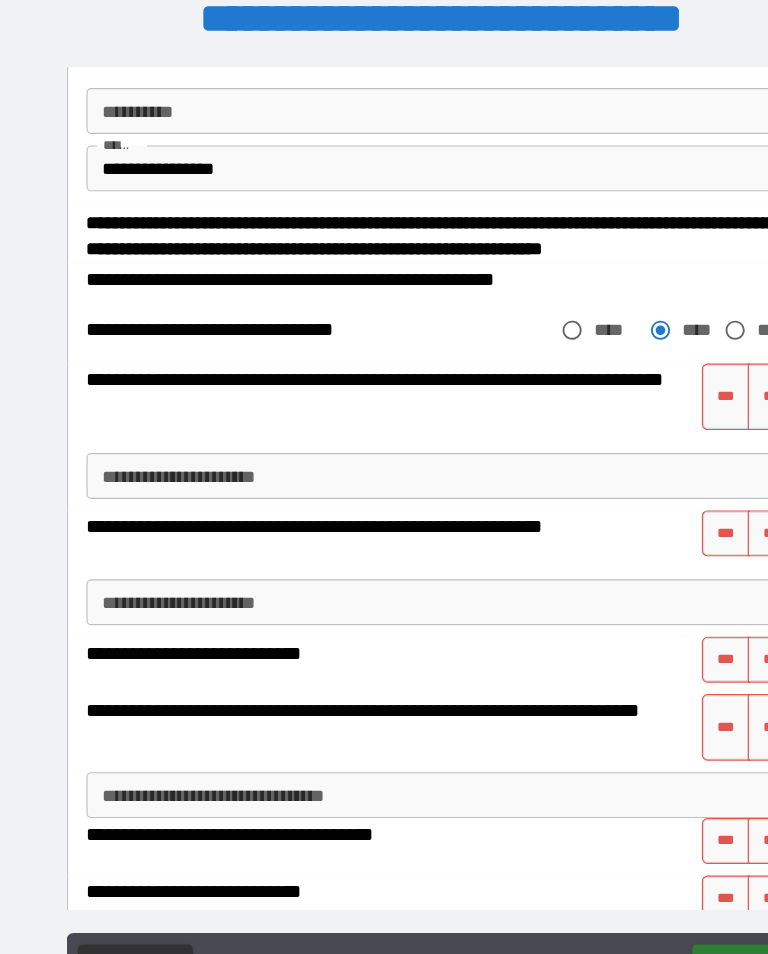 click on "**" at bounding box center [669, 346] 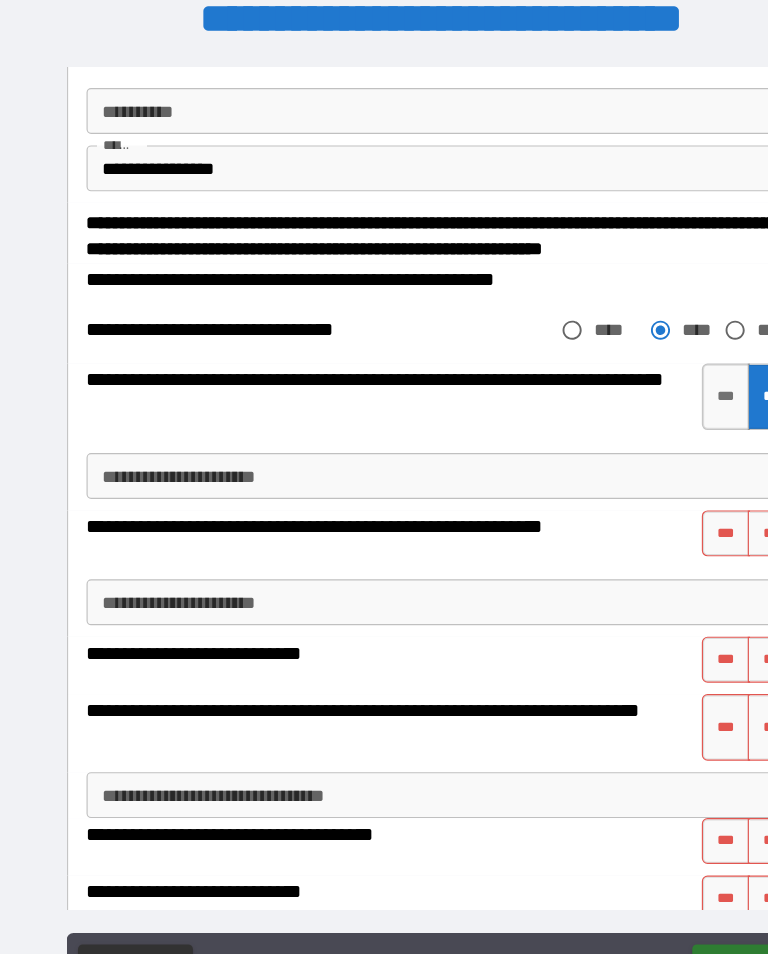 click on "**" at bounding box center (669, 465) 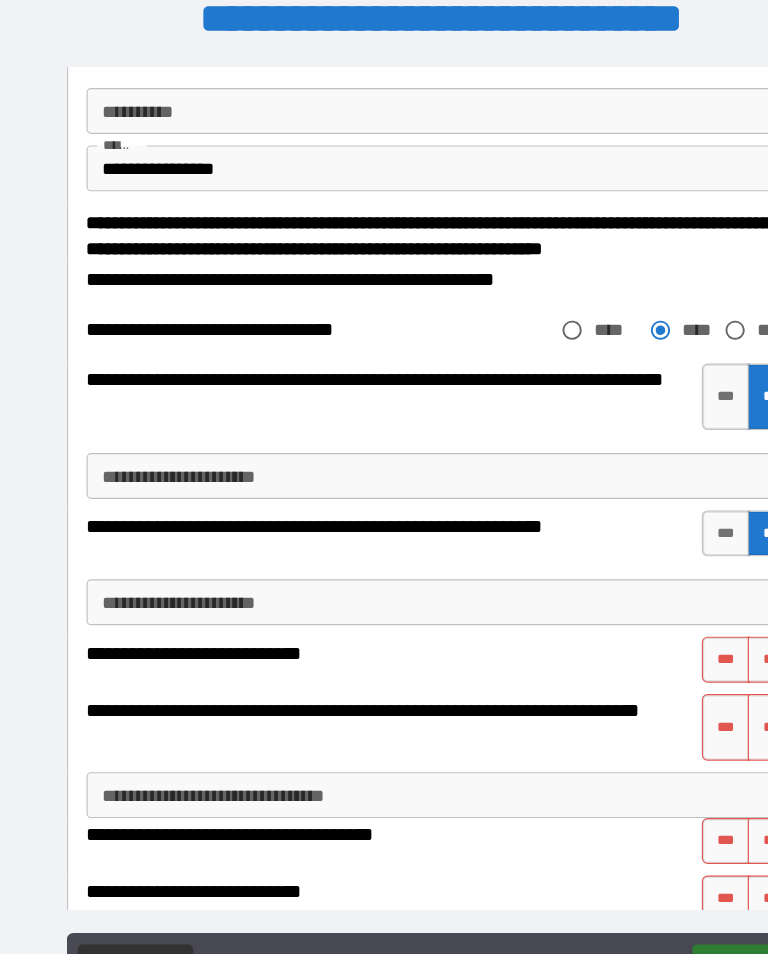 click on "**" at bounding box center [669, 575] 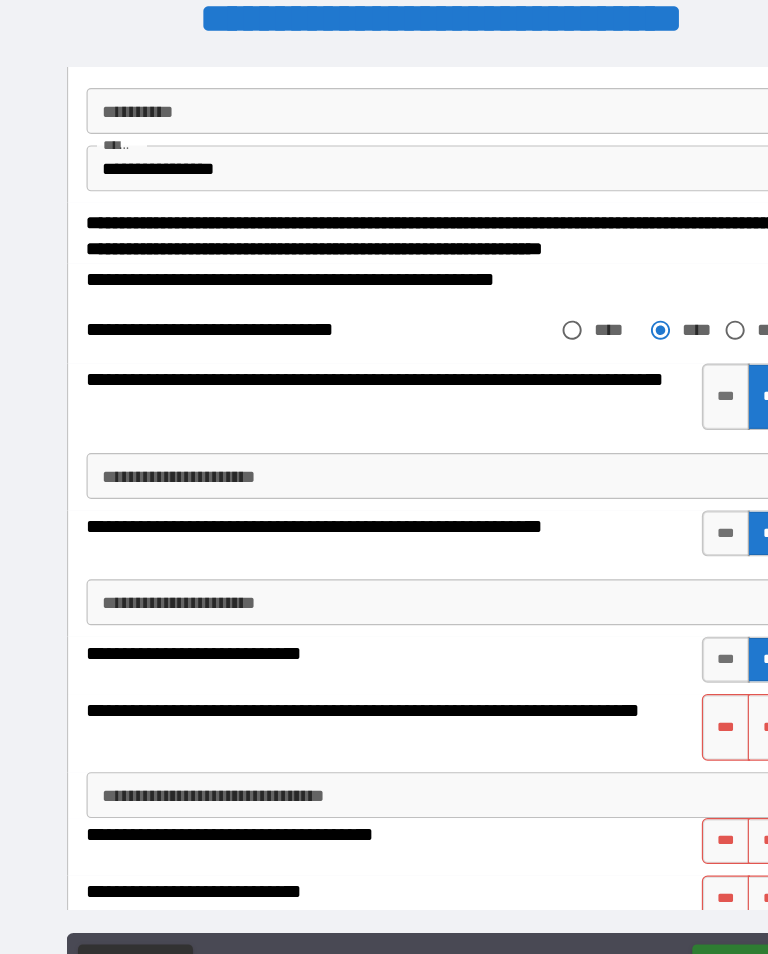 click on "**" at bounding box center [669, 634] 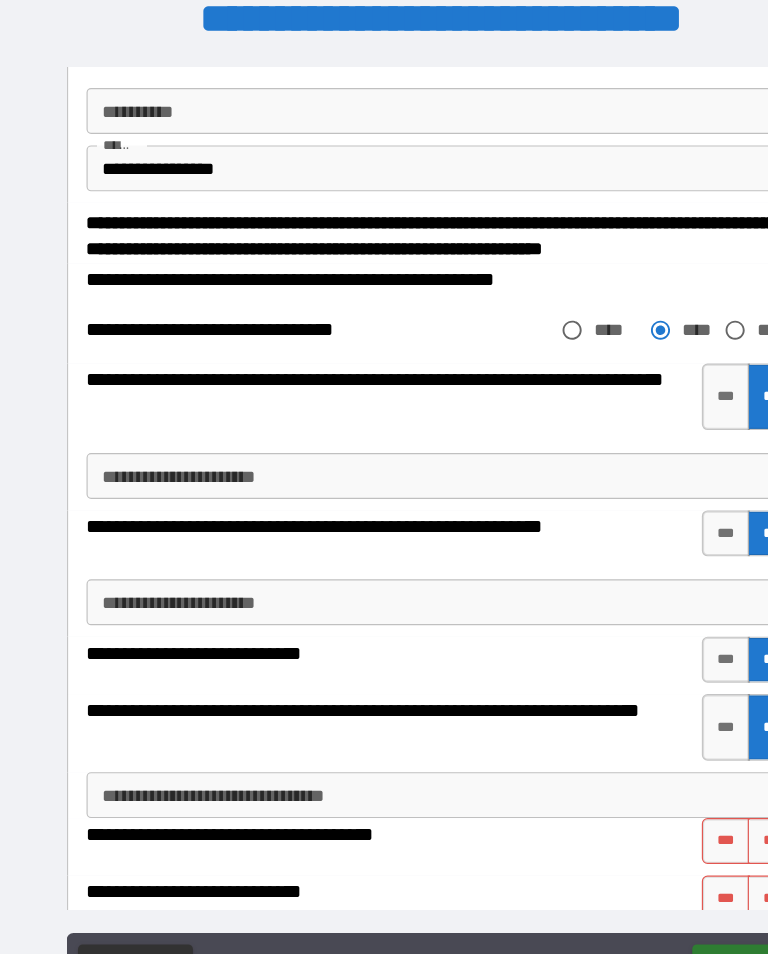 scroll, scrollTop: 128, scrollLeft: 44, axis: both 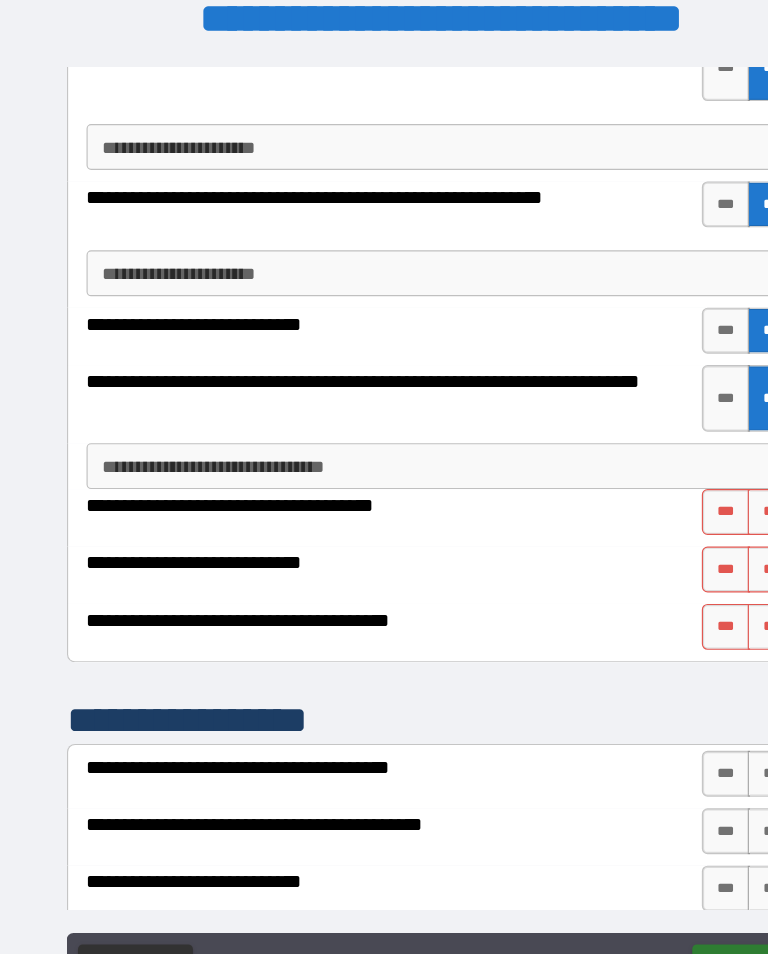 click on "**" at bounding box center (669, 446) 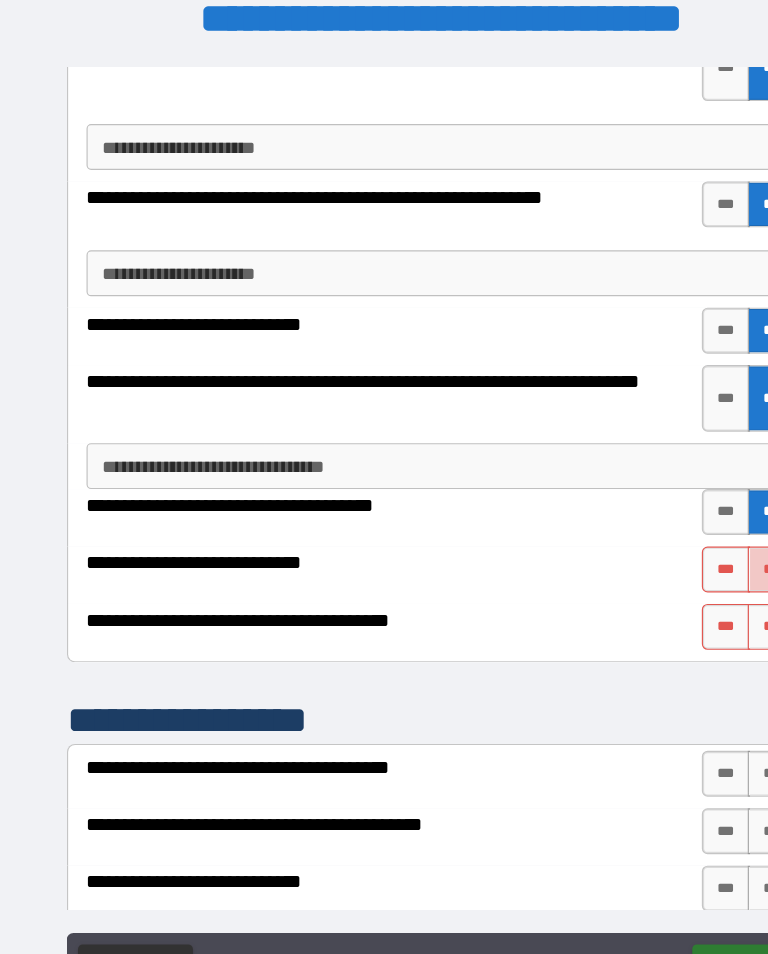click on "**" at bounding box center (669, 496) 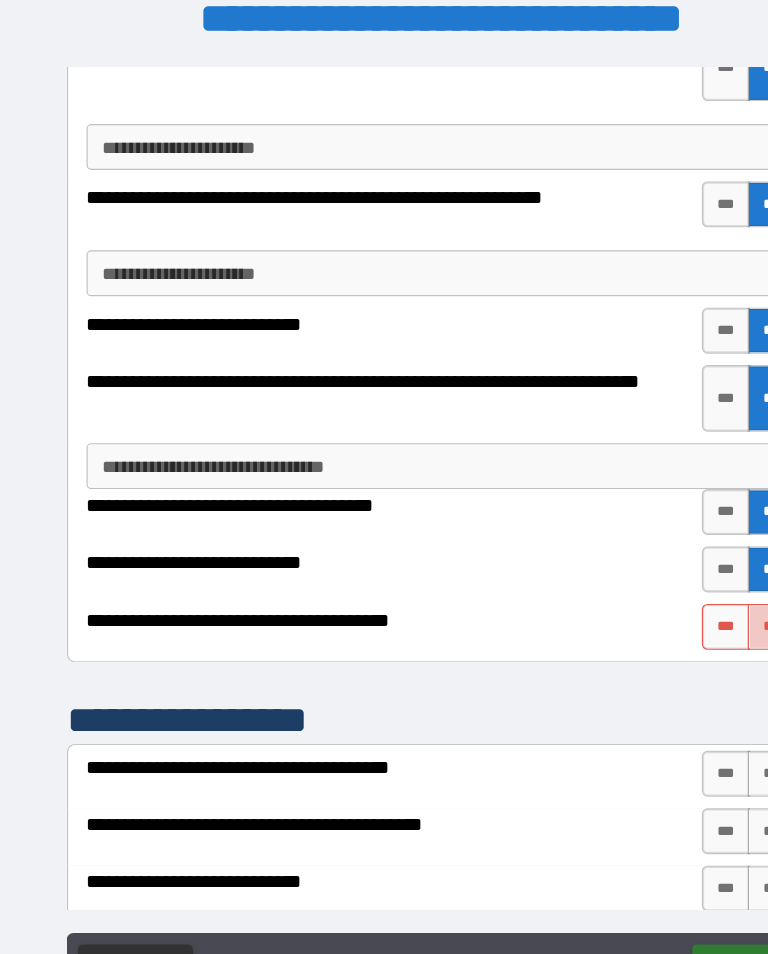 click on "**" at bounding box center (669, 546) 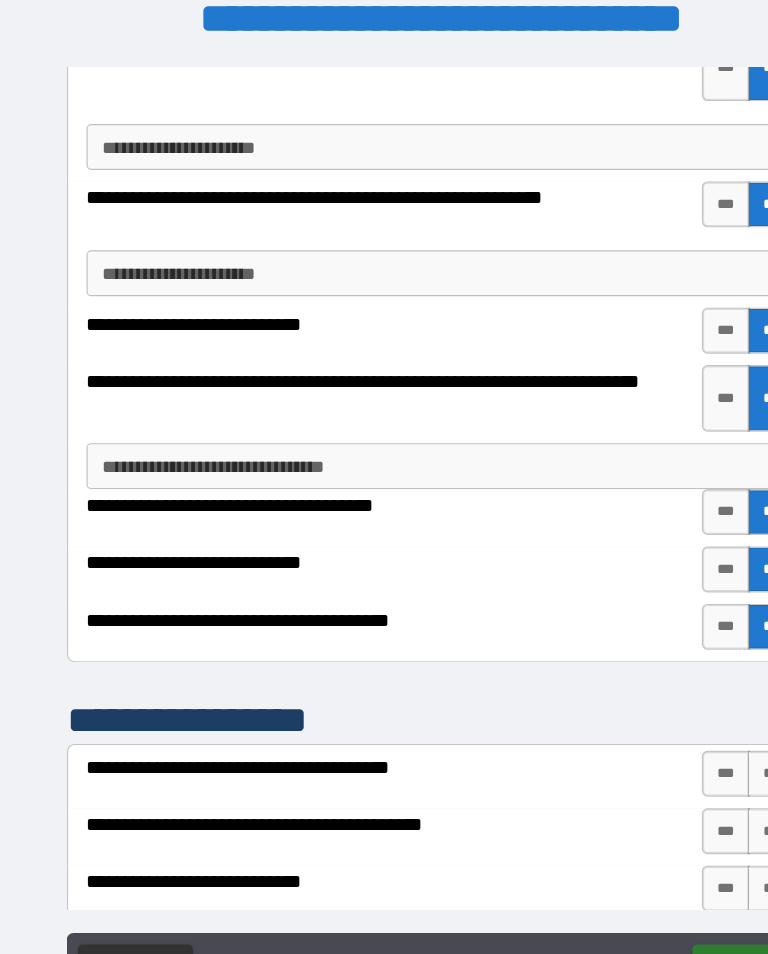 click on "***" at bounding box center [632, 546] 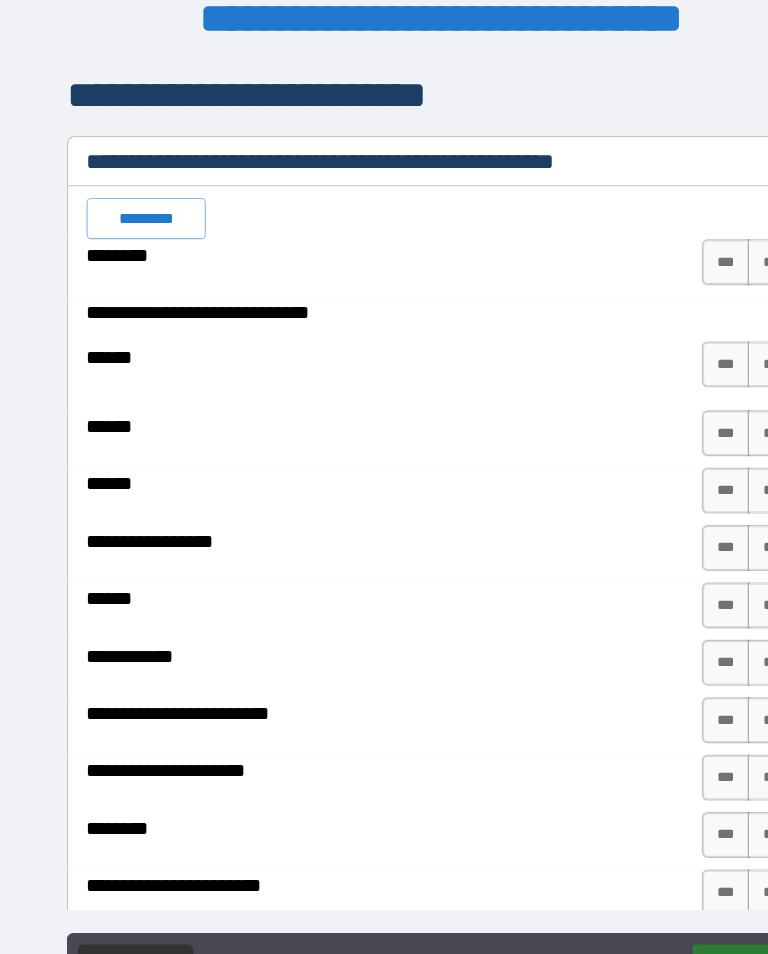 scroll, scrollTop: 3401, scrollLeft: 0, axis: vertical 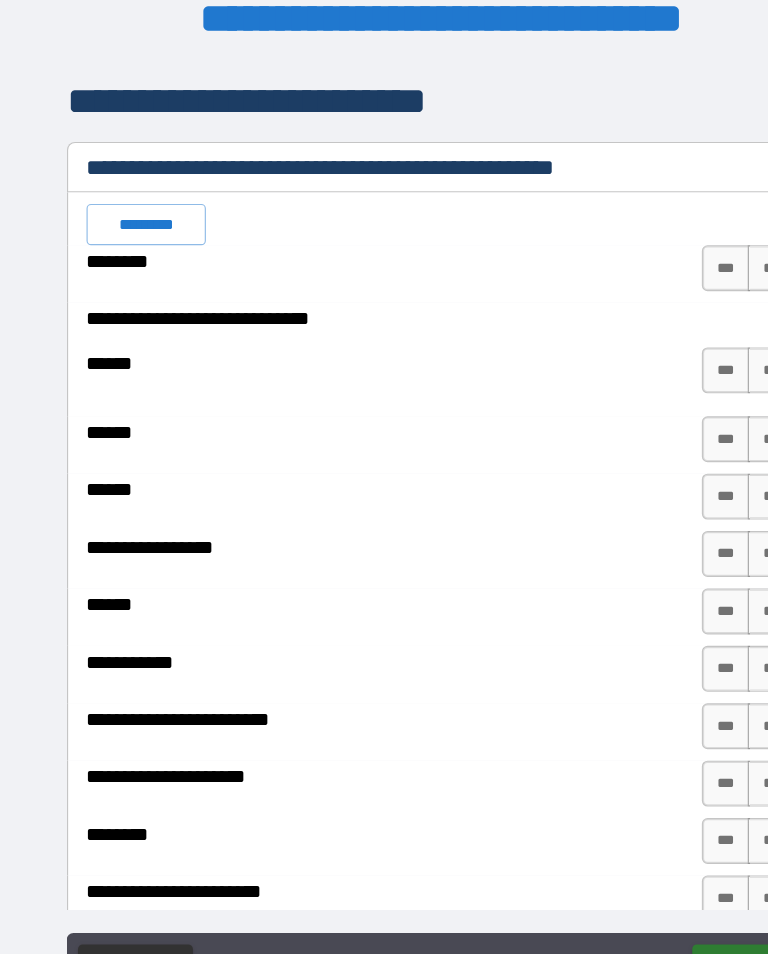 click on "*********" at bounding box center (127, 196) 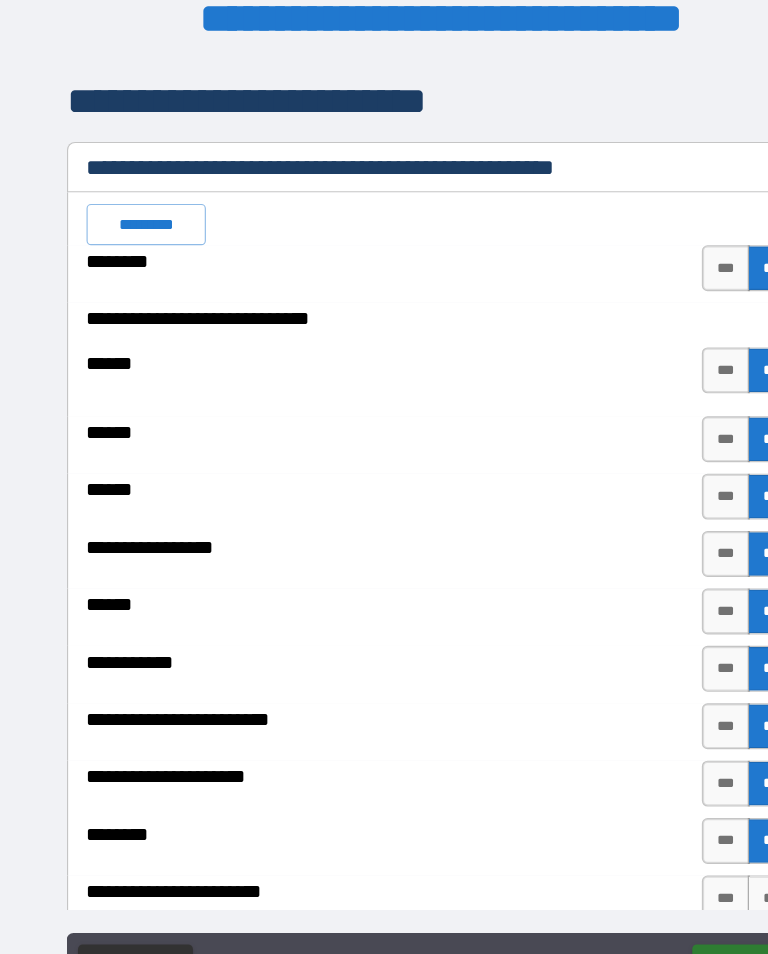 scroll, scrollTop: 144, scrollLeft: 44, axis: both 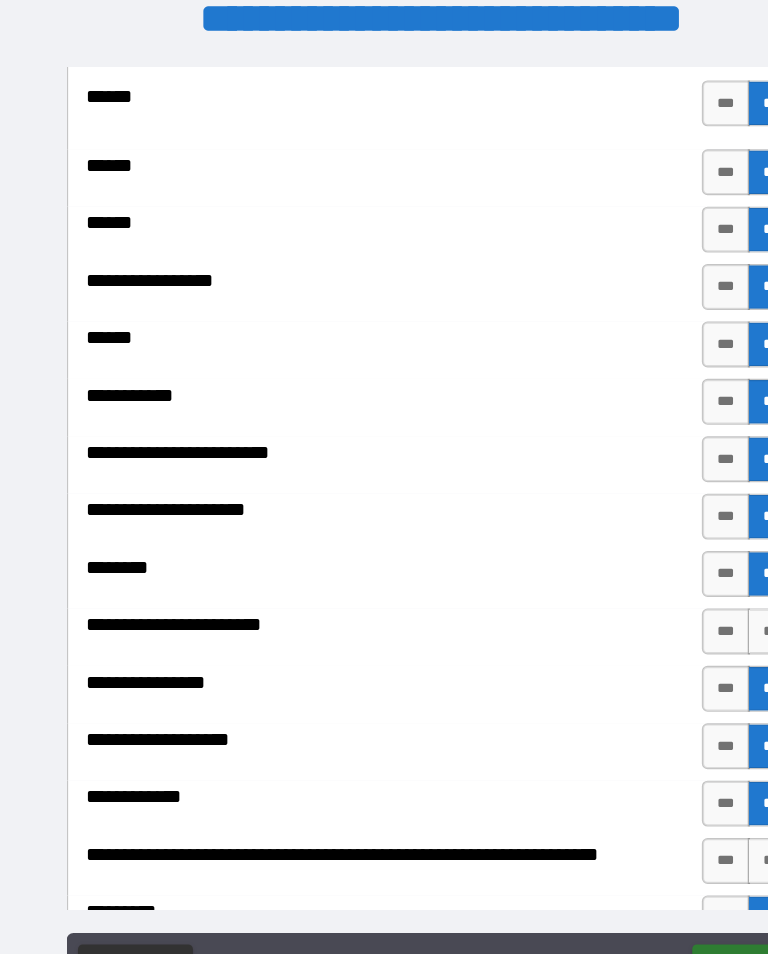 click on "**" at bounding box center [669, 550] 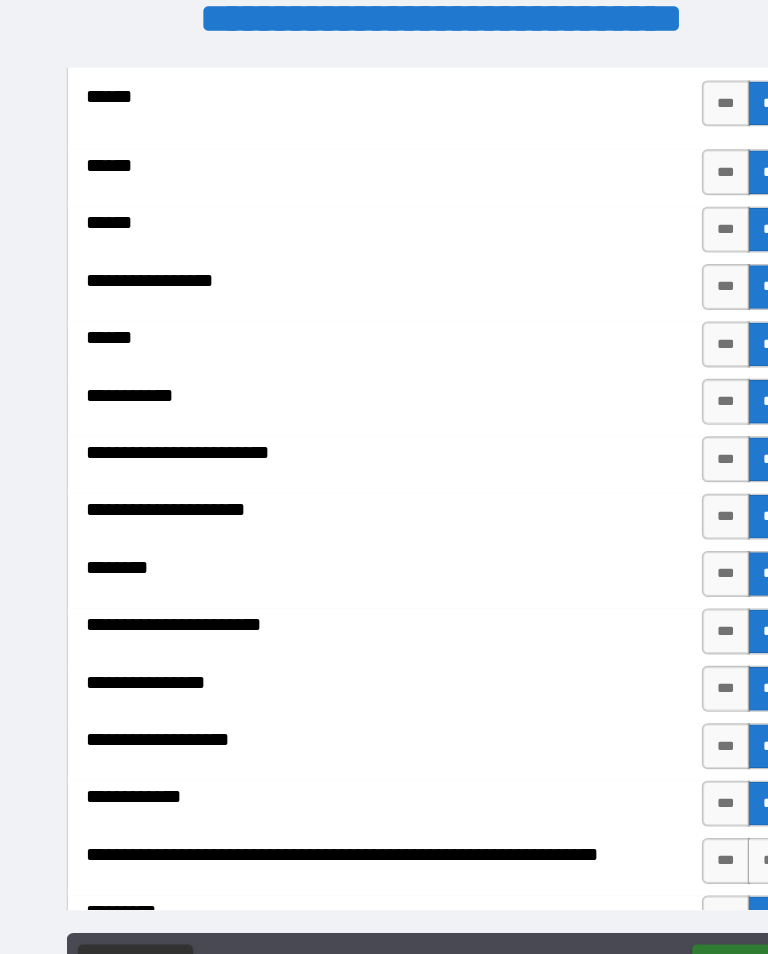 scroll, scrollTop: 132, scrollLeft: 44, axis: both 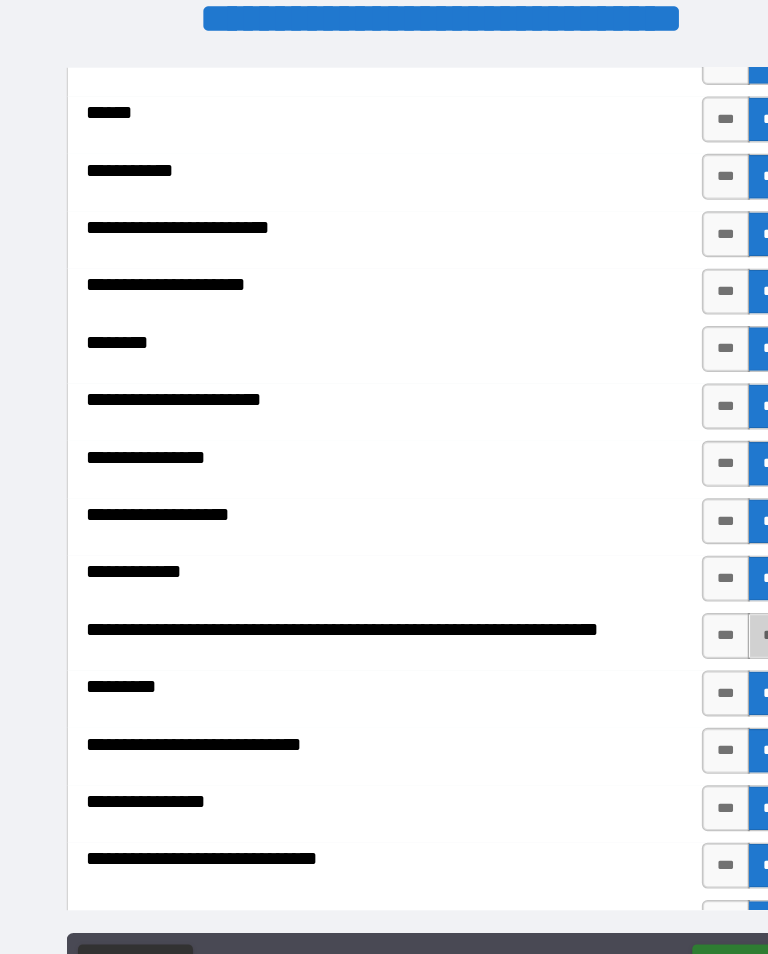 click on "**" at bounding box center (669, 554) 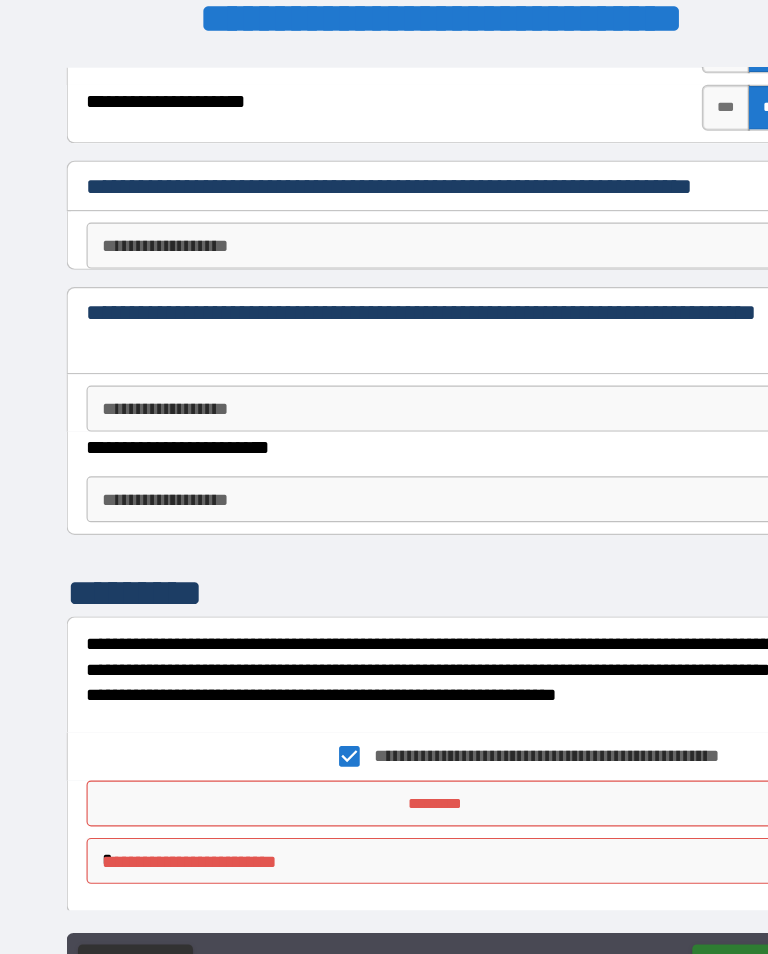 click on "**********" at bounding box center (384, 461) 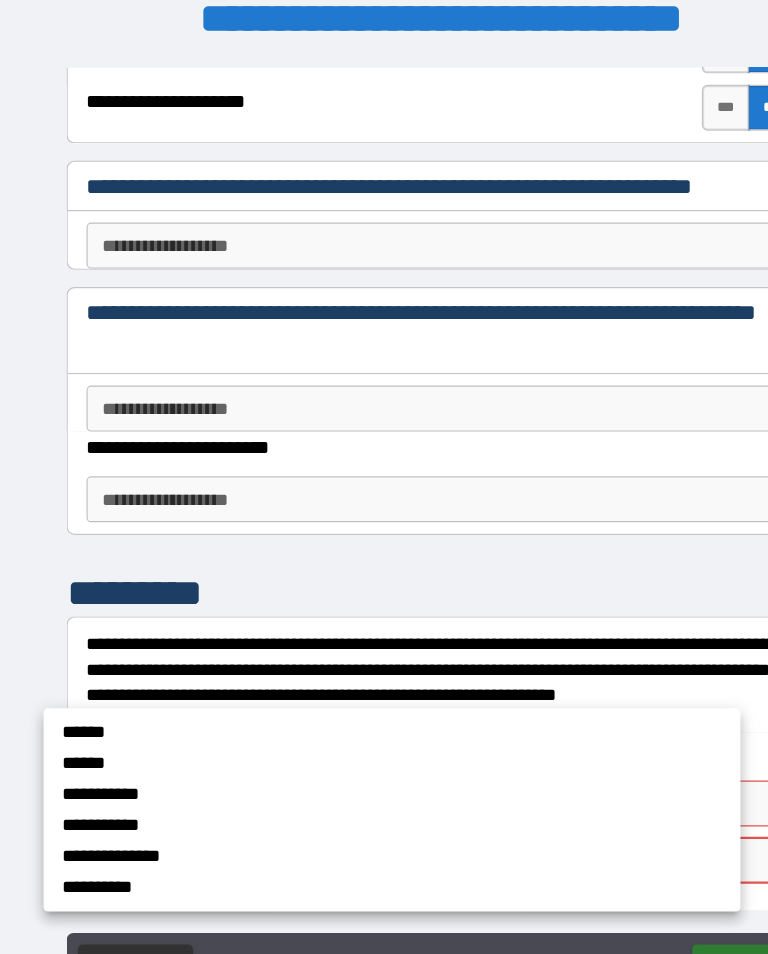click on "******" at bounding box center [297, 665] 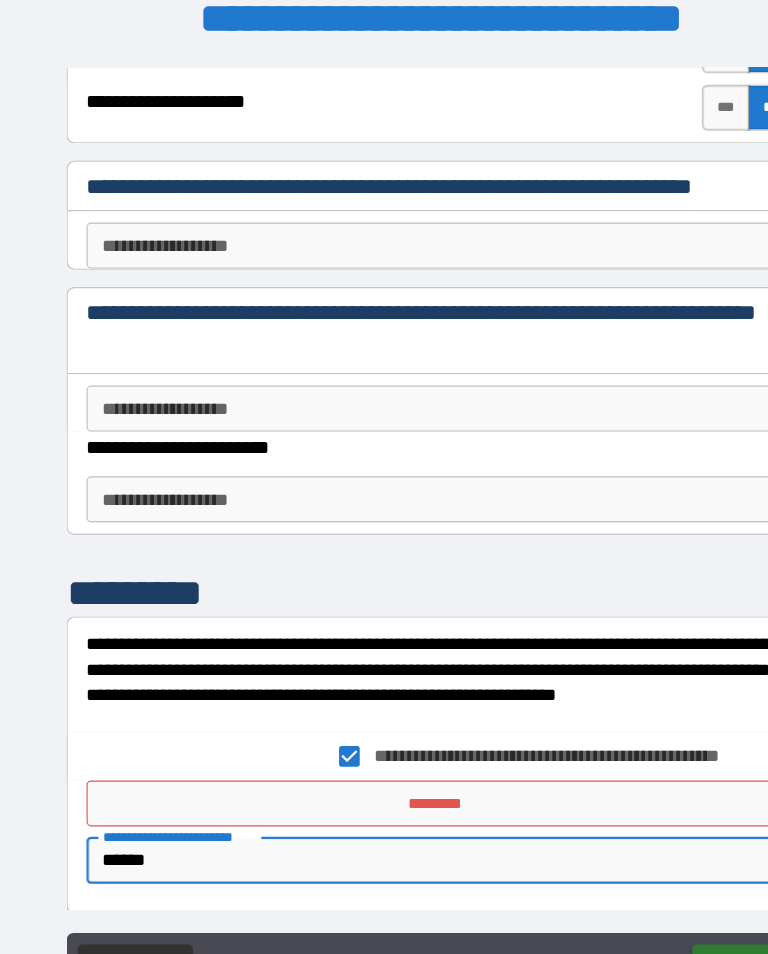 type on "******" 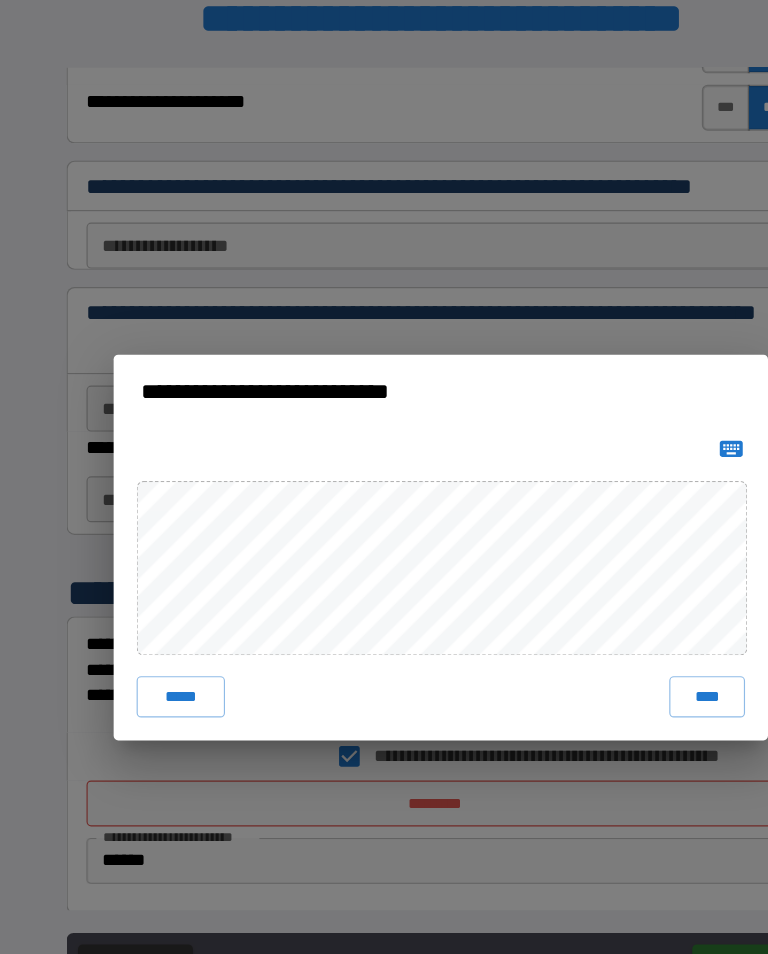 click on "****" at bounding box center (616, 607) 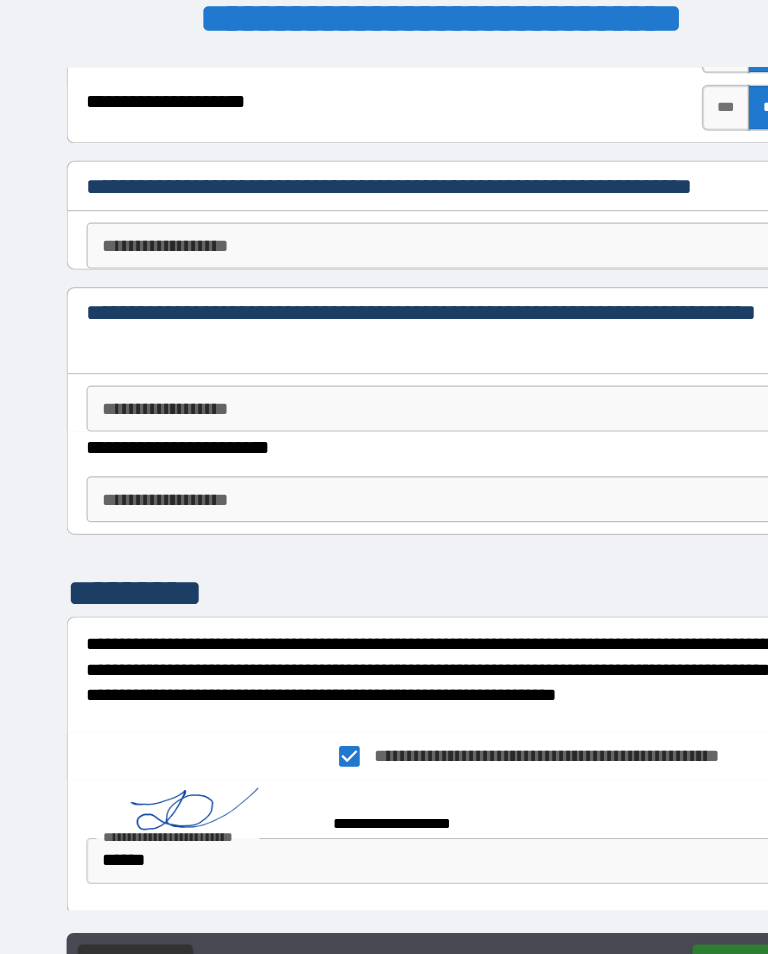 click on "******" at bounding box center [651, 843] 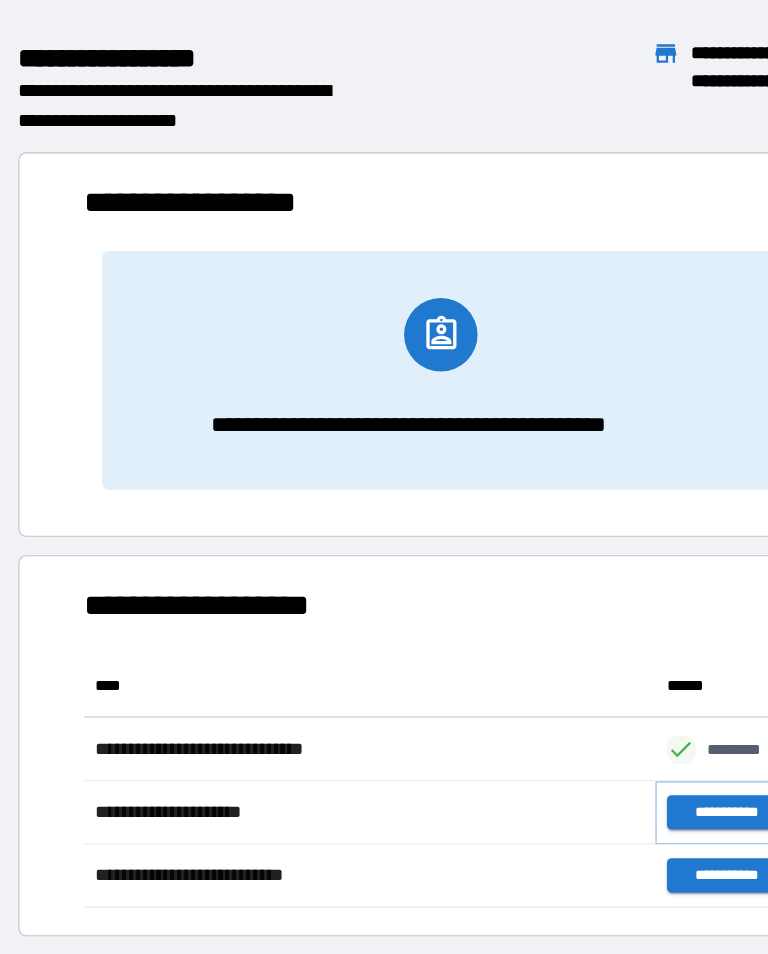 click on "**********" at bounding box center [633, 708] 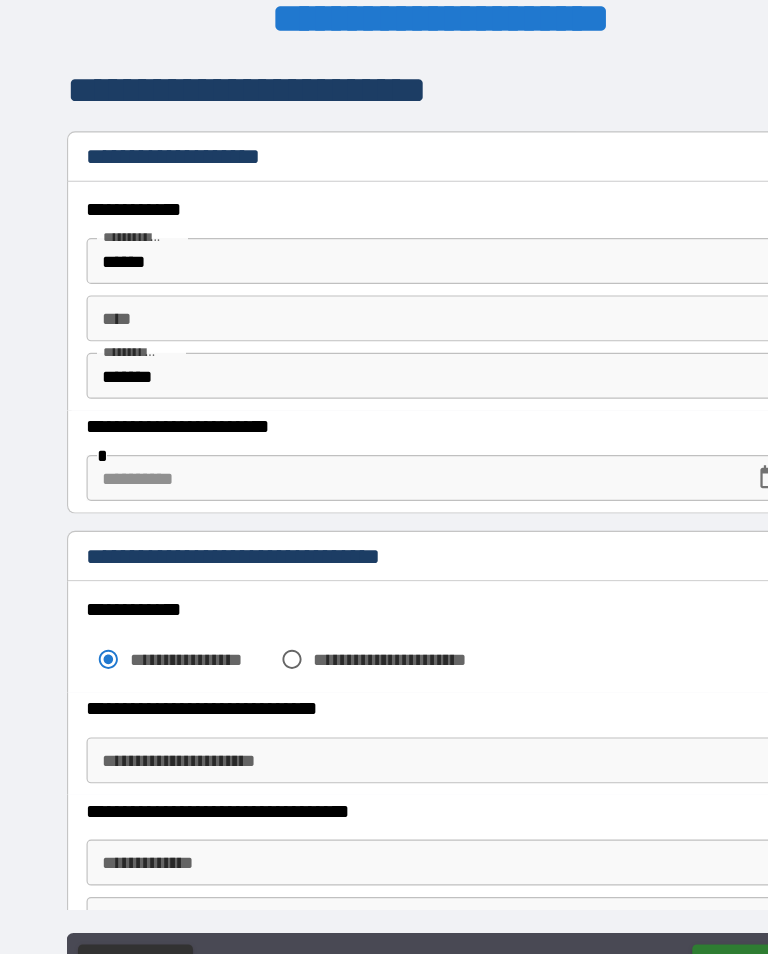 click on "**********" at bounding box center [384, 663] 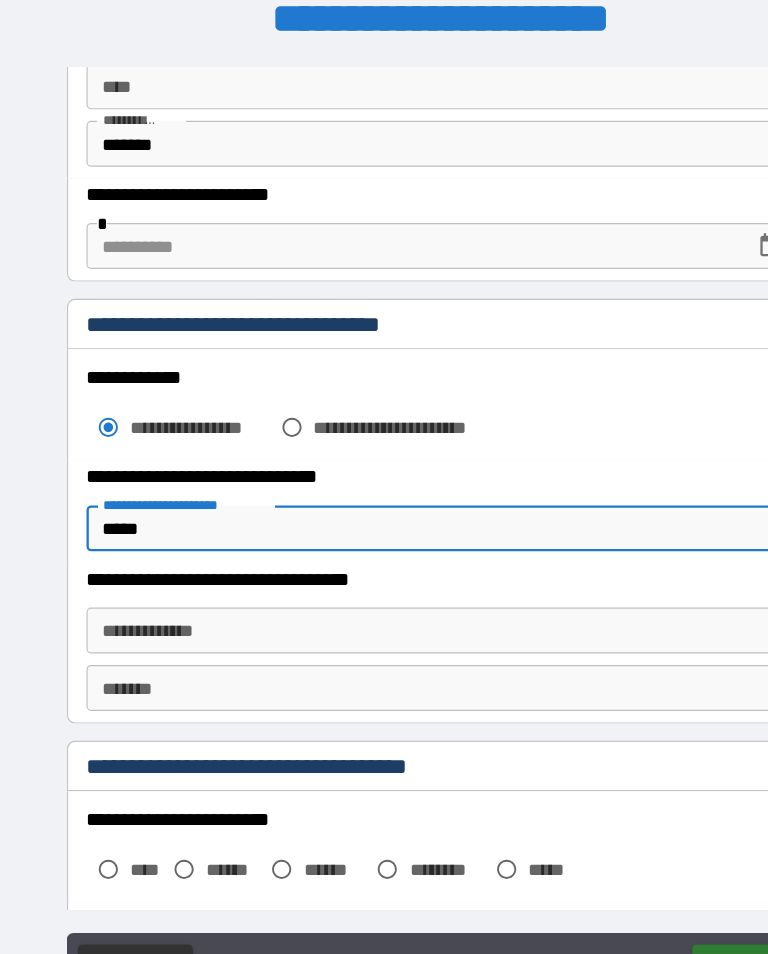 scroll, scrollTop: 205, scrollLeft: 0, axis: vertical 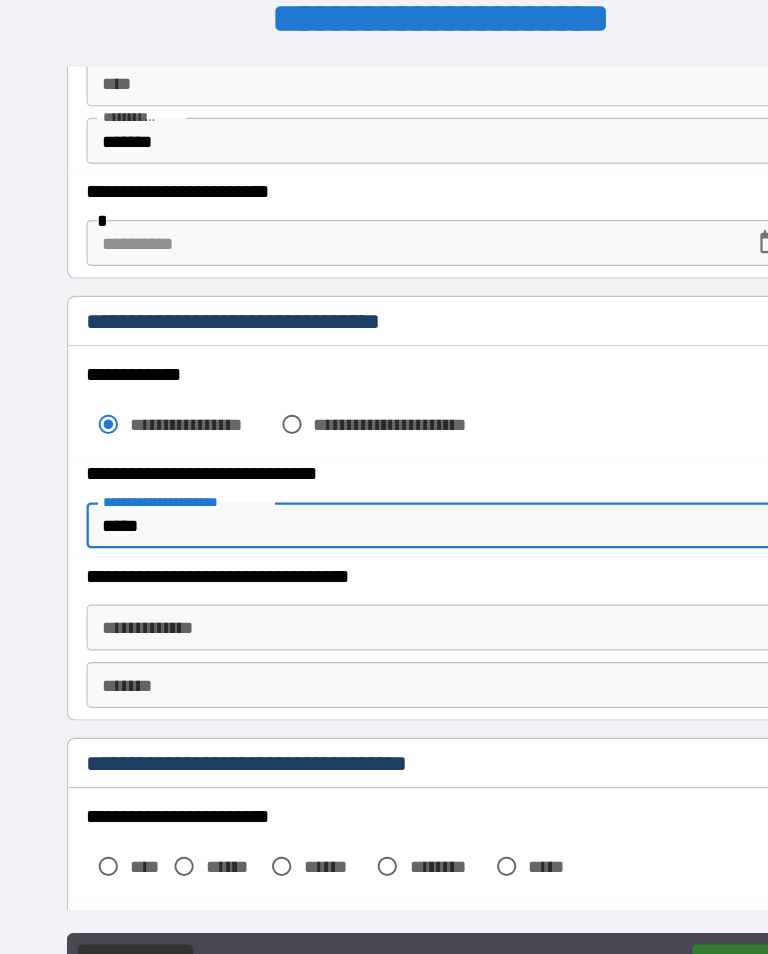 type on "*****" 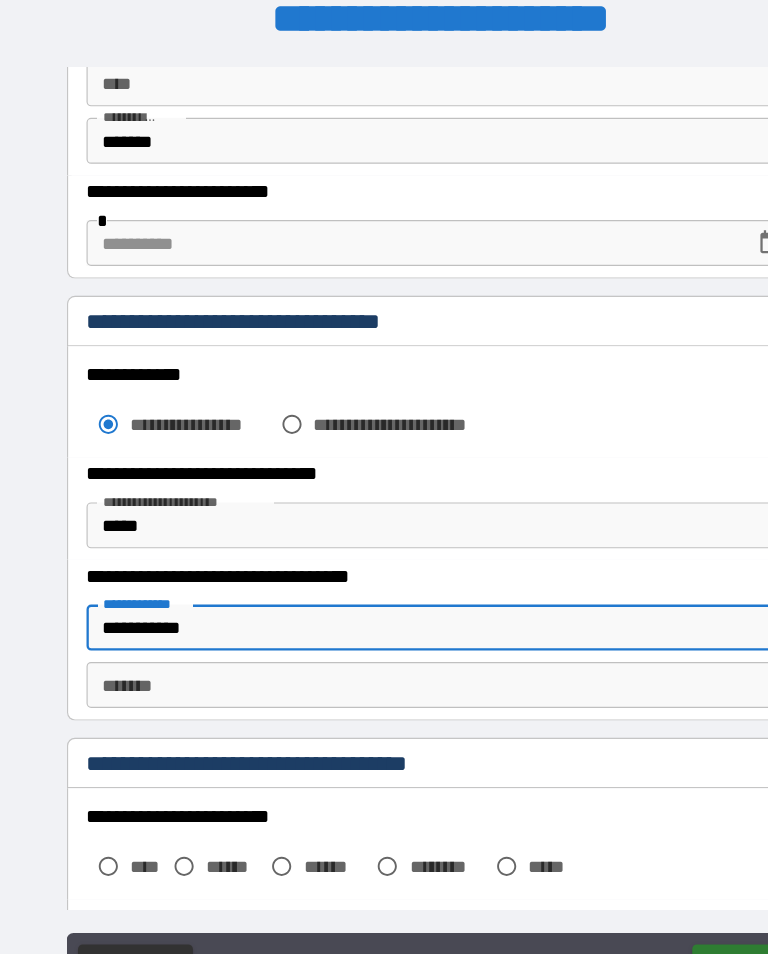 type on "**********" 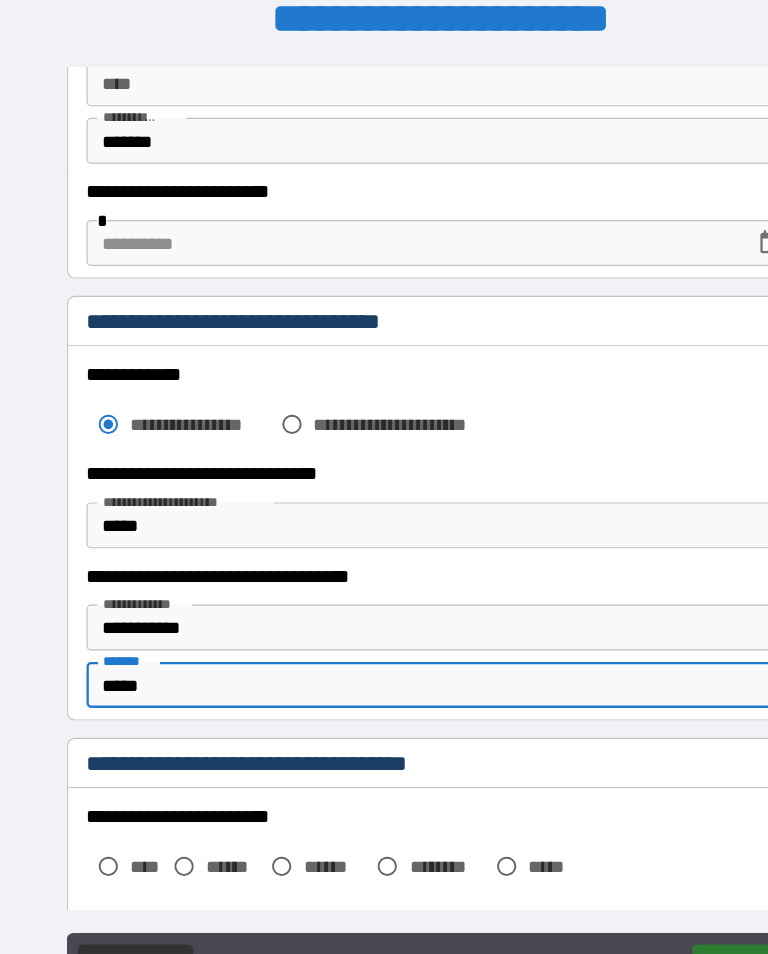 scroll, scrollTop: 400, scrollLeft: 44, axis: both 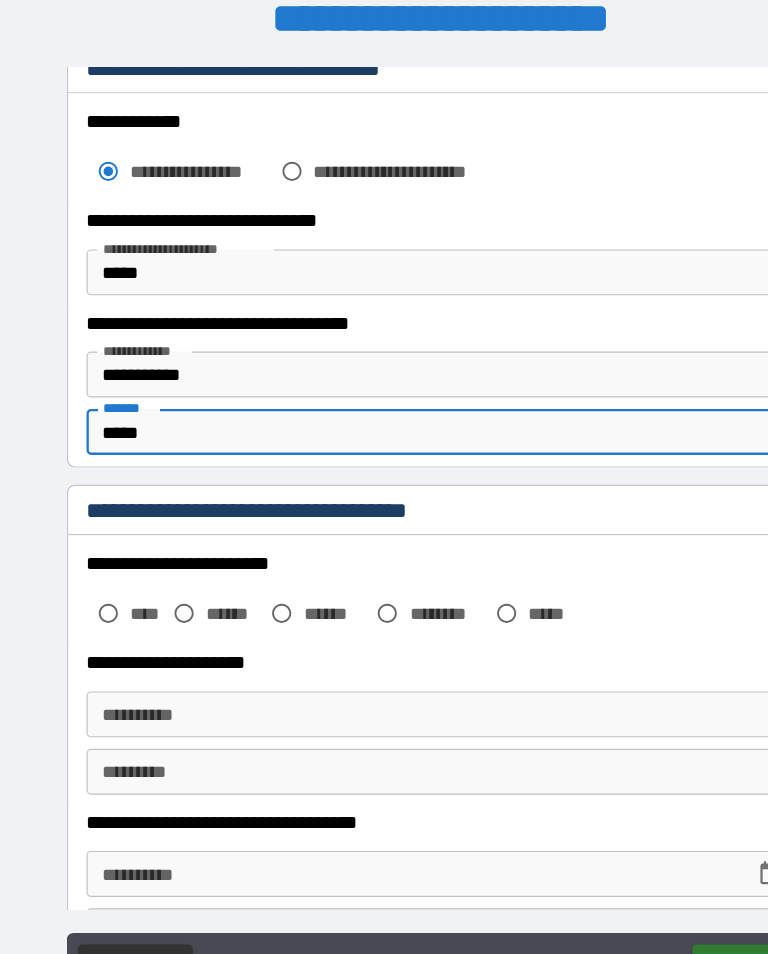 type on "*****" 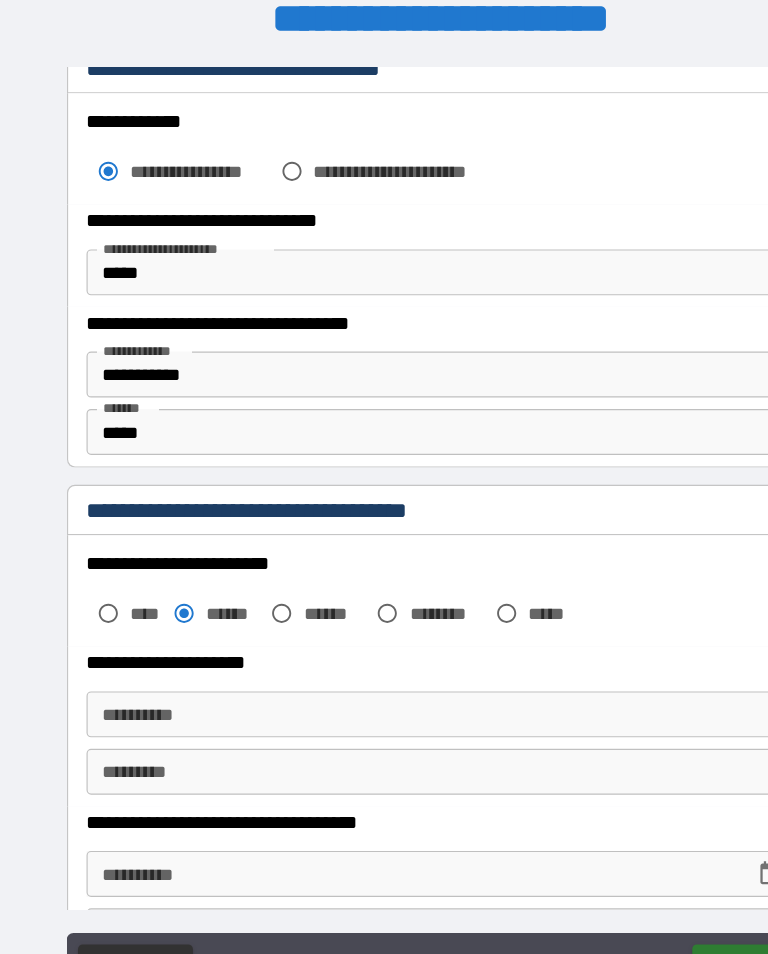 scroll, scrollTop: 128, scrollLeft: 44, axis: both 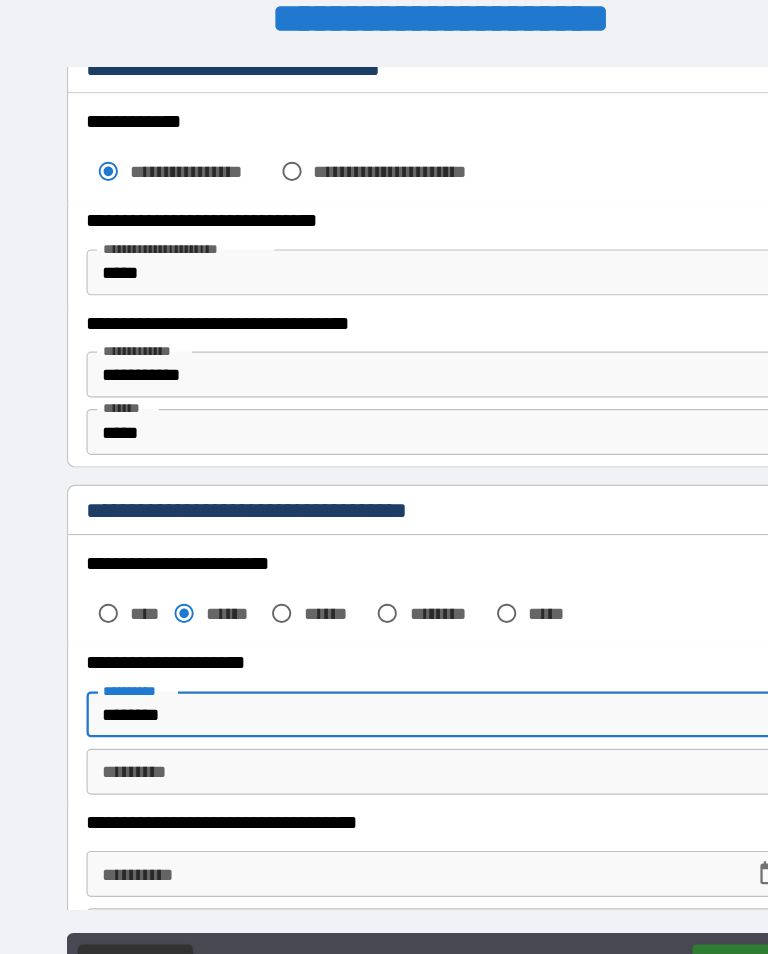 type on "********" 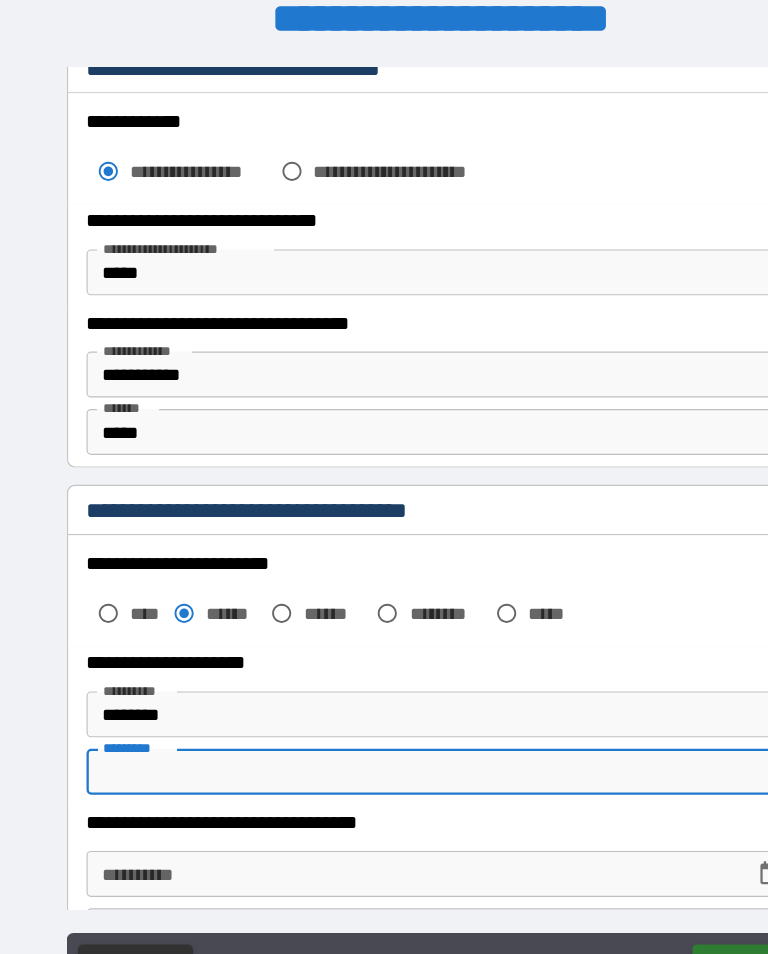 scroll, scrollTop: 400, scrollLeft: 44, axis: both 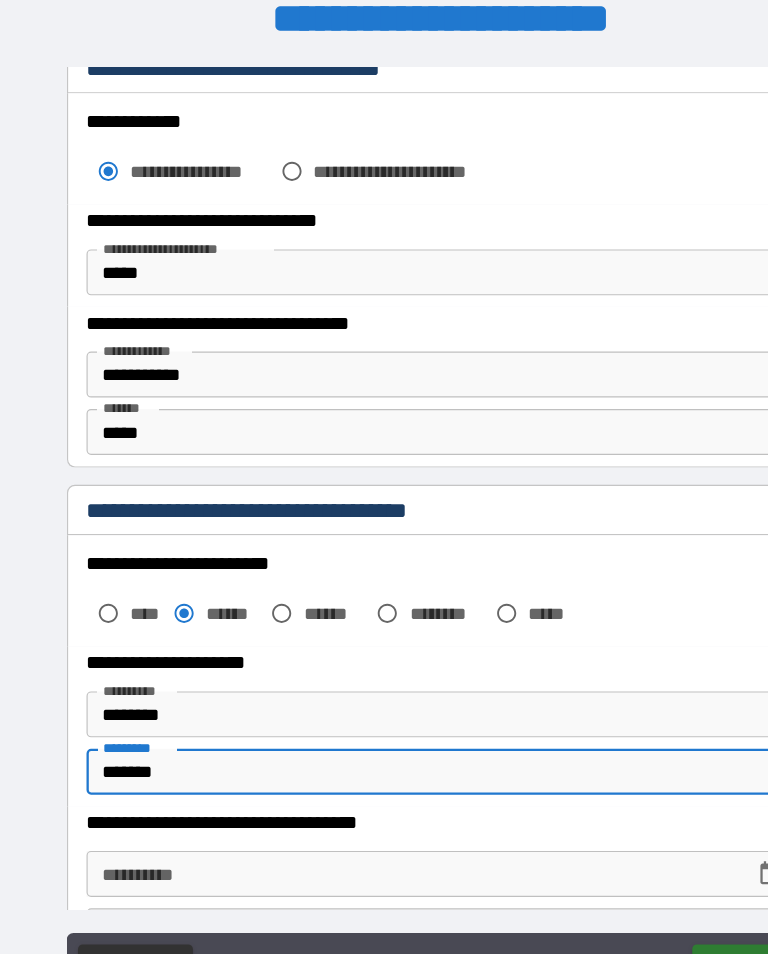 type on "*******" 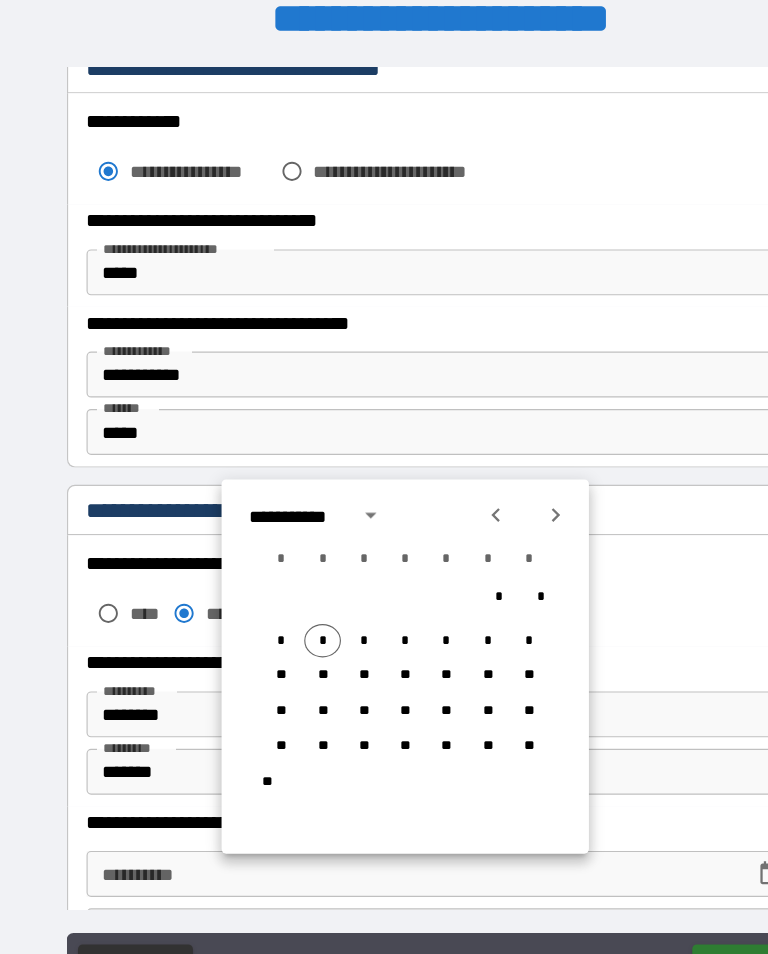 scroll, scrollTop: 128, scrollLeft: 44, axis: both 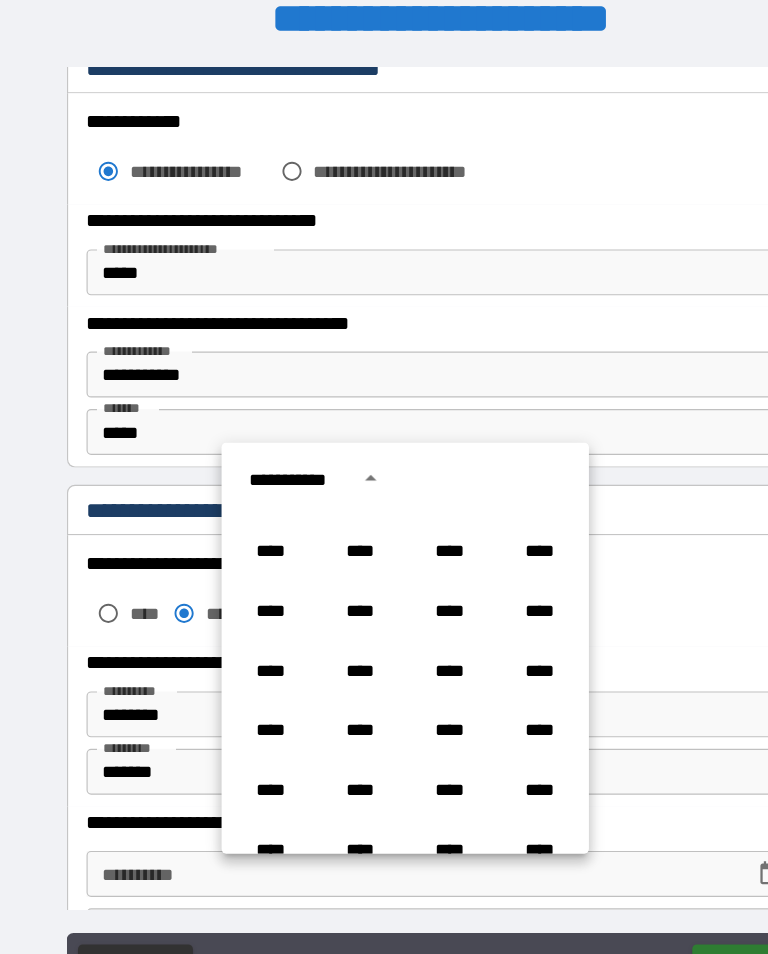 click on "****" at bounding box center (392, 533) 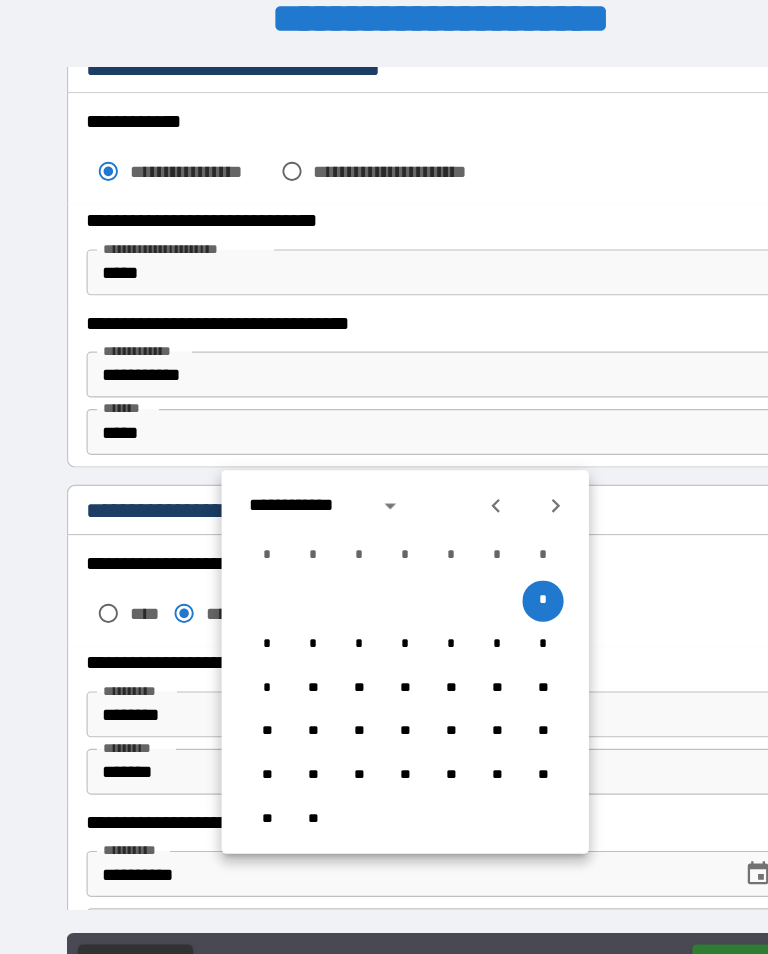 click 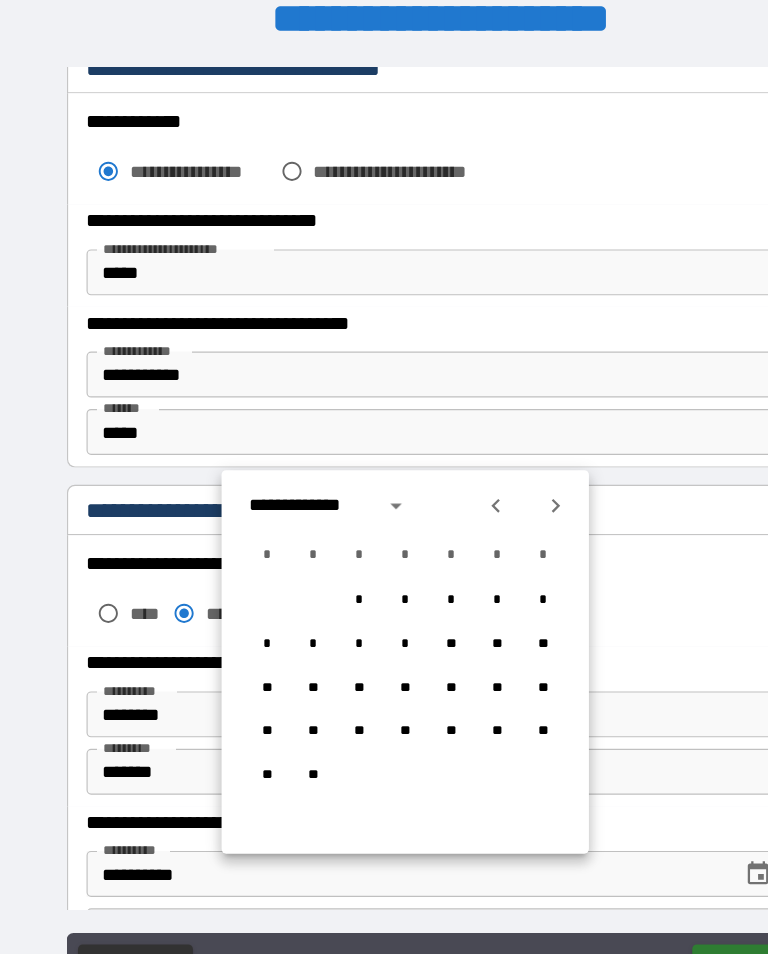 click 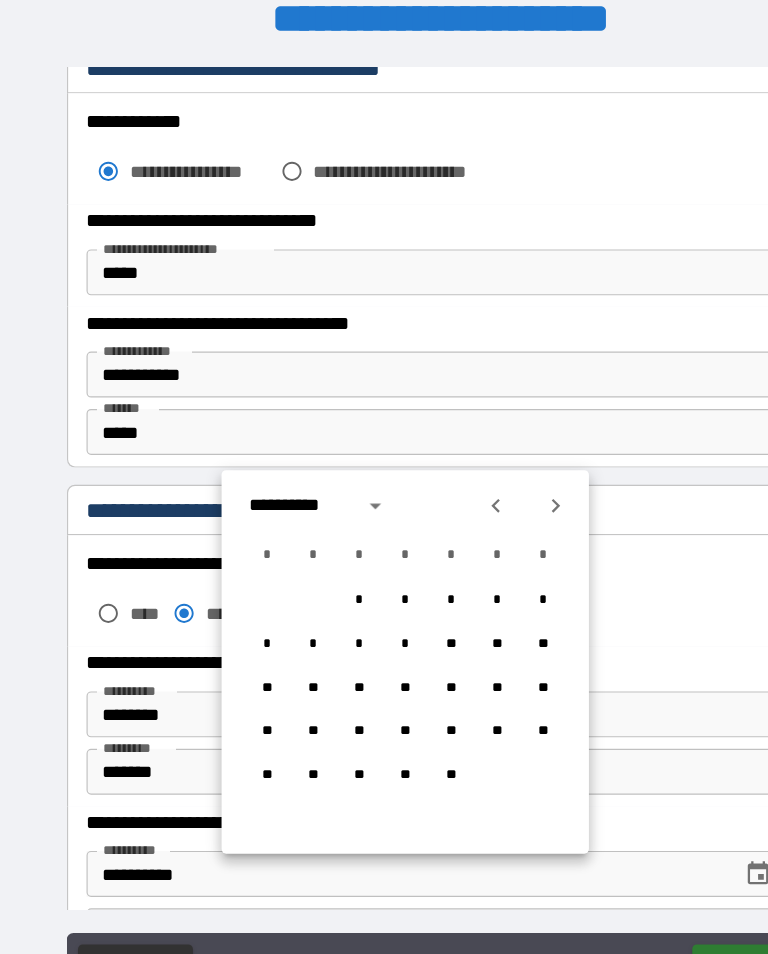 click 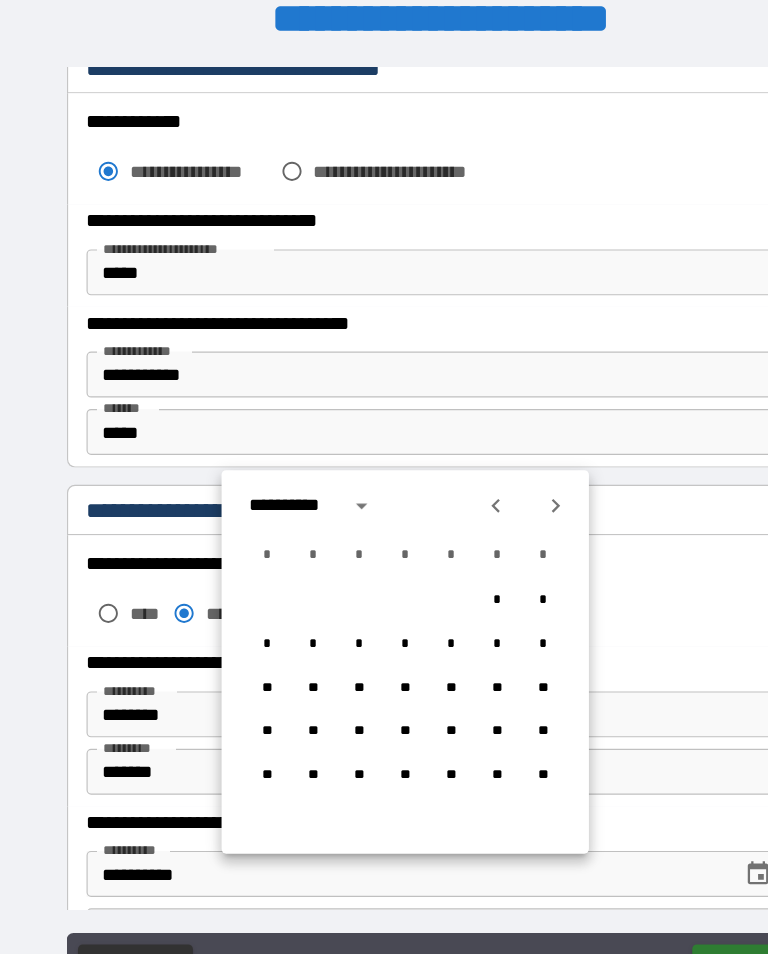 click 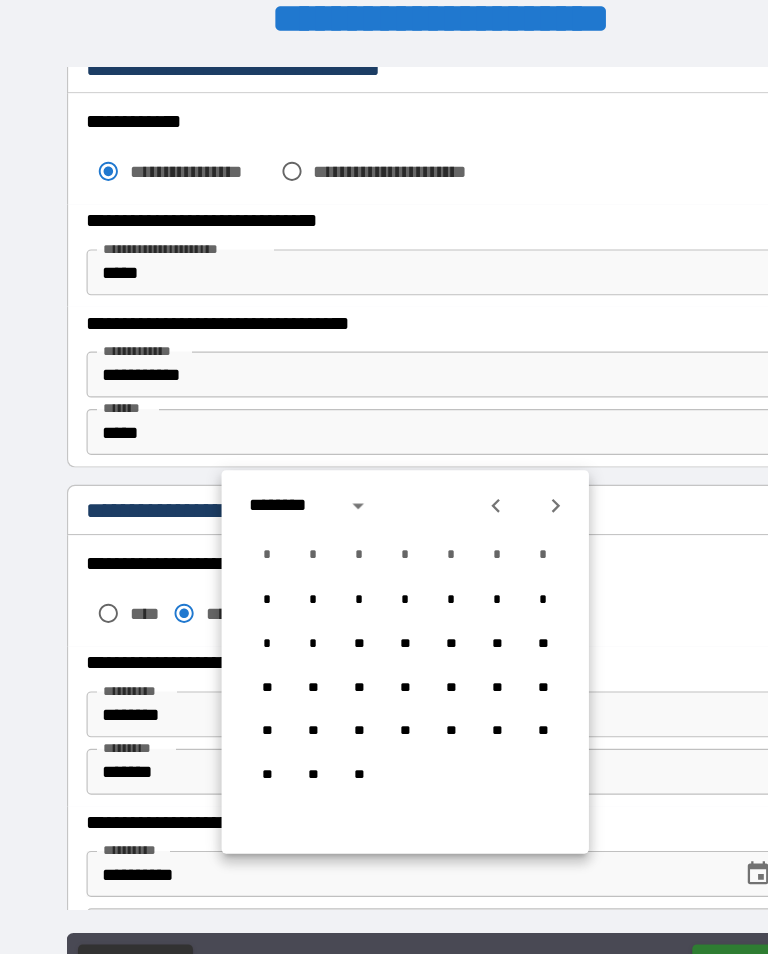 click 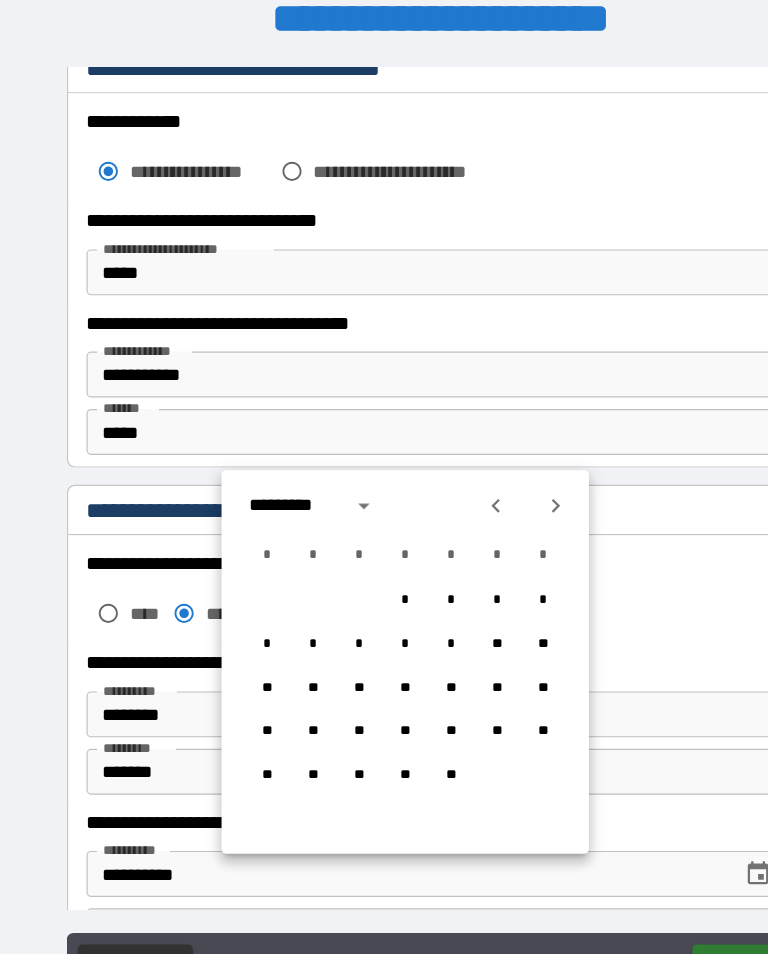 click 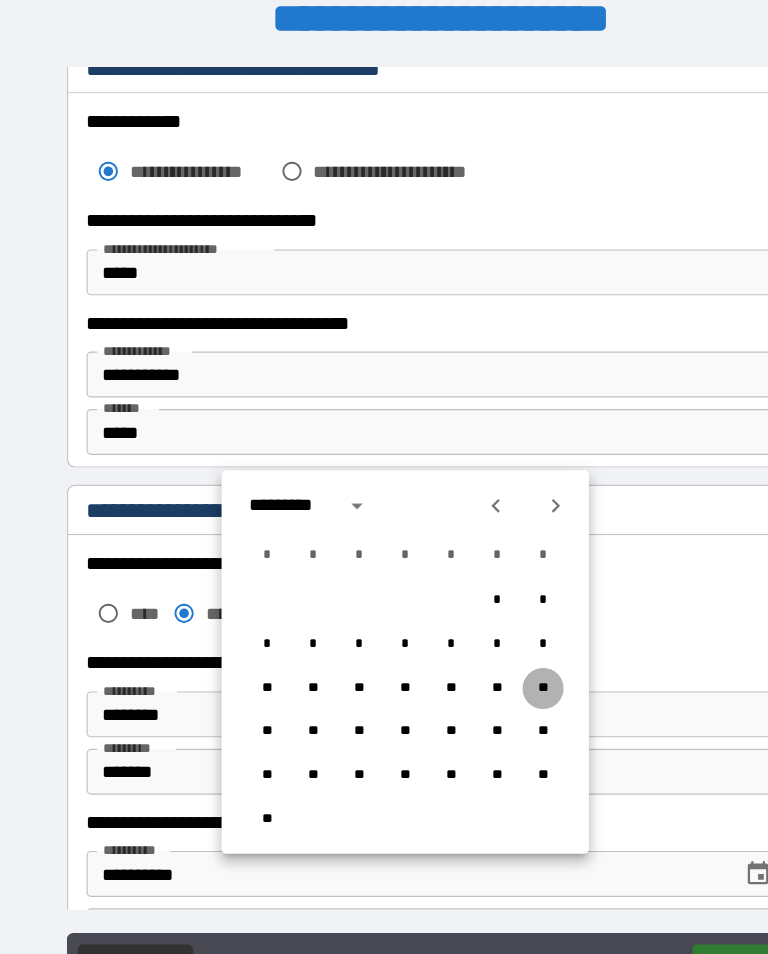 click on "**" at bounding box center (473, 600) 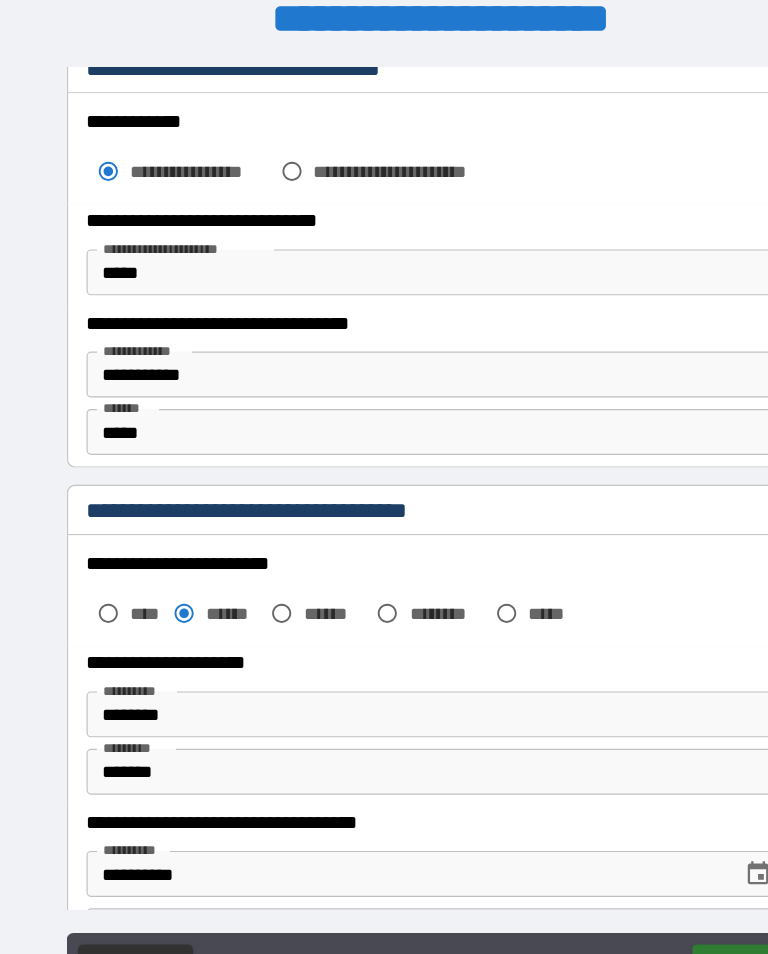 type on "**********" 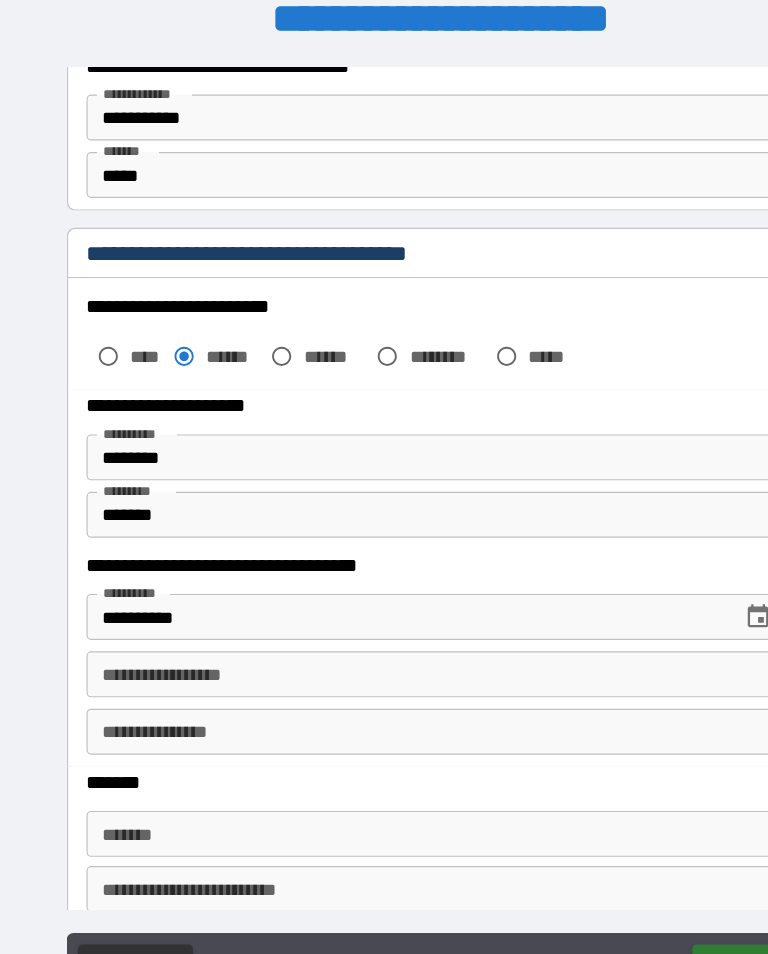 scroll, scrollTop: 650, scrollLeft: 0, axis: vertical 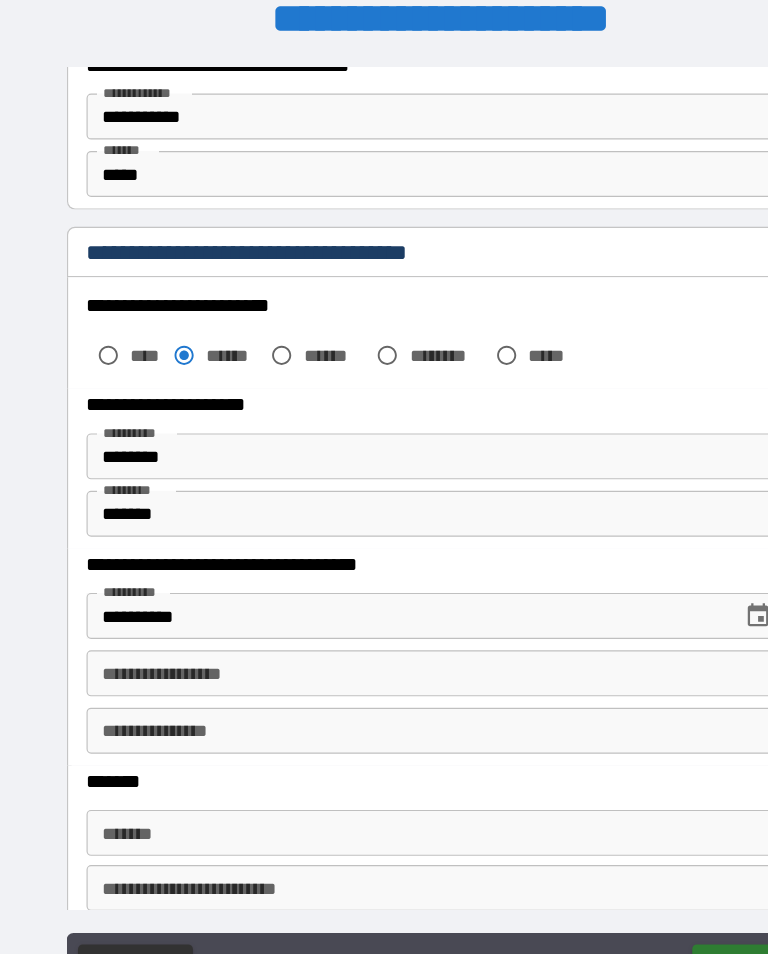click on "**********" at bounding box center [384, 587] 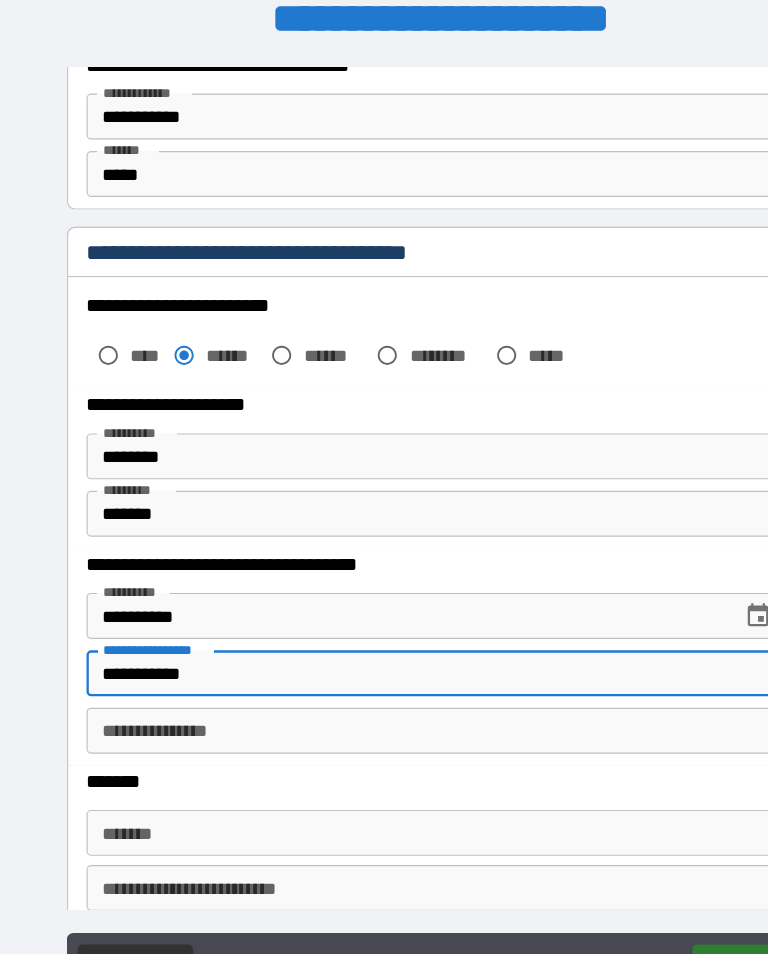 scroll, scrollTop: 400, scrollLeft: 44, axis: both 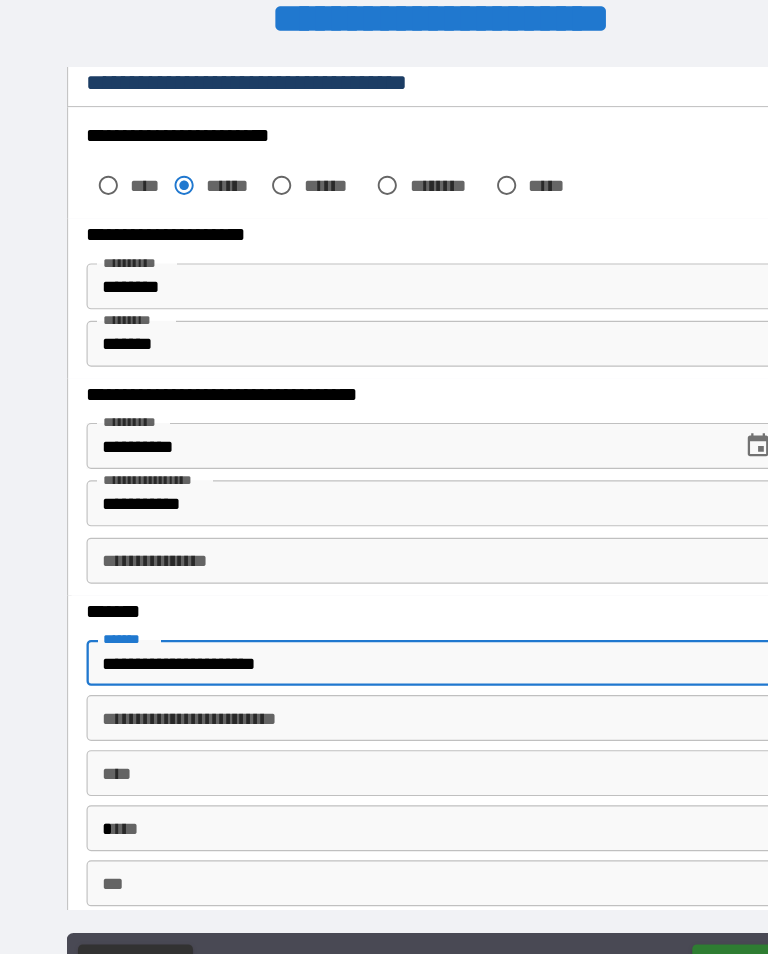type on "**********" 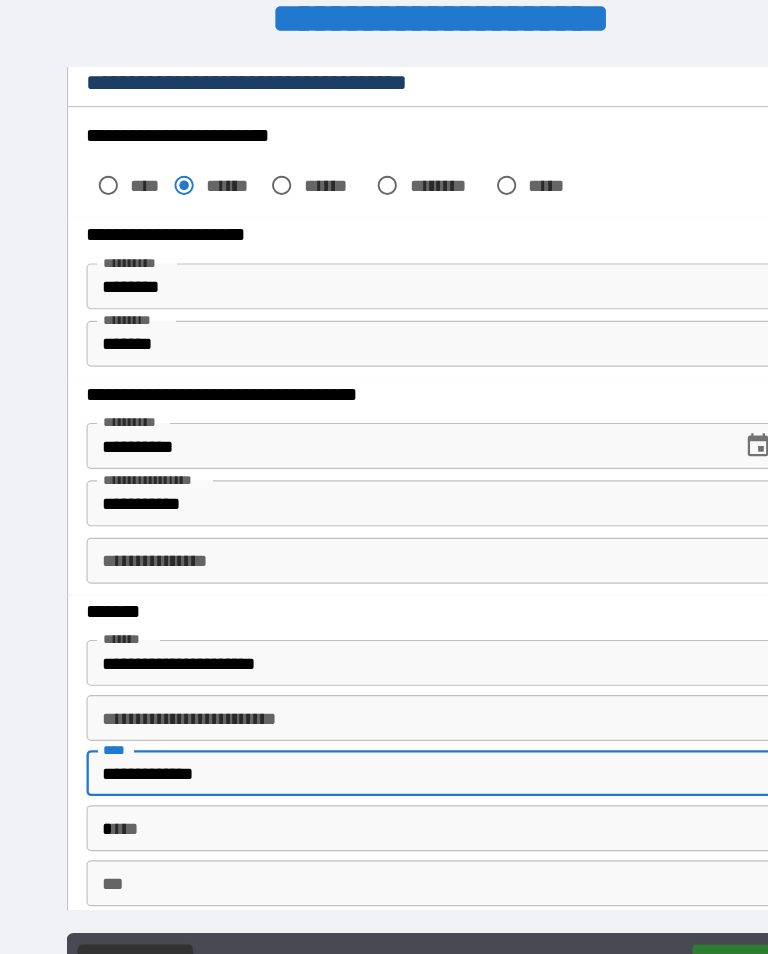type on "**********" 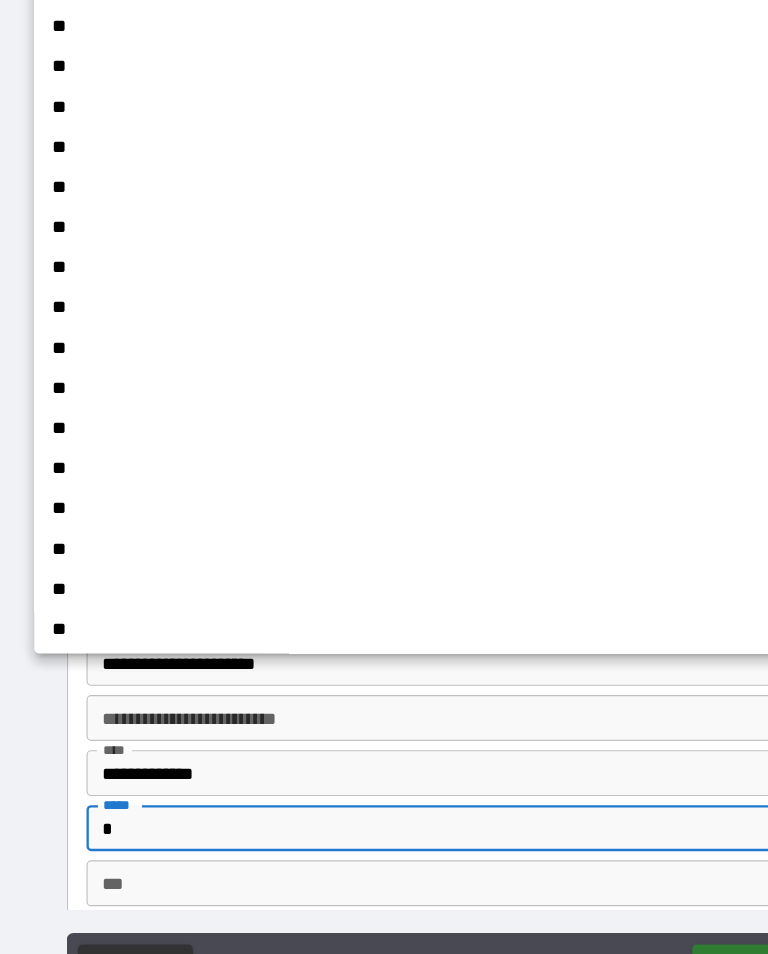 scroll, scrollTop: 128, scrollLeft: 44, axis: both 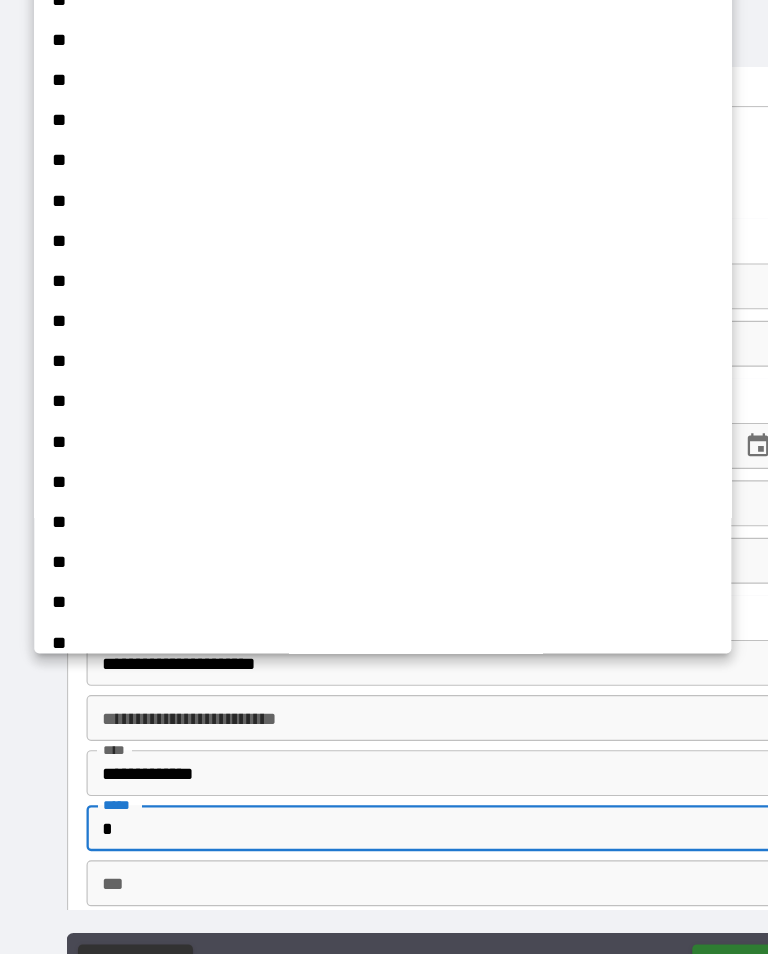 click on "**" at bounding box center [377, 384] 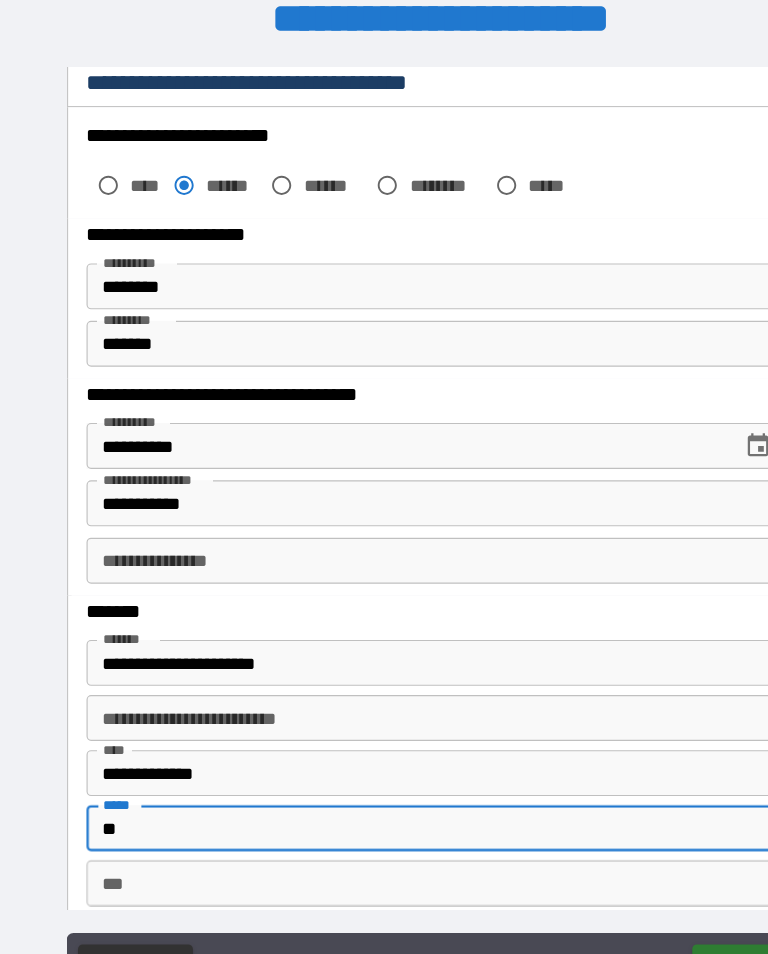 type on "**" 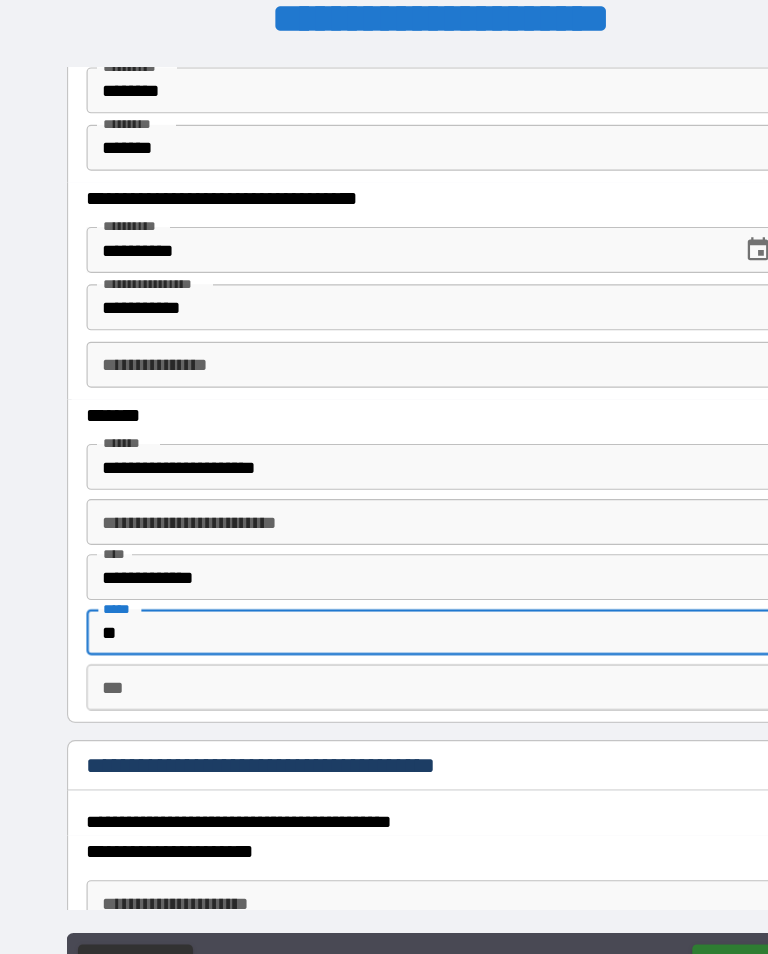 scroll, scrollTop: 971, scrollLeft: 0, axis: vertical 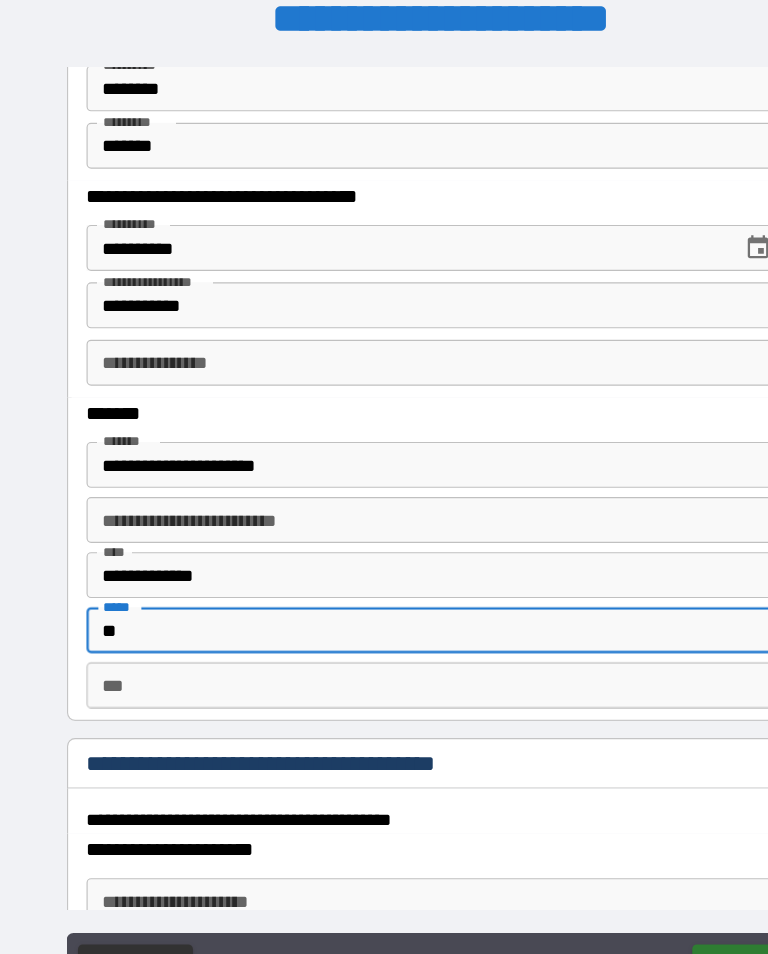 click on "***" at bounding box center (384, 597) 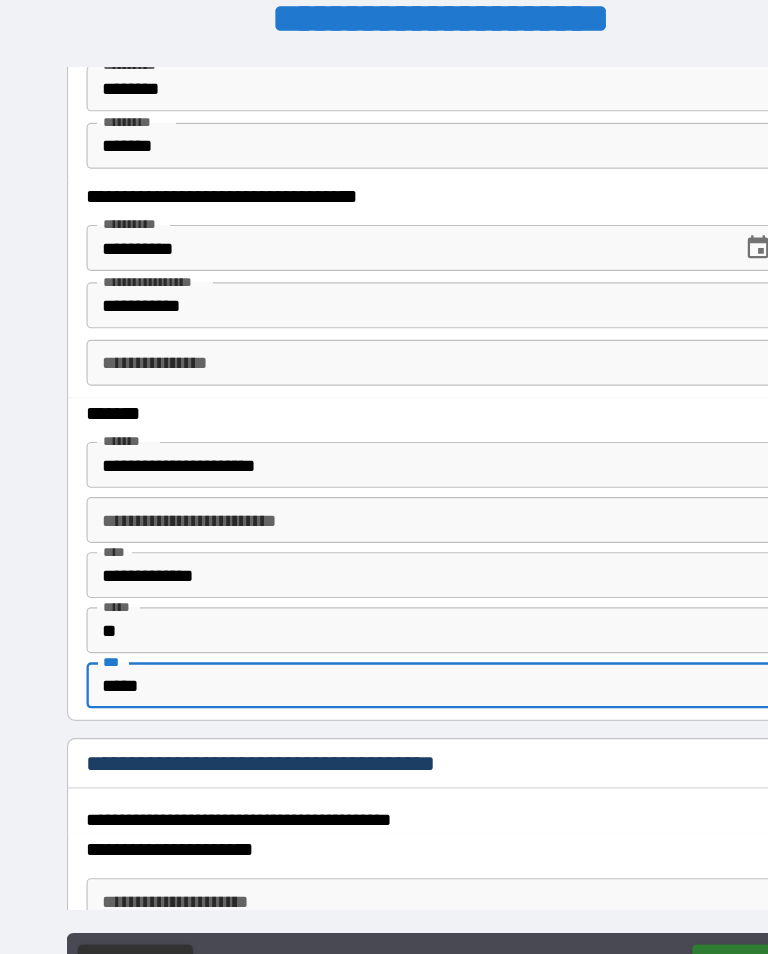 scroll, scrollTop: 400, scrollLeft: 44, axis: both 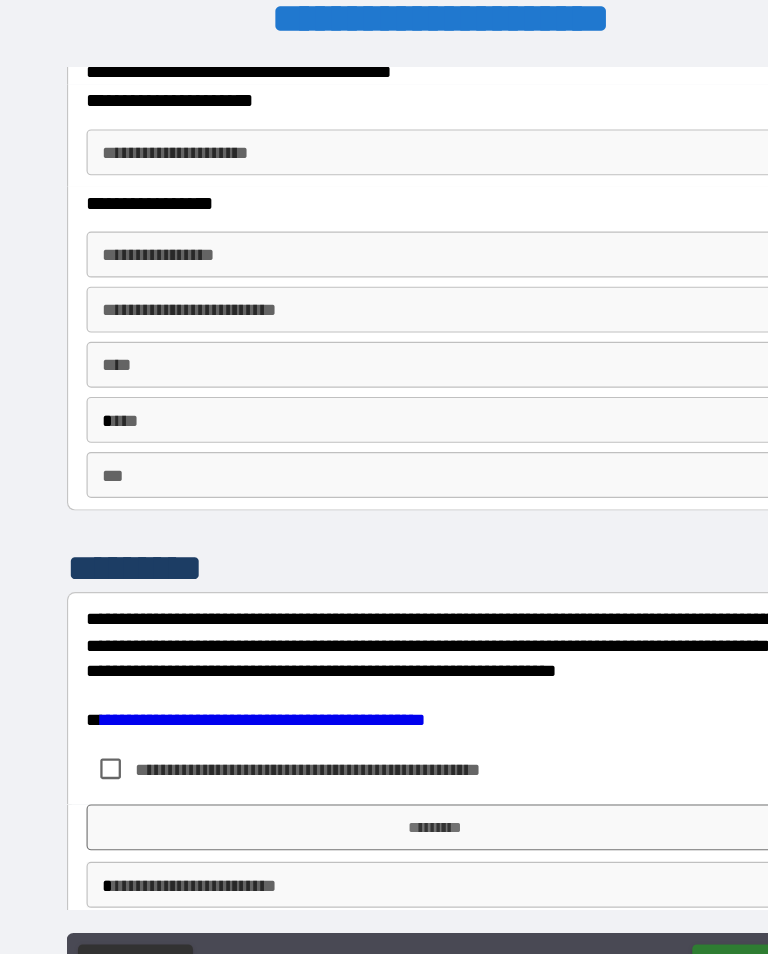 type on "*****" 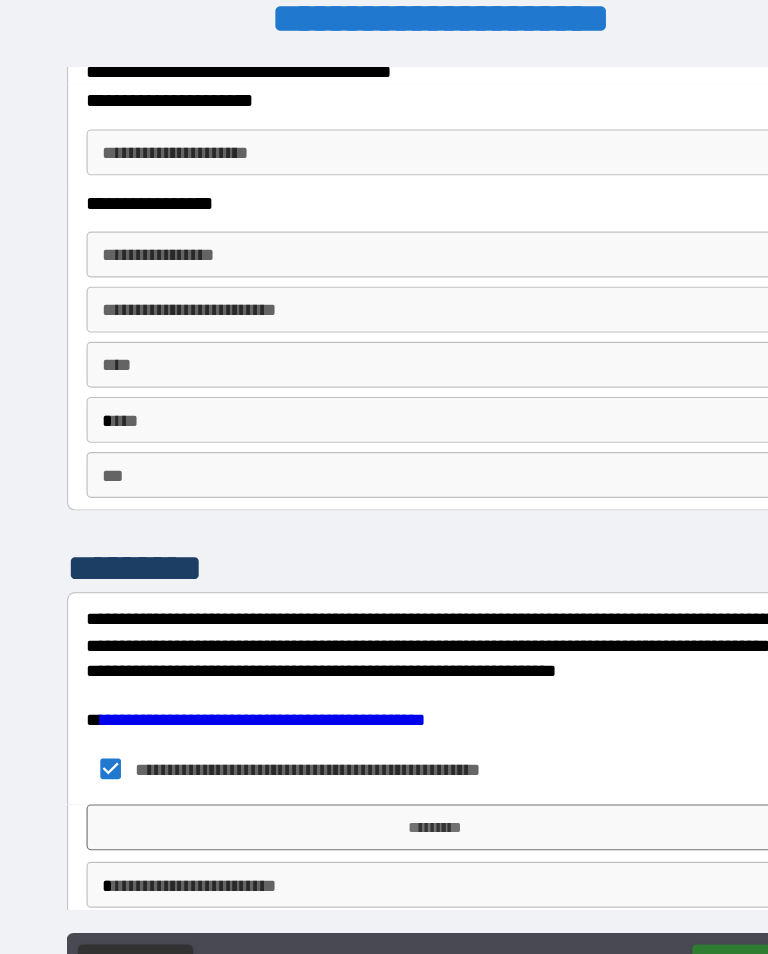 scroll, scrollTop: 128, scrollLeft: 44, axis: both 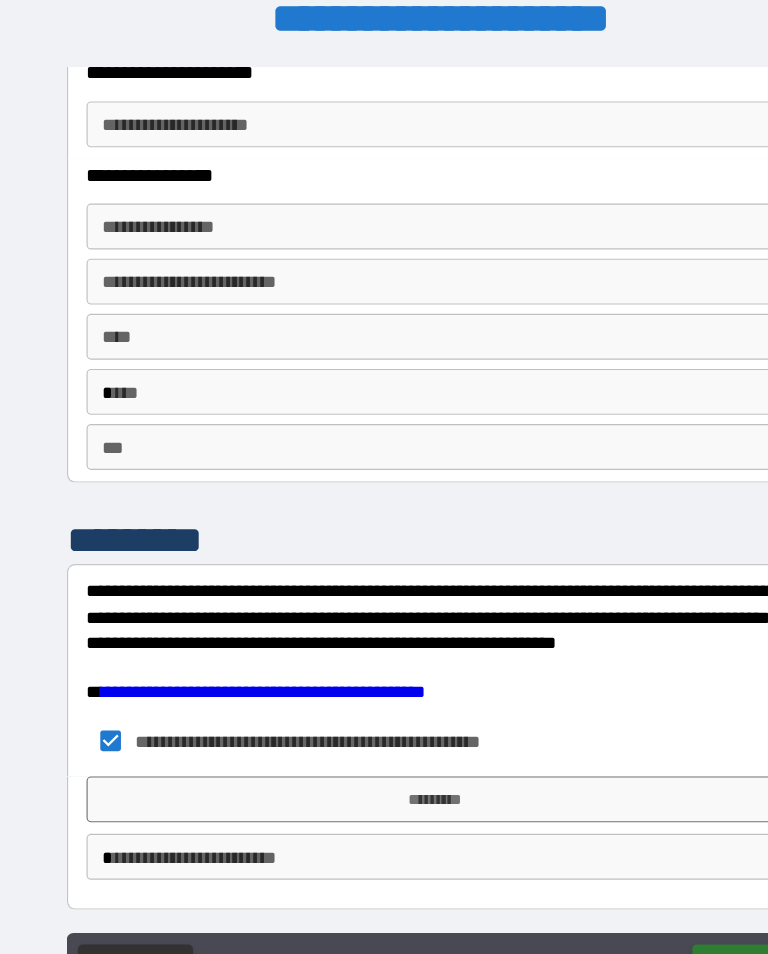 click on "**********" at bounding box center [384, 461] 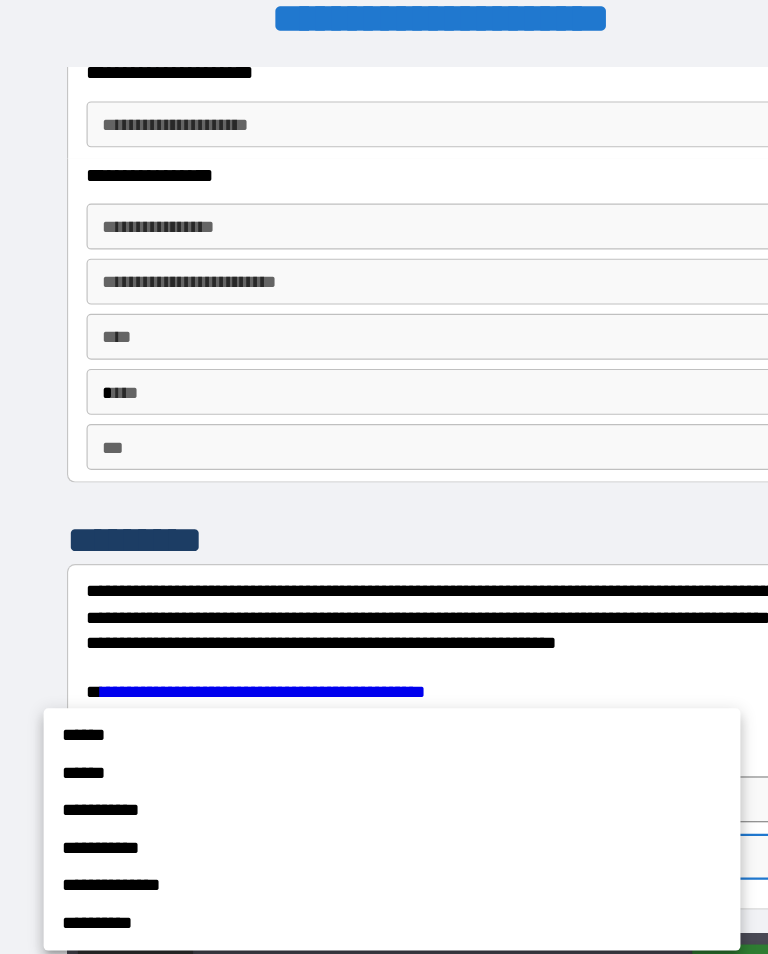 click on "******" at bounding box center [324, 673] 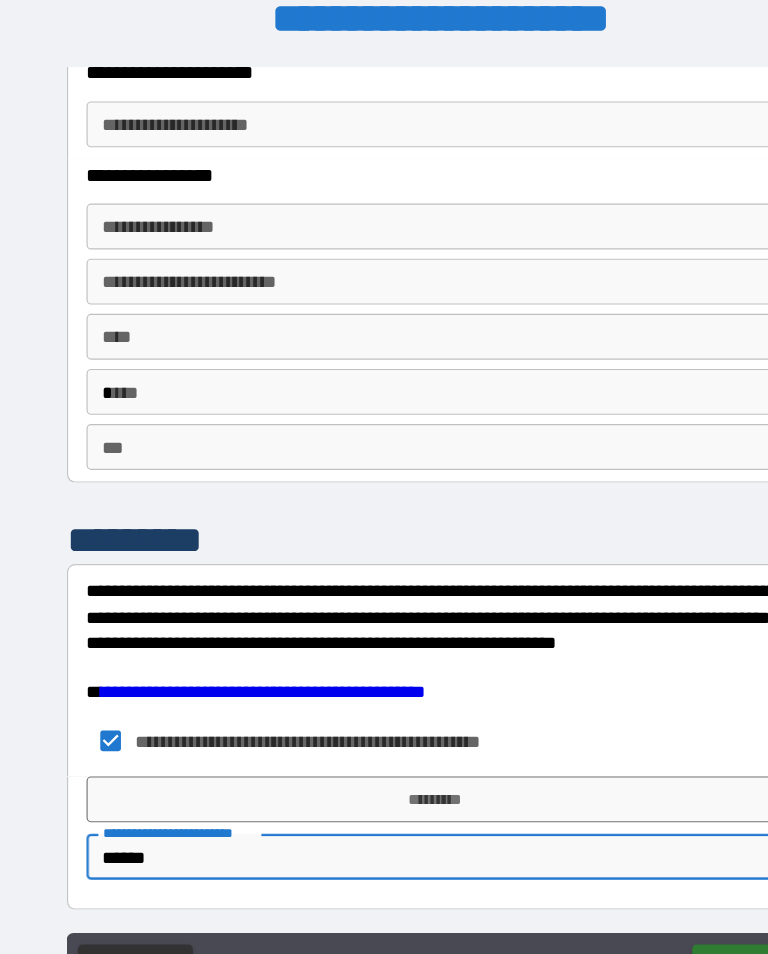 type on "******" 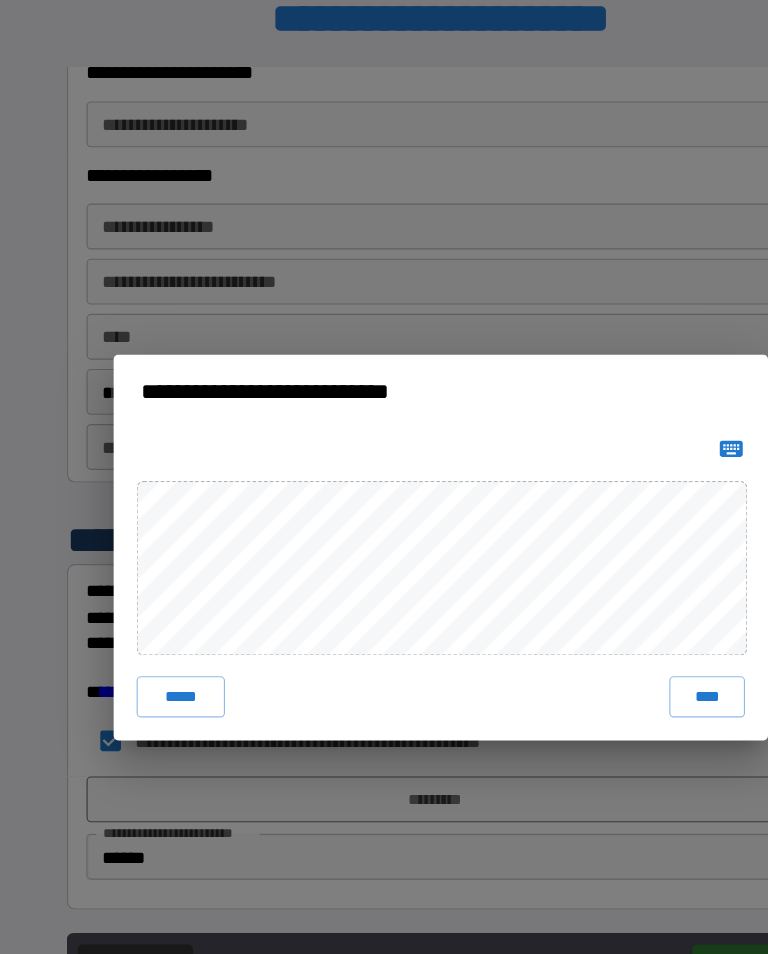 click on "****" at bounding box center (616, 607) 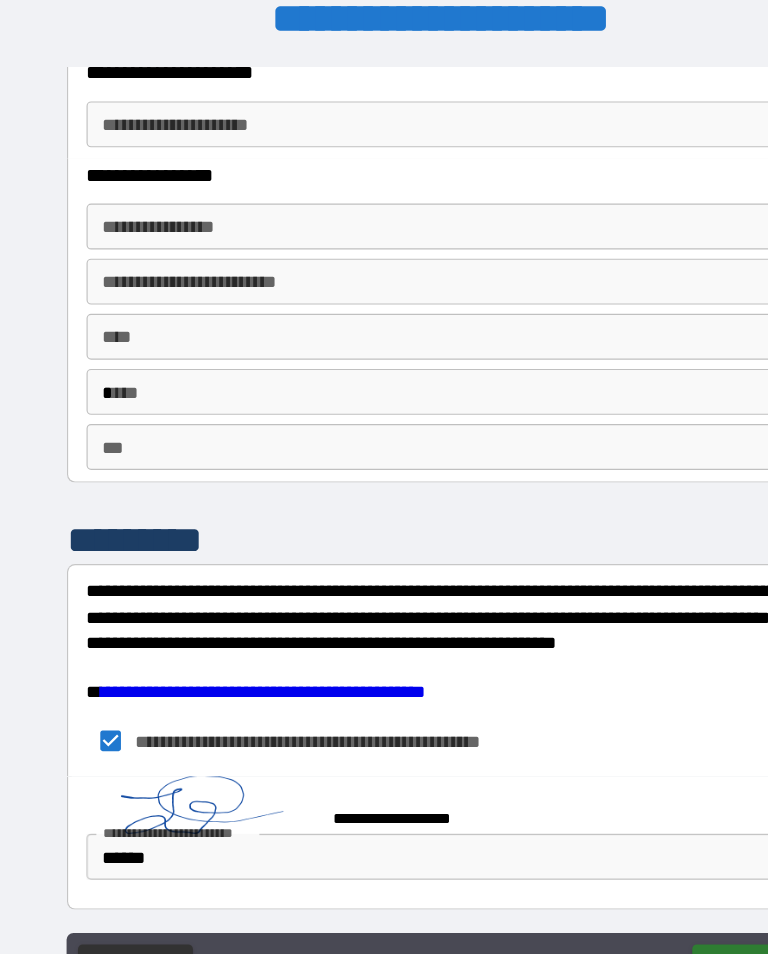 click on "******" at bounding box center (651, 843) 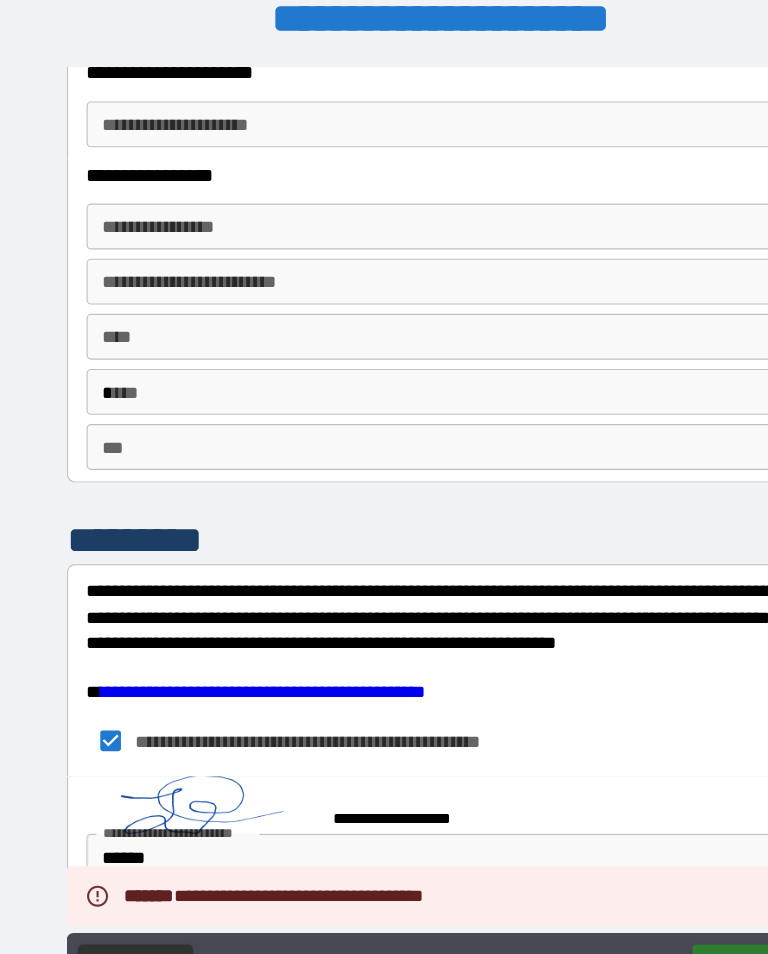 scroll, scrollTop: 3360, scrollLeft: 0, axis: vertical 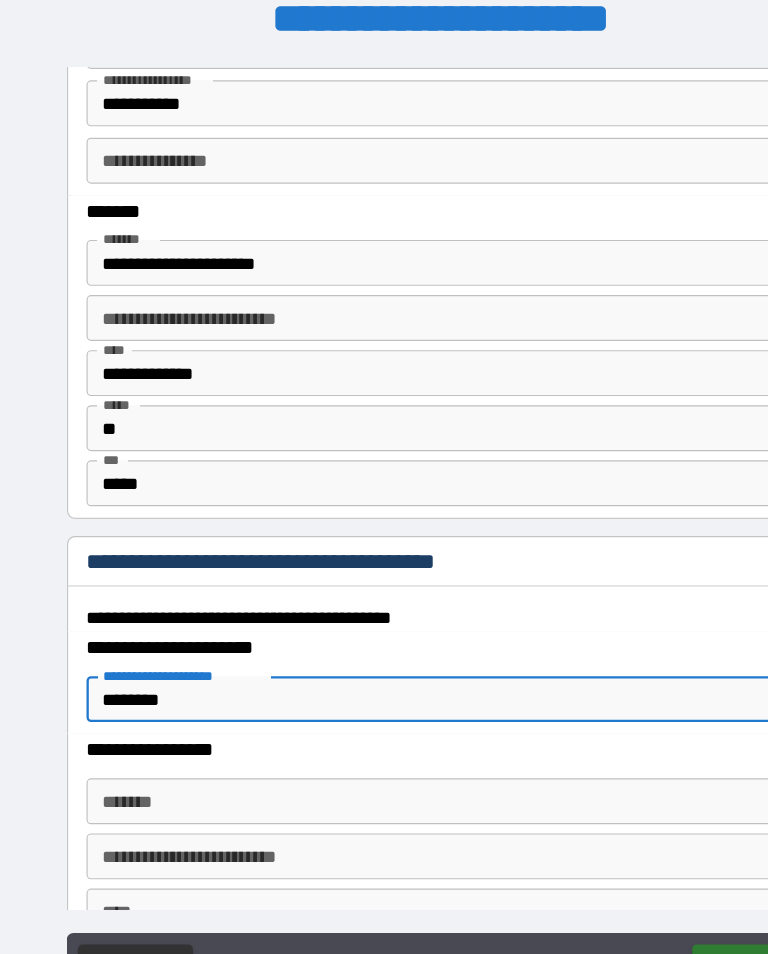 type on "********" 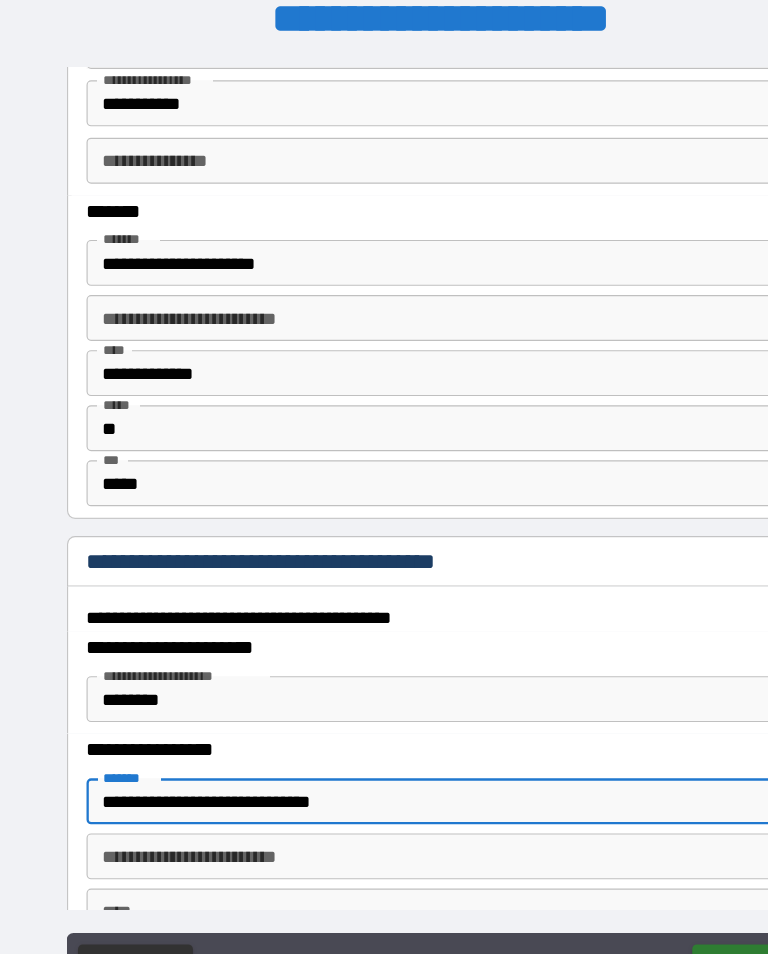 scroll, scrollTop: 418, scrollLeft: 44, axis: both 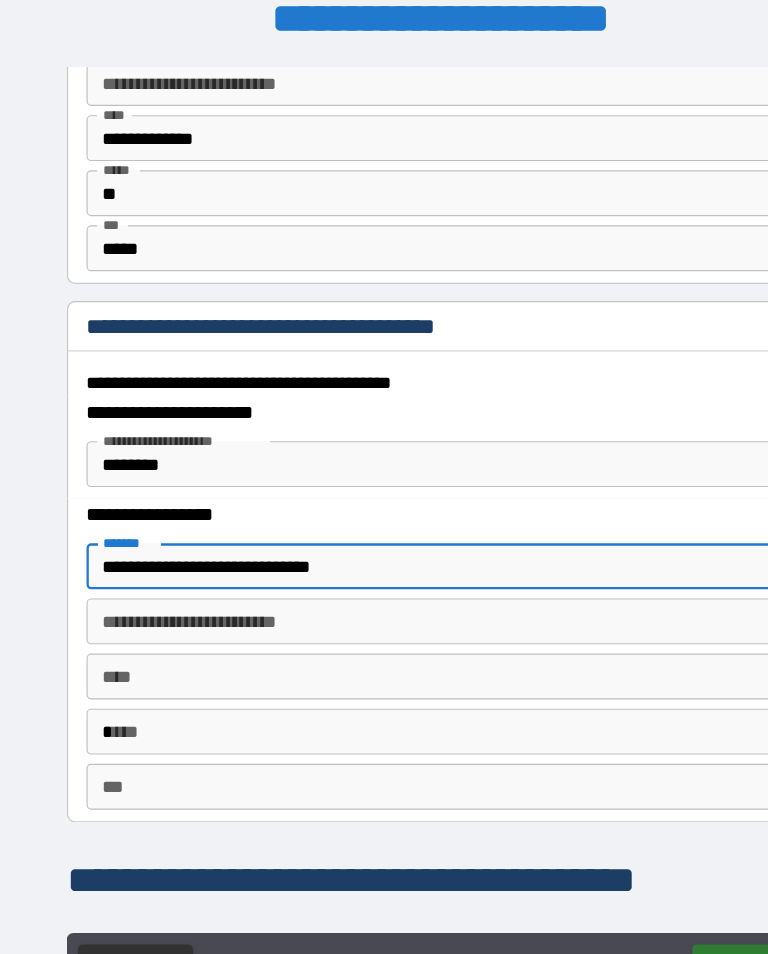 type on "**********" 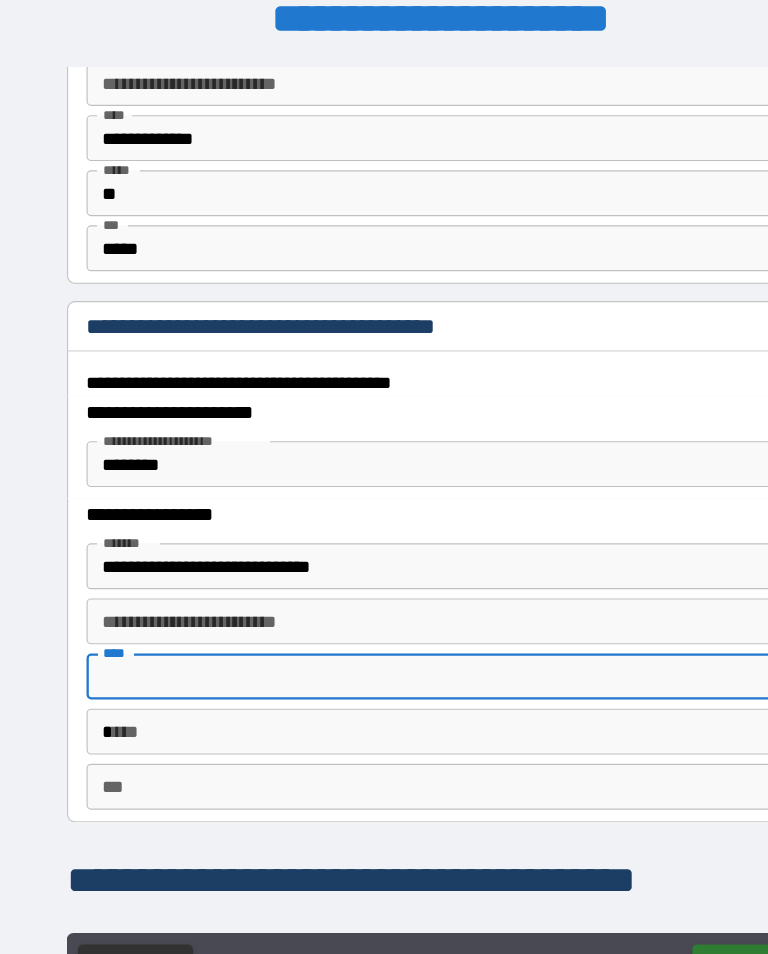 scroll, scrollTop: 154, scrollLeft: 44, axis: both 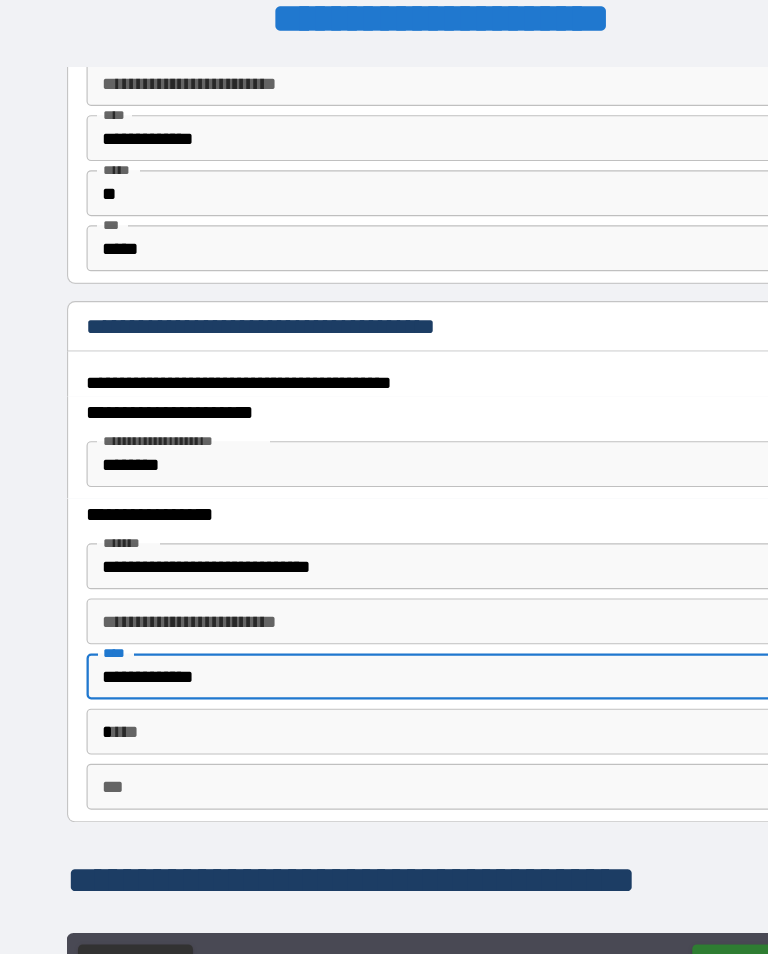 type on "**********" 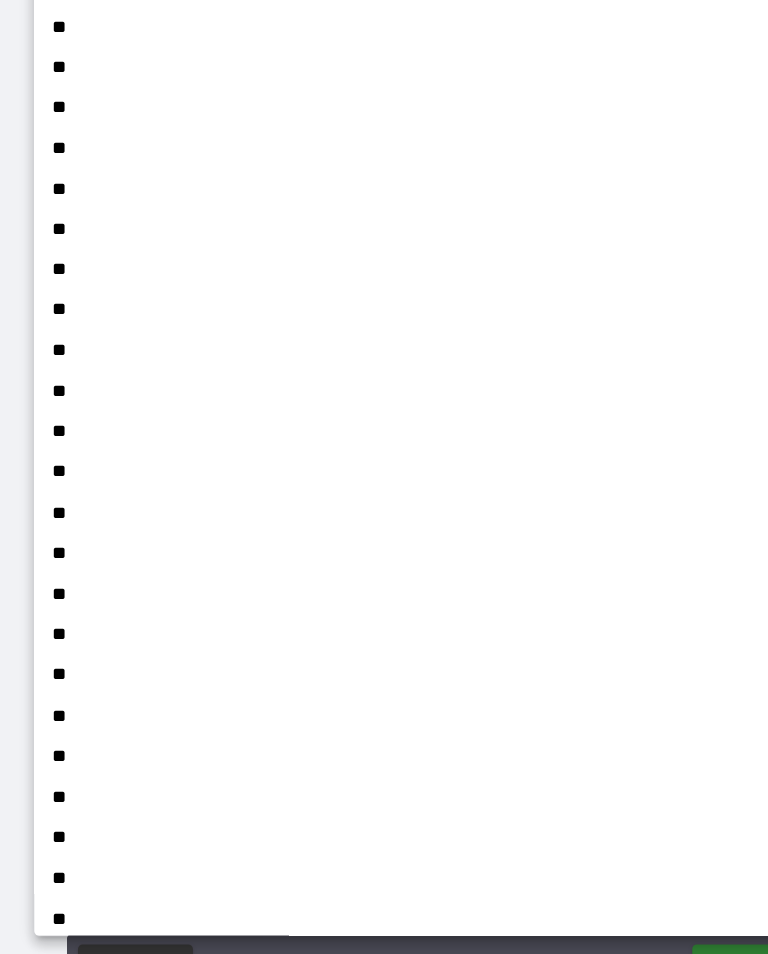 click on "**" at bounding box center (379, 588) 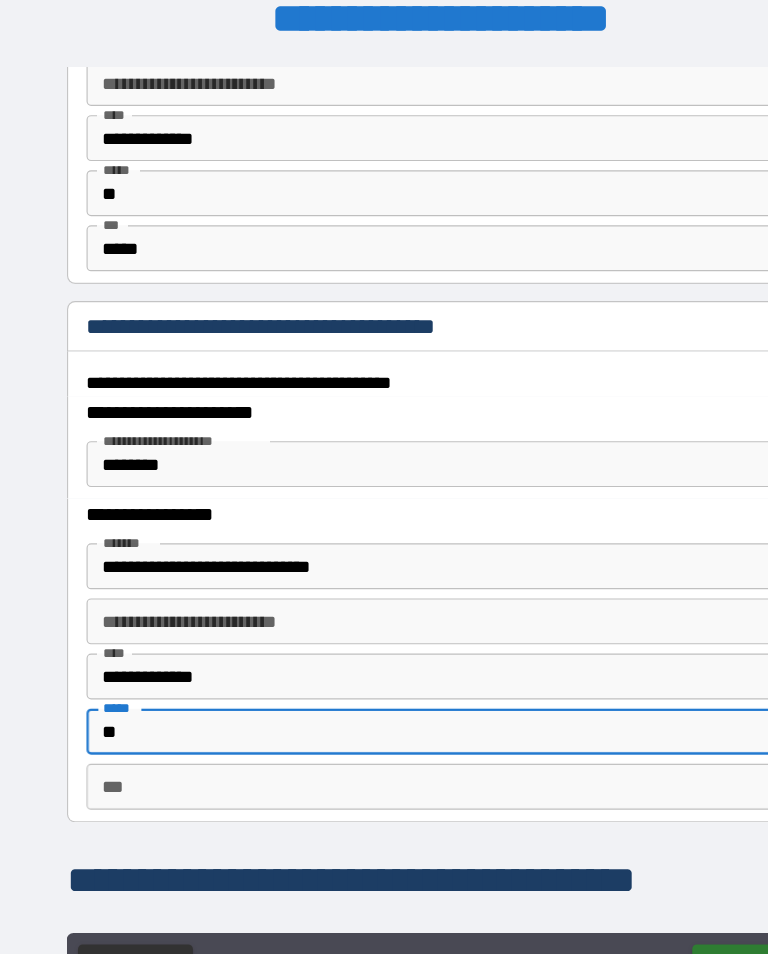 type on "**" 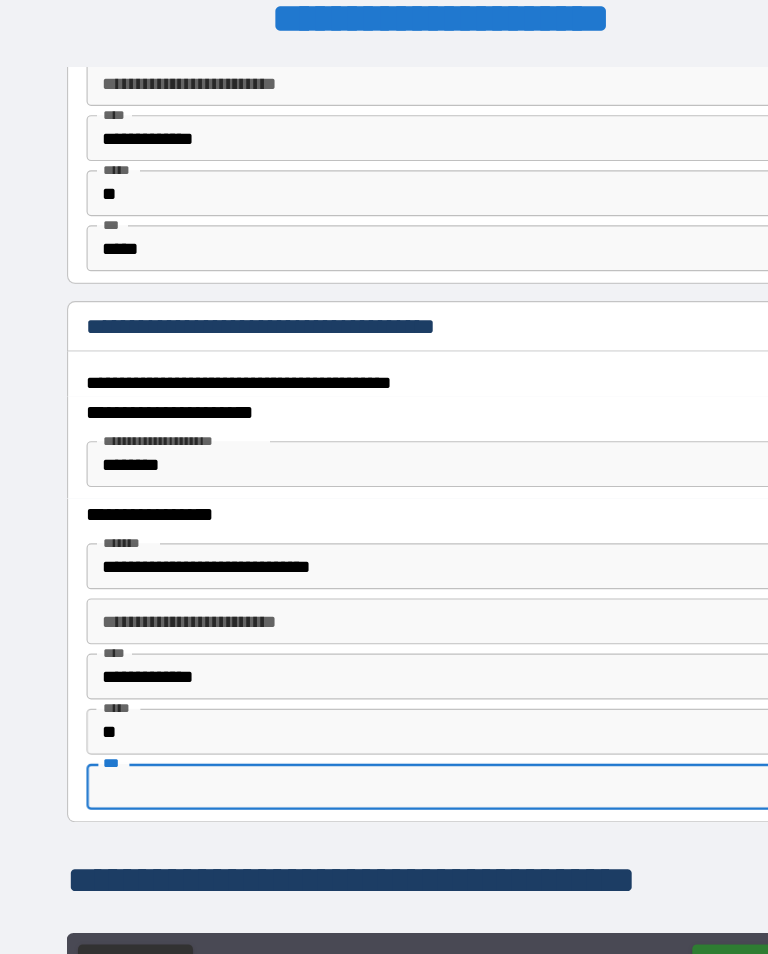 scroll, scrollTop: 427, scrollLeft: 44, axis: both 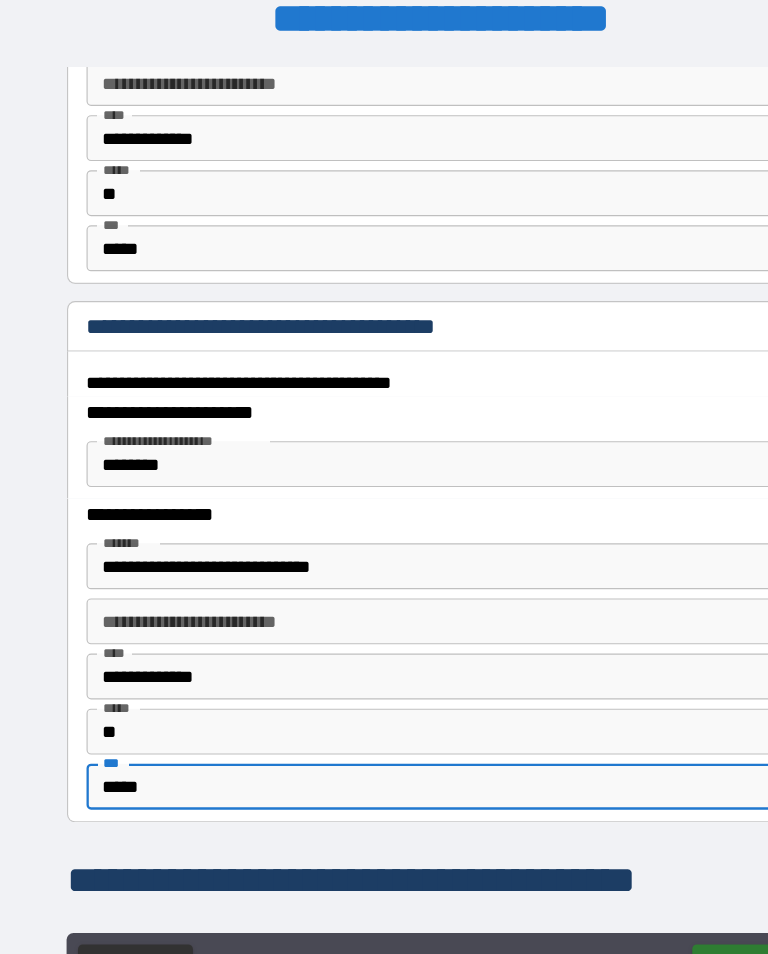 type on "*****" 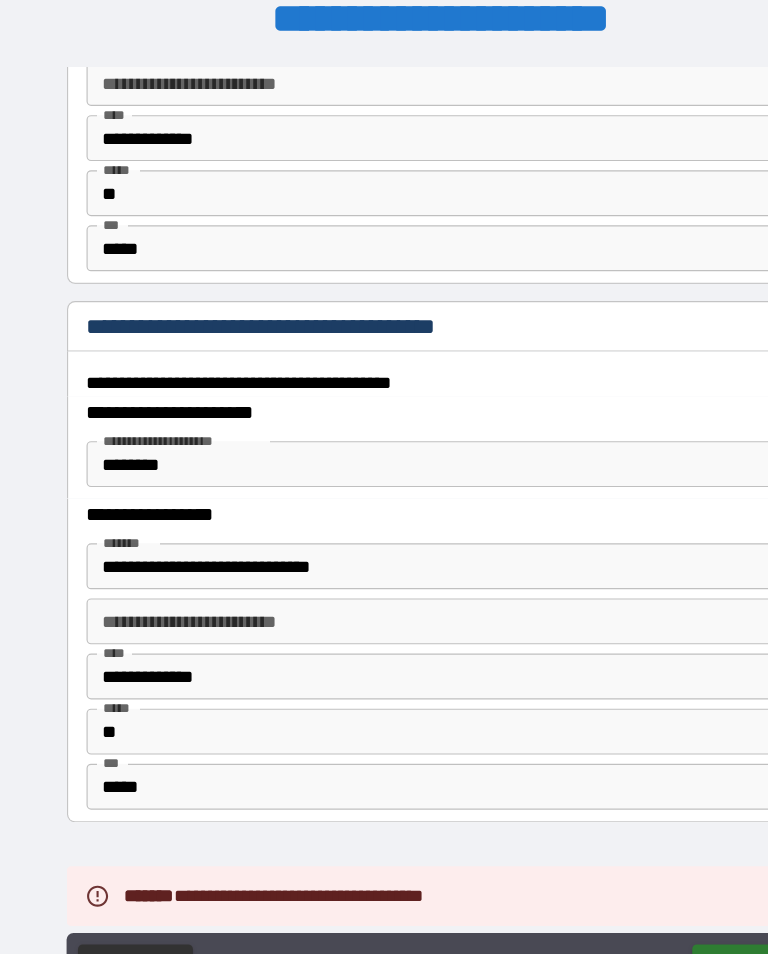 scroll, scrollTop: 154, scrollLeft: 44, axis: both 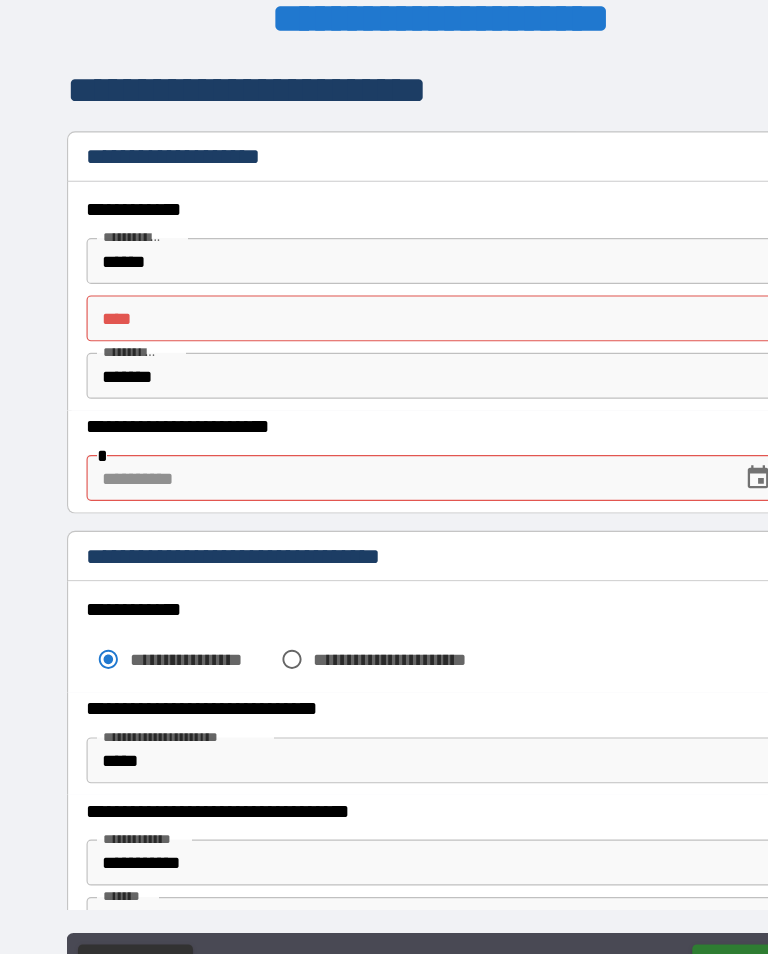 click on "**   *" at bounding box center [378, 278] 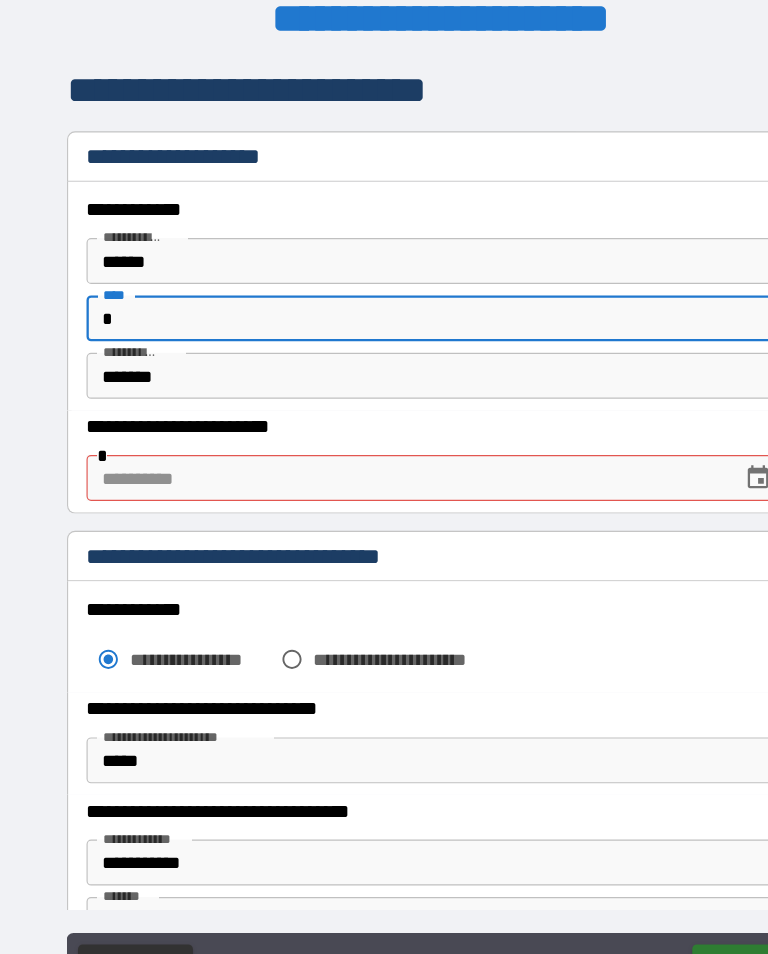 type on "*" 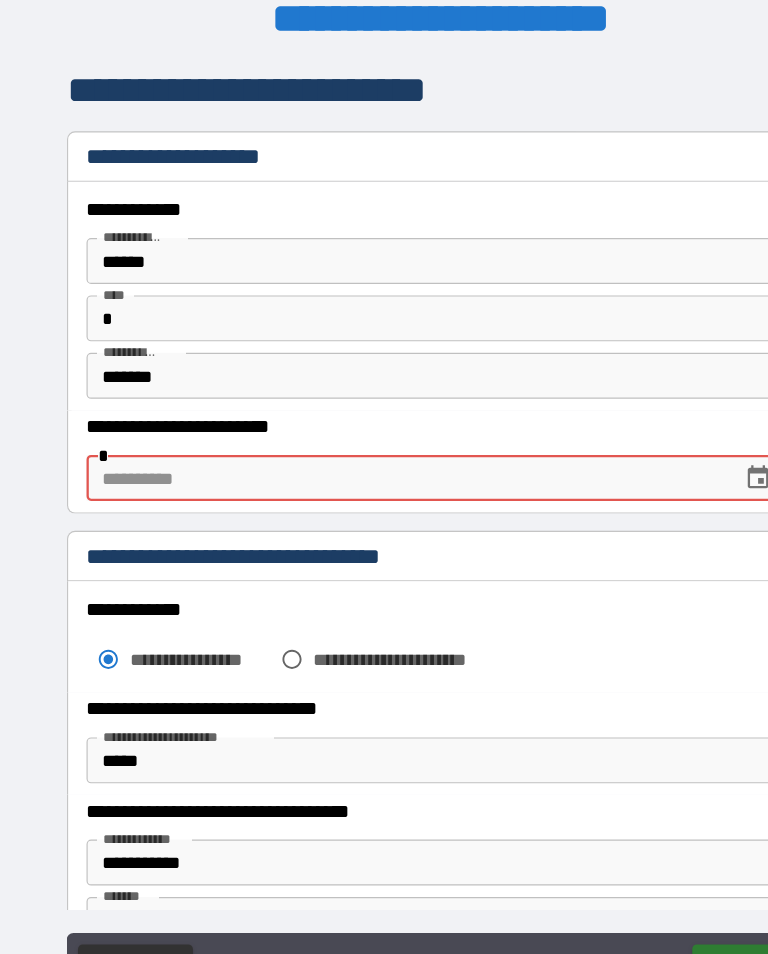 click 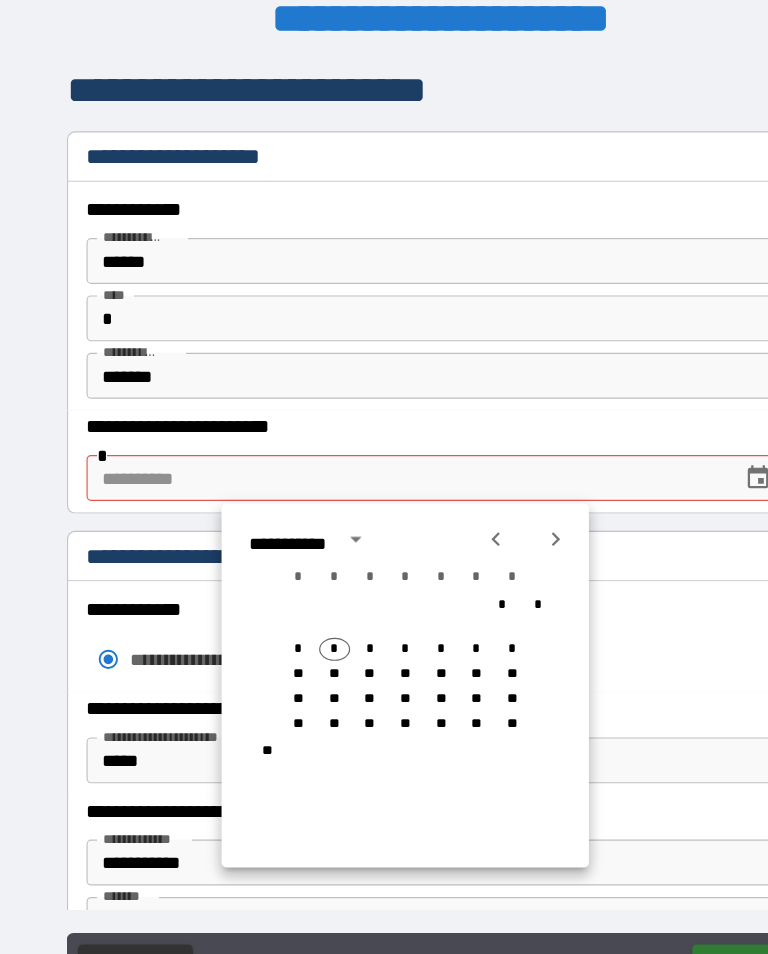click 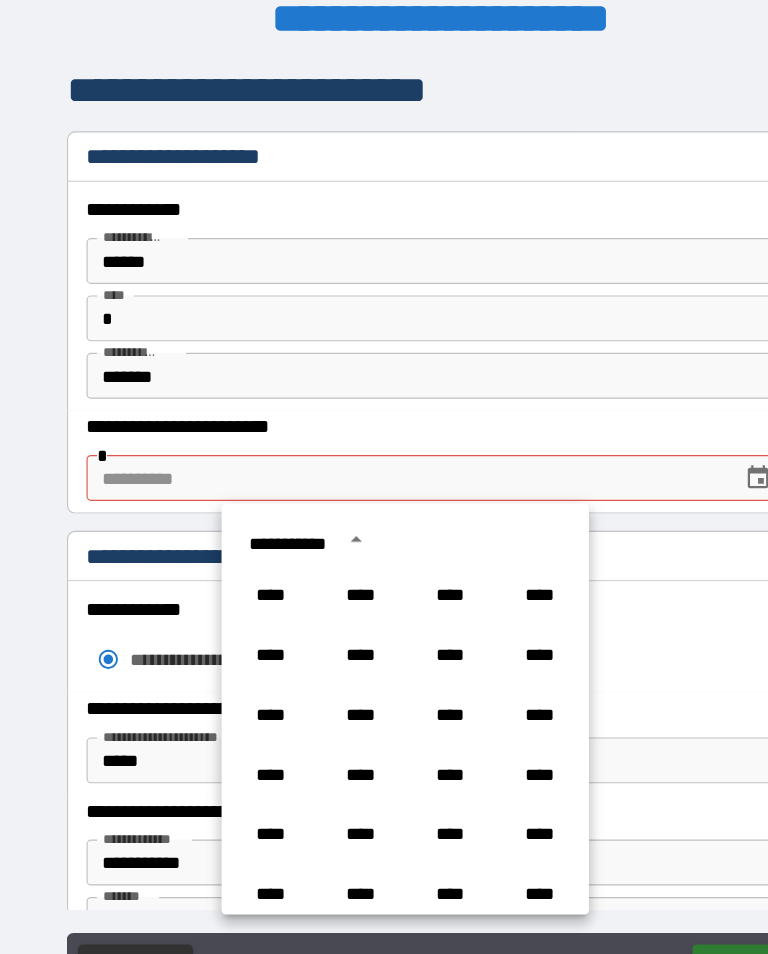 scroll, scrollTop: 1486, scrollLeft: 0, axis: vertical 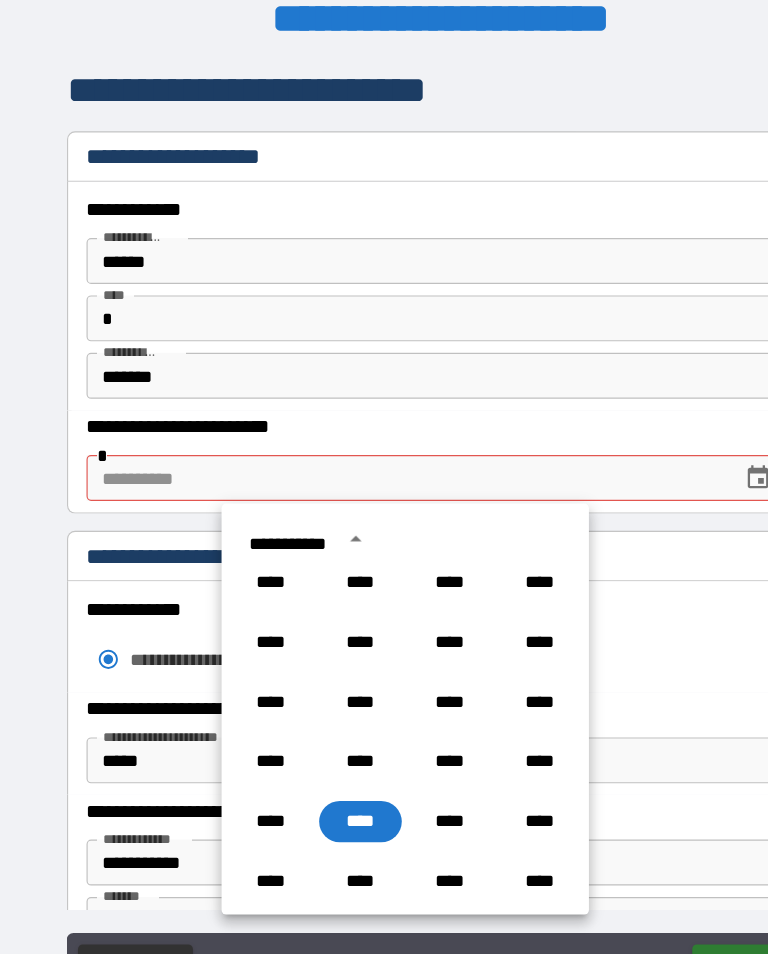 click on "****" at bounding box center (392, 560) 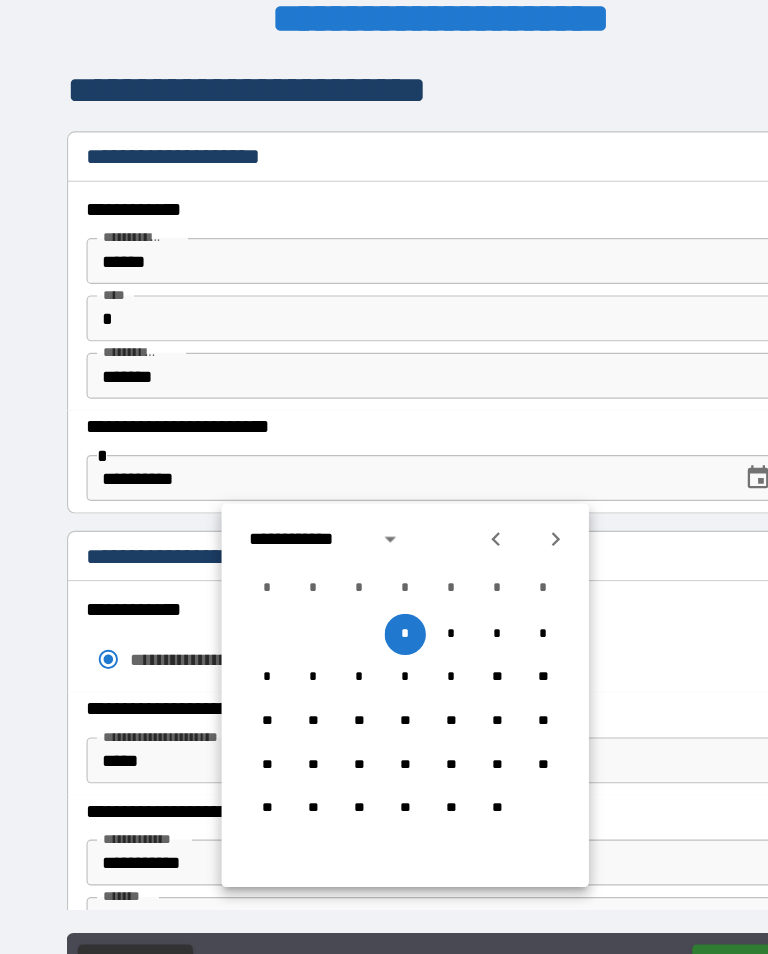 click 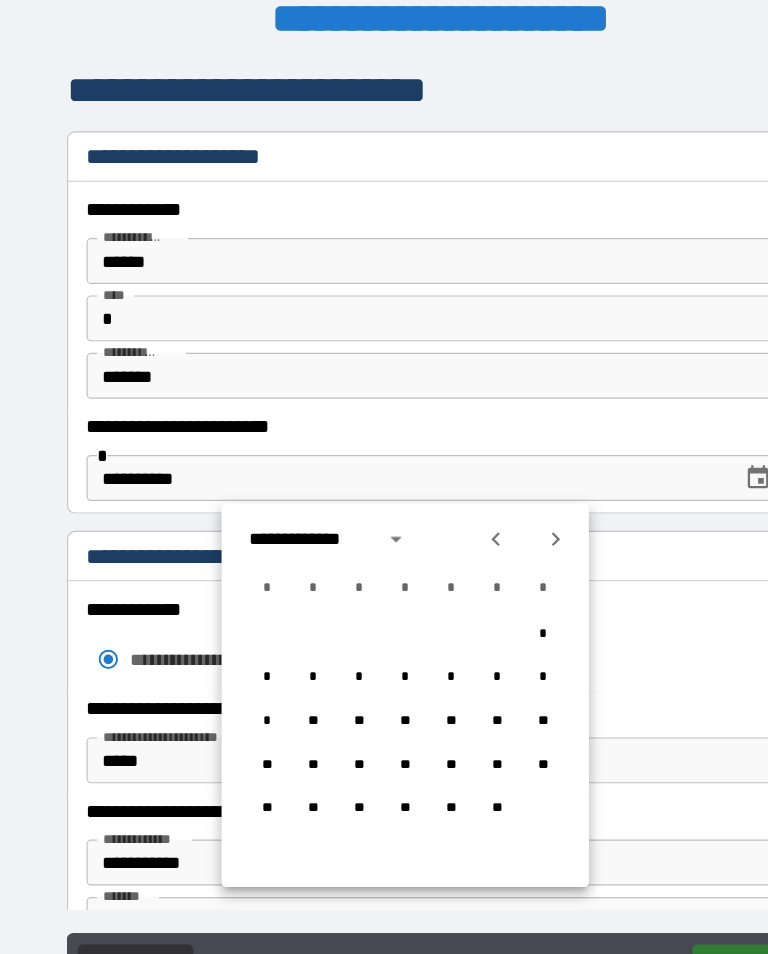 click 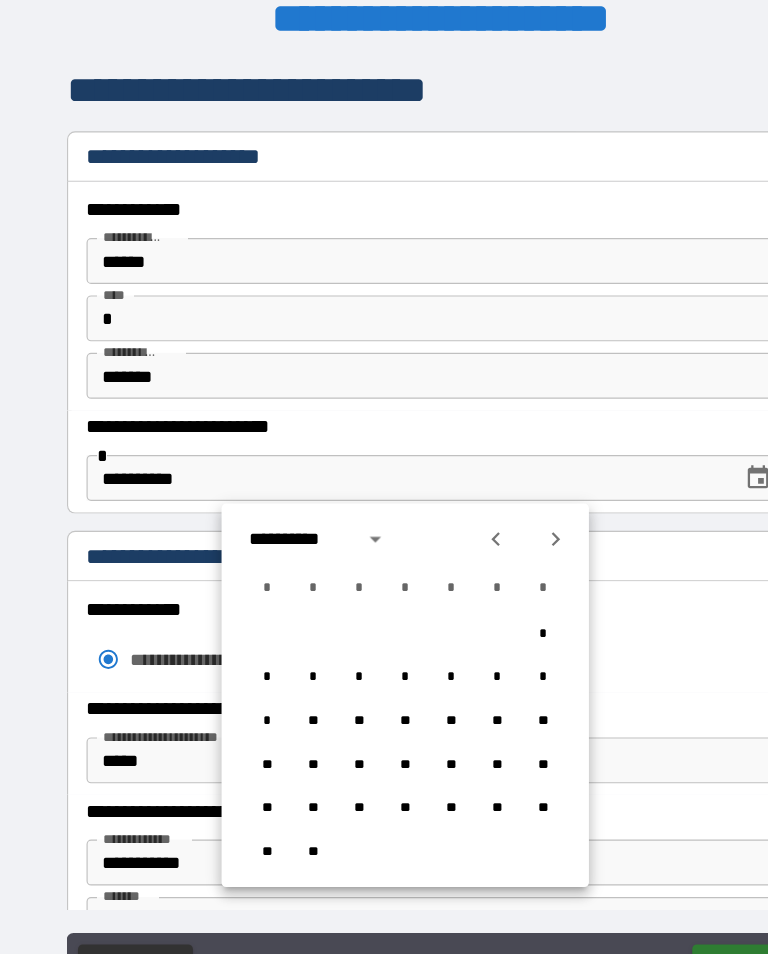 click 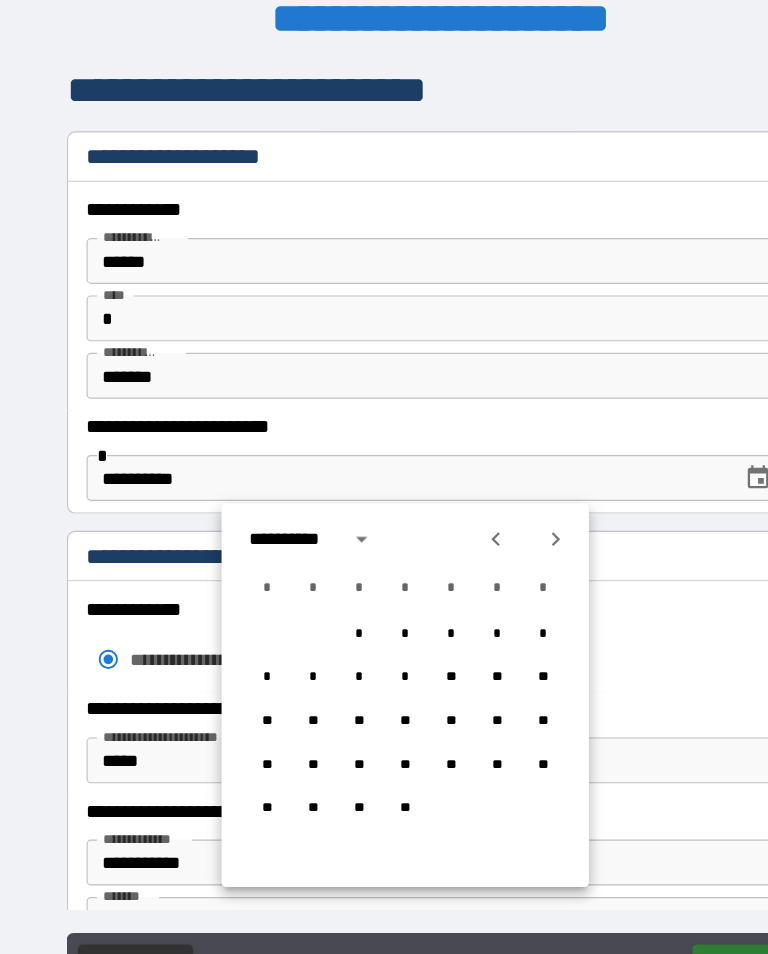click on "**" at bounding box center [313, 629] 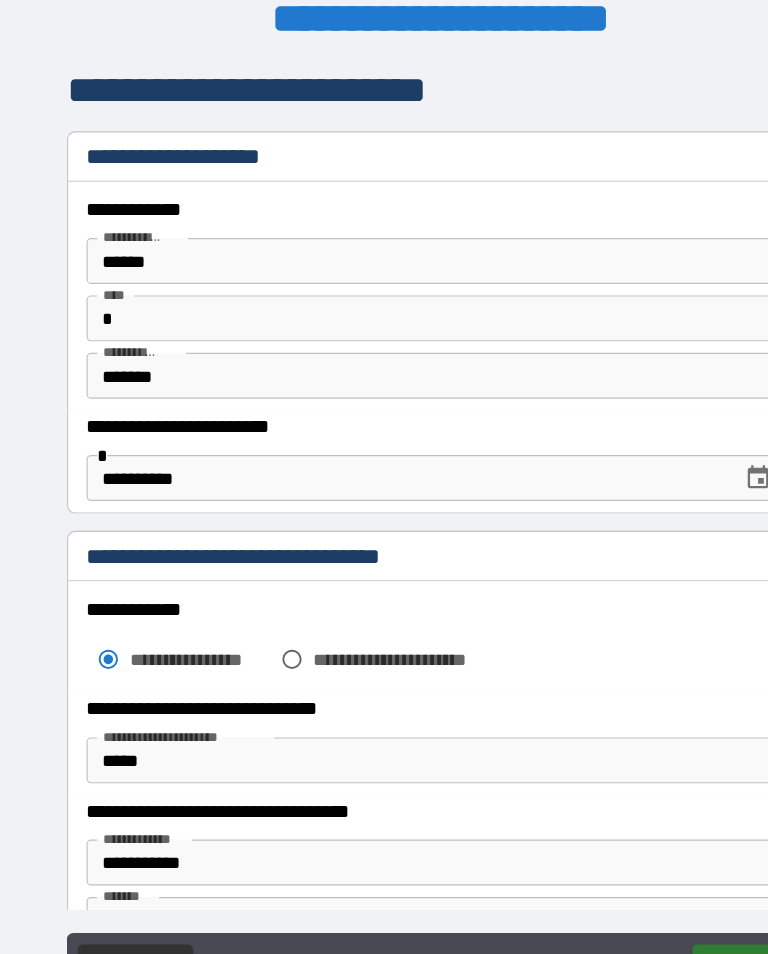 click 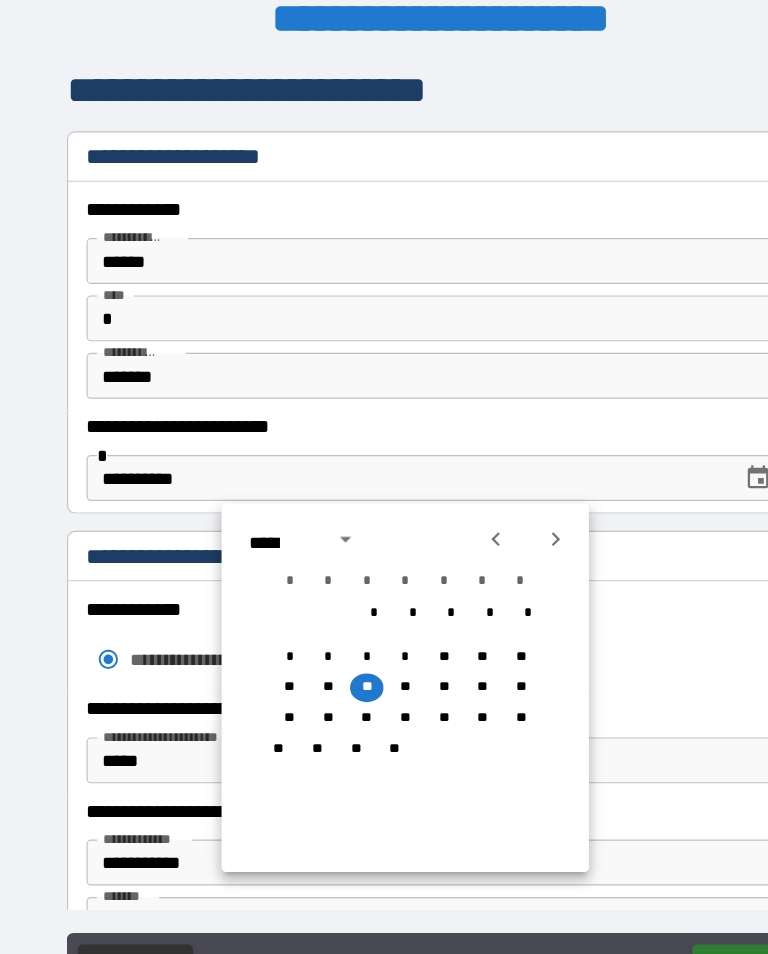 click 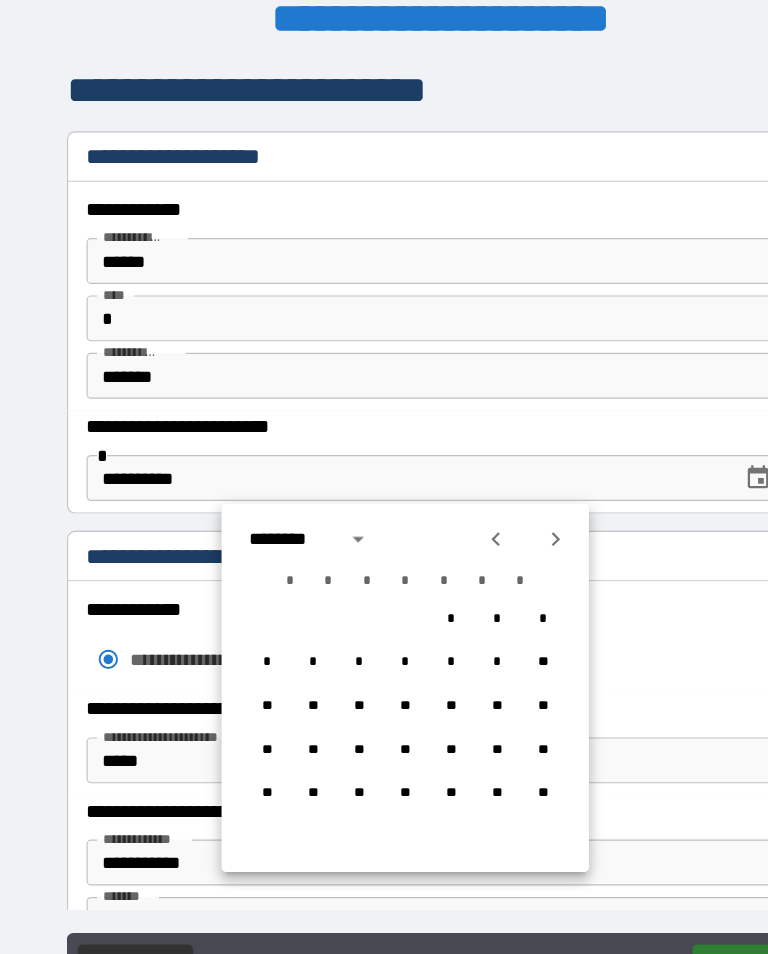 click on "**" at bounding box center [393, 616] 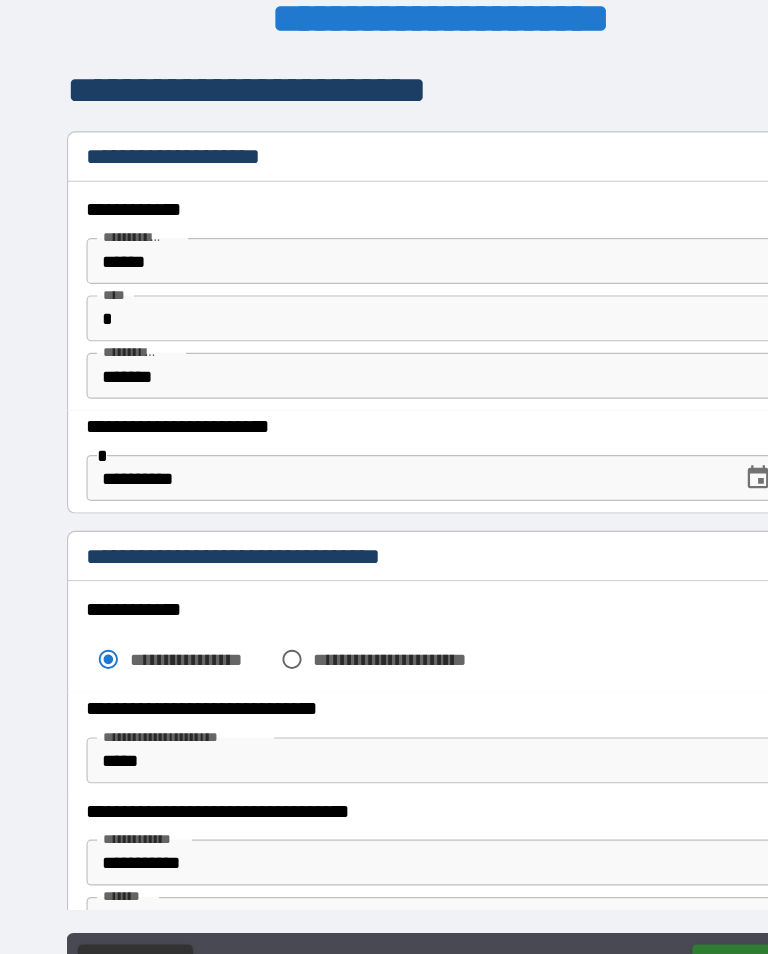 type on "**********" 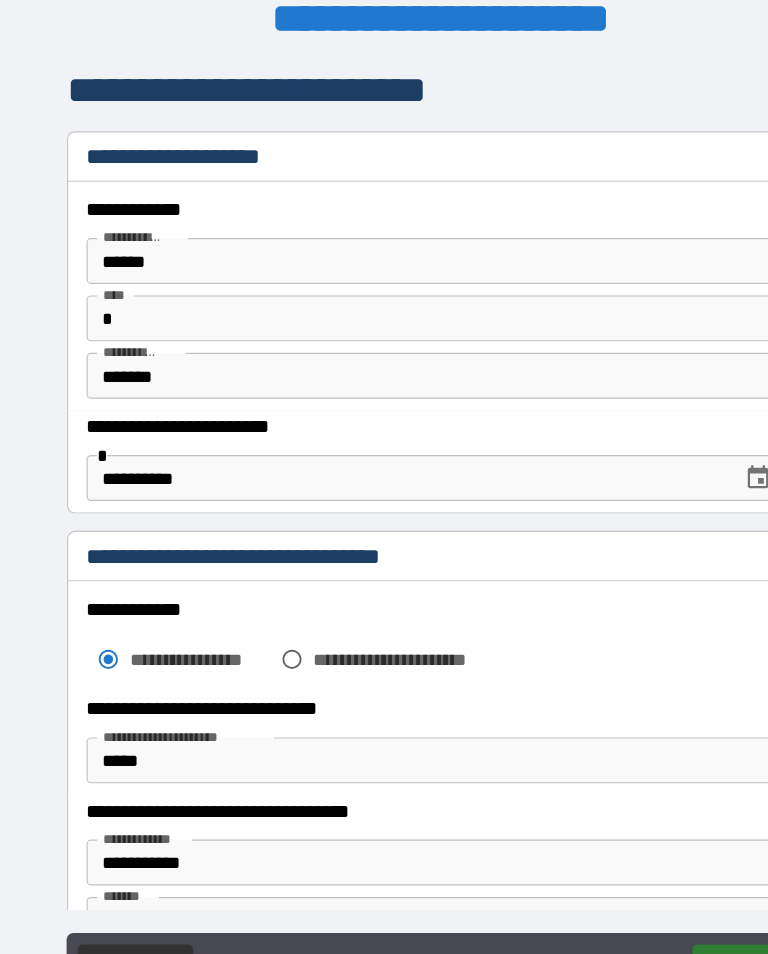click on "******" at bounding box center (651, 843) 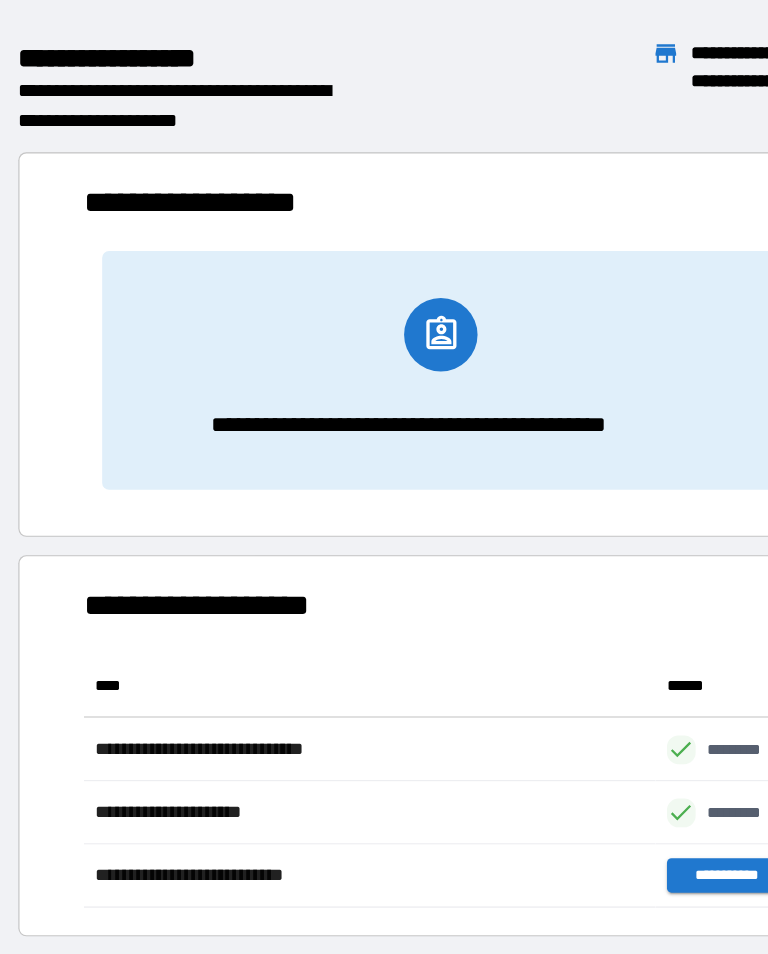 scroll, scrollTop: 1, scrollLeft: 1, axis: both 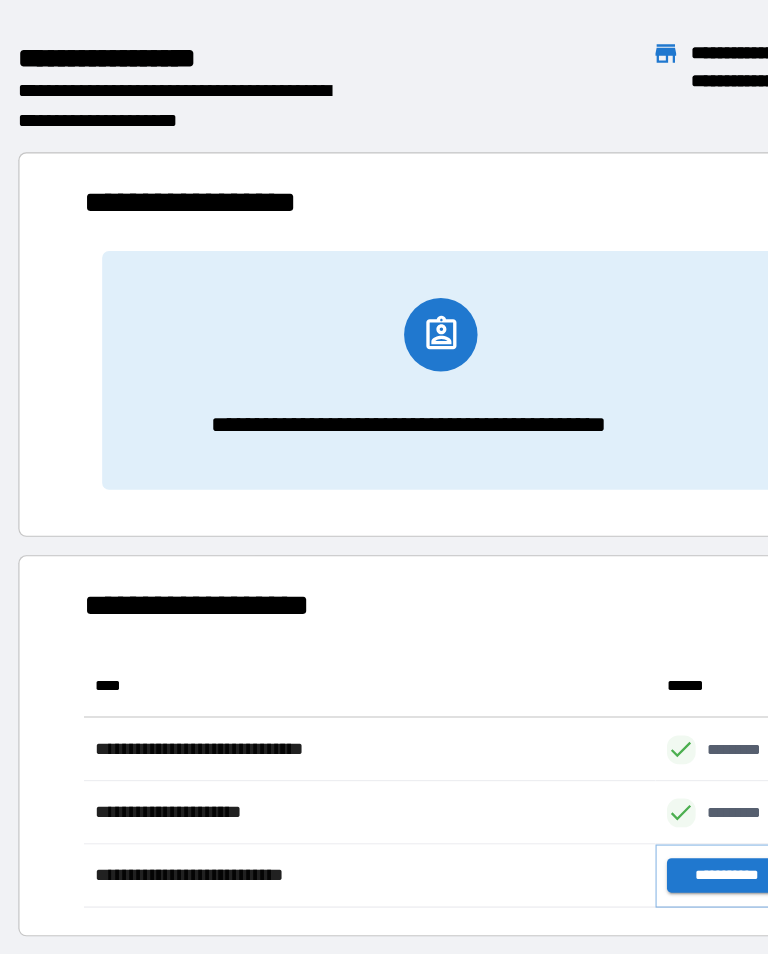 click on "**********" at bounding box center (633, 763) 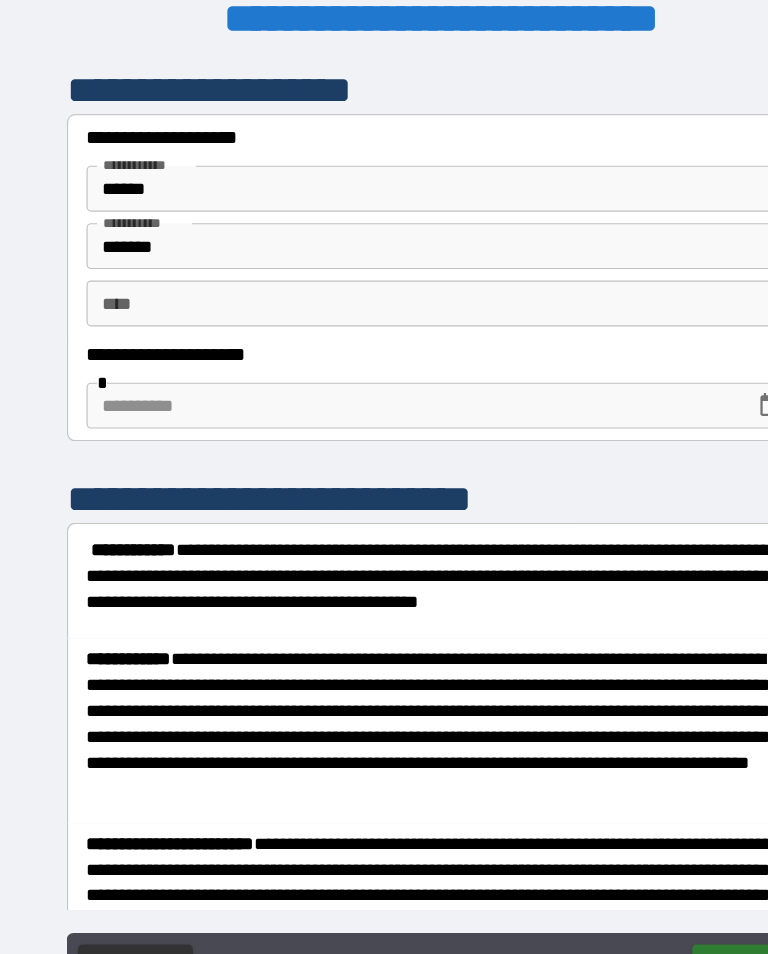 scroll, scrollTop: 101, scrollLeft: 44, axis: both 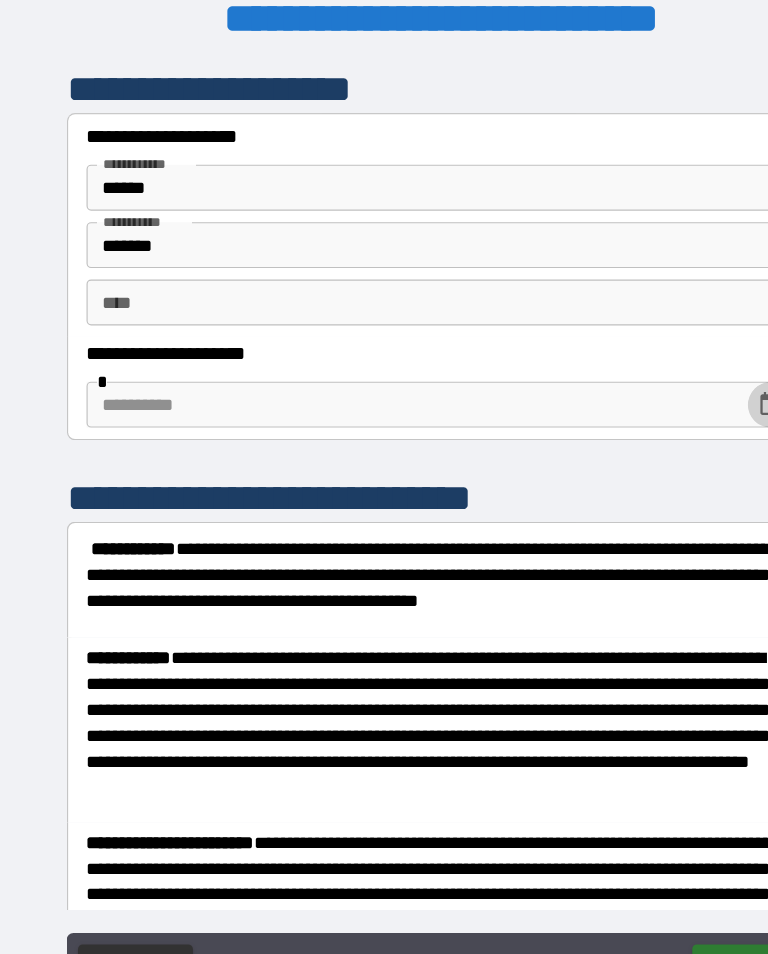 click 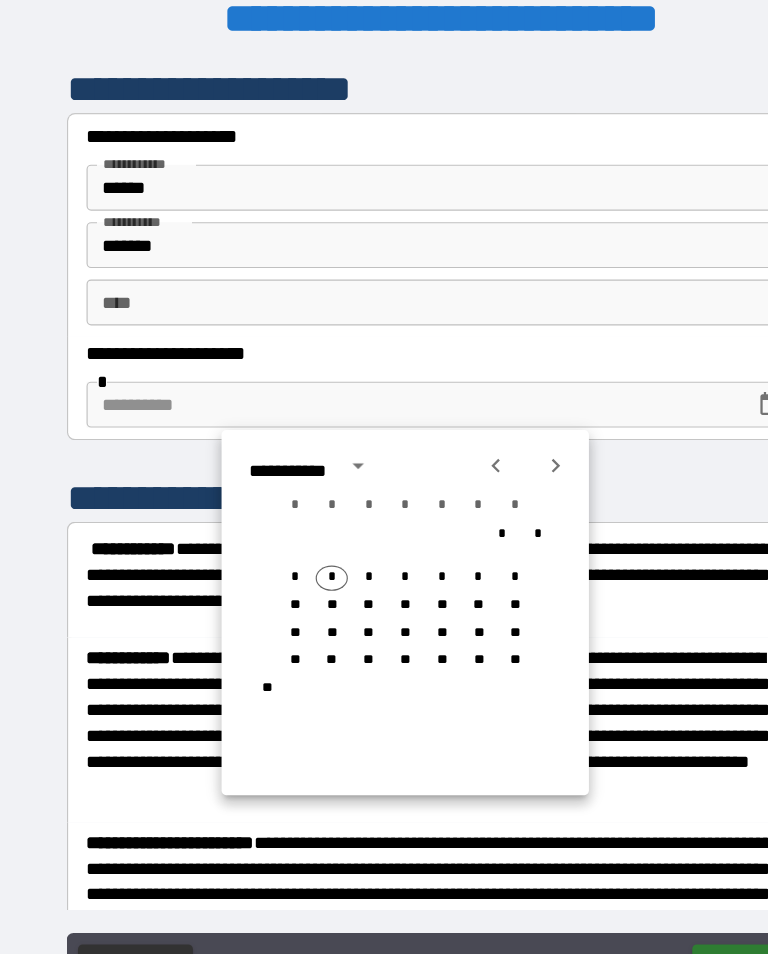 click 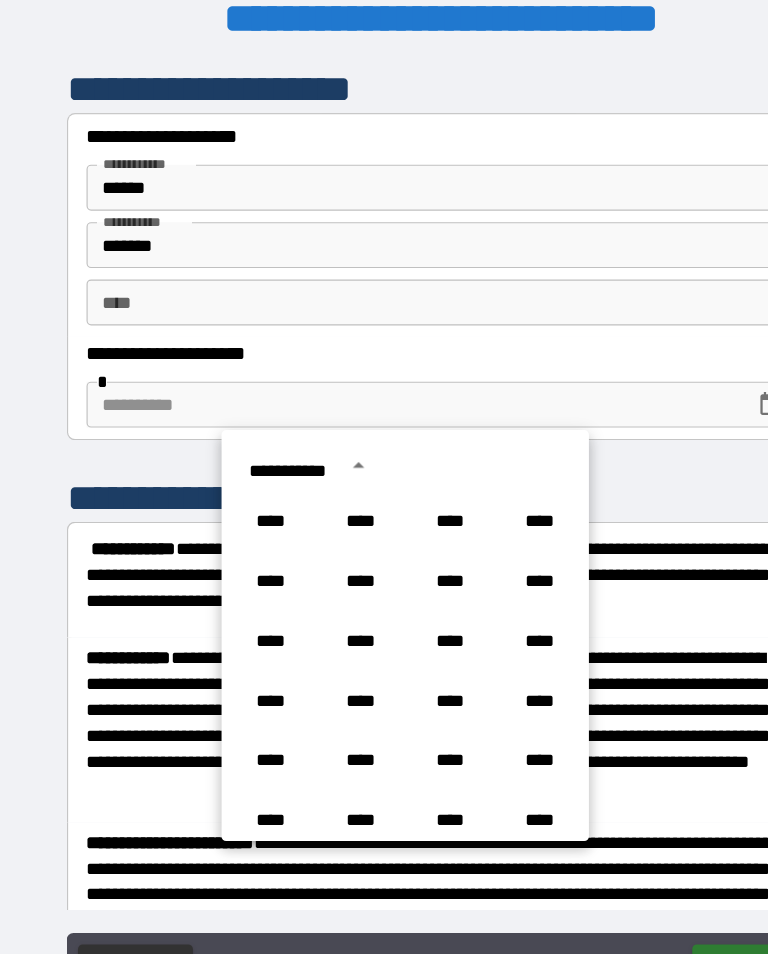 scroll, scrollTop: 1486, scrollLeft: 0, axis: vertical 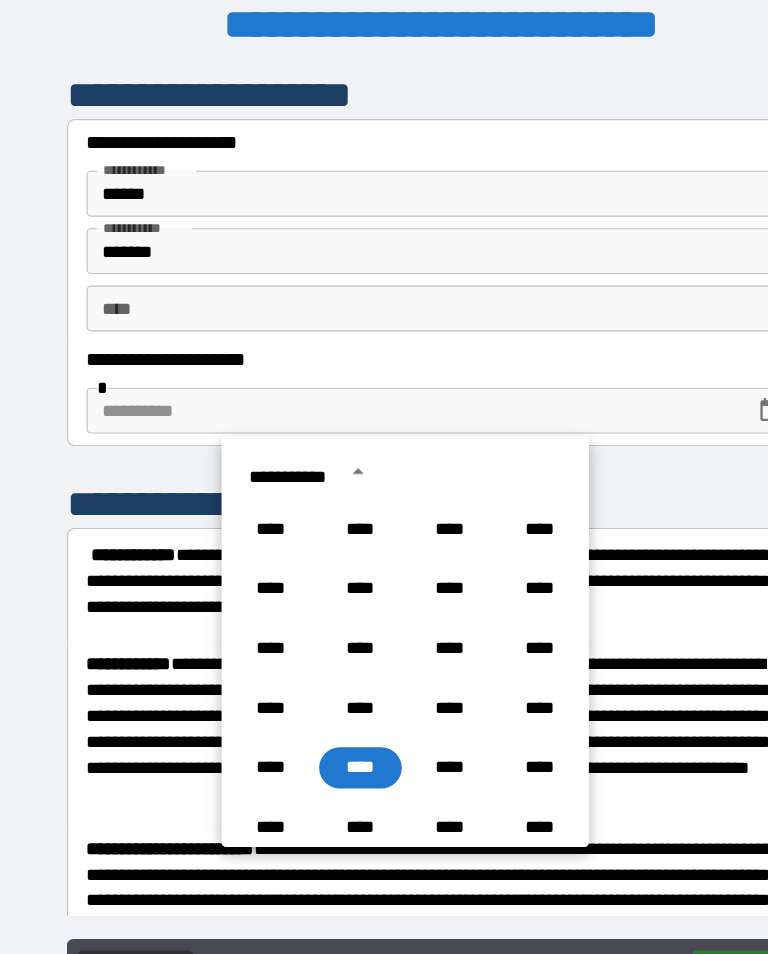 click on "****" at bounding box center [392, 513] 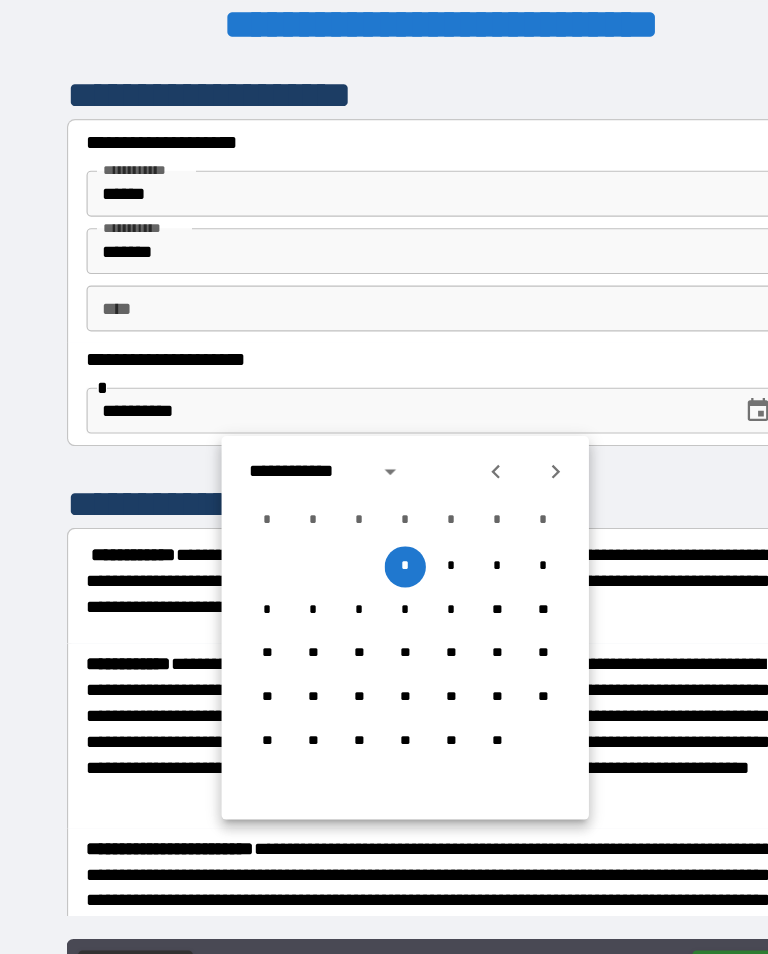 click 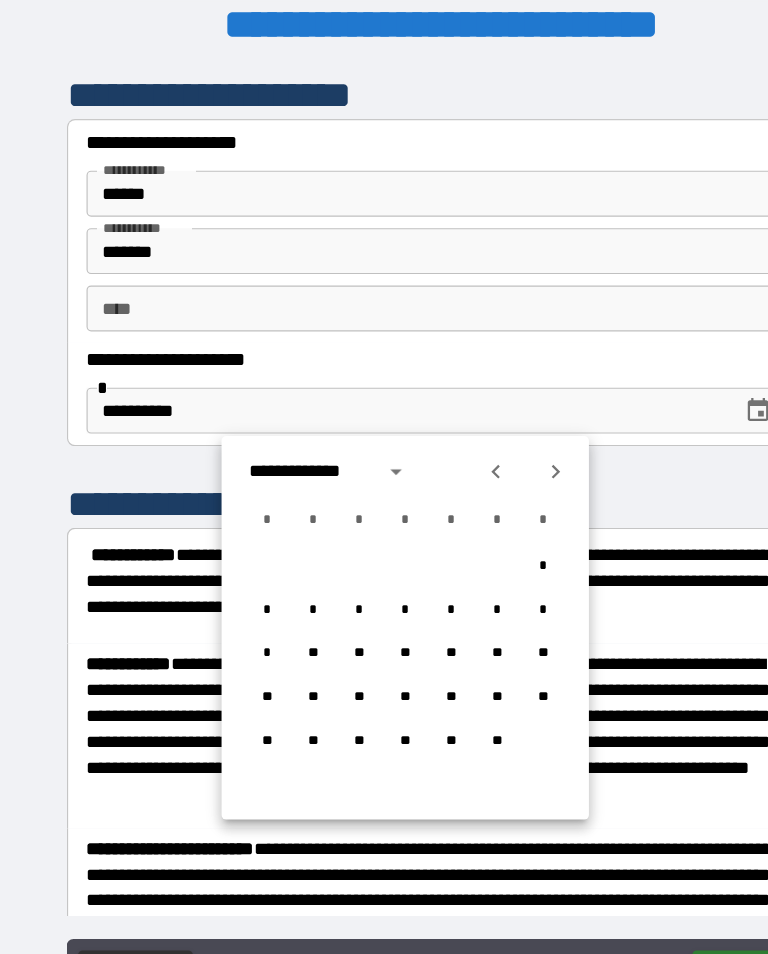 click 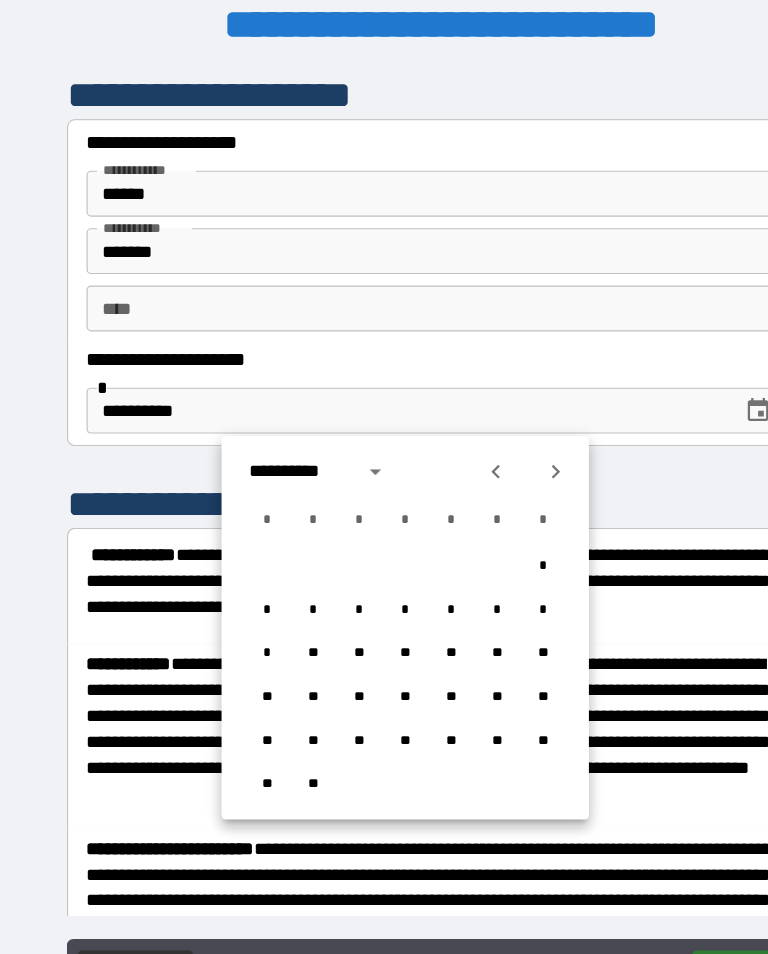 click 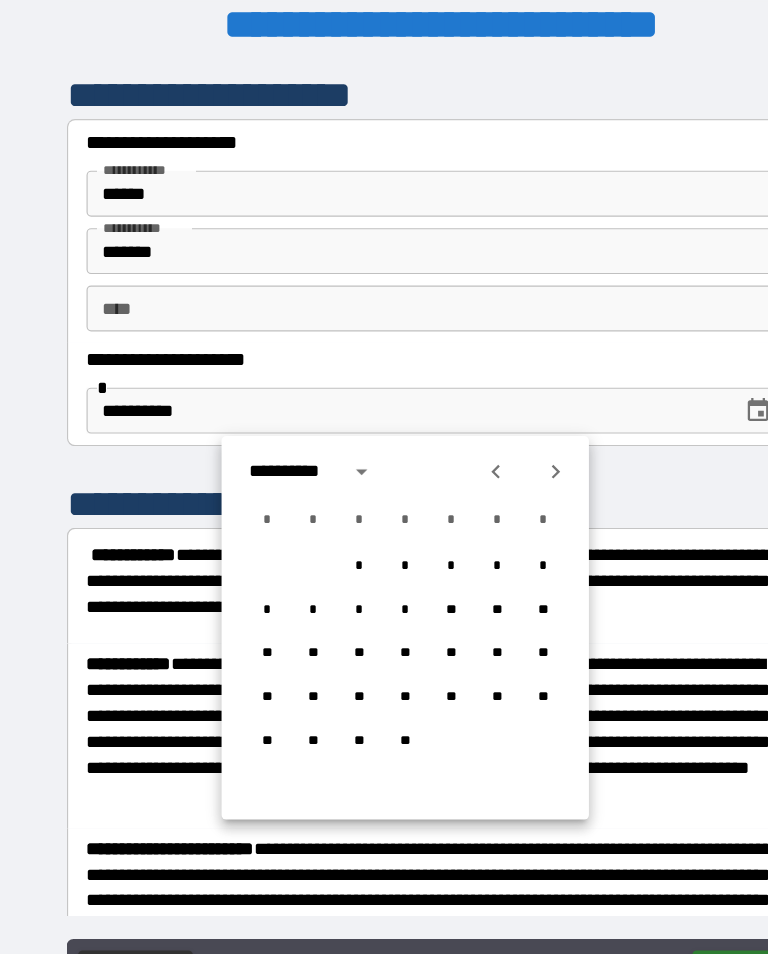 click 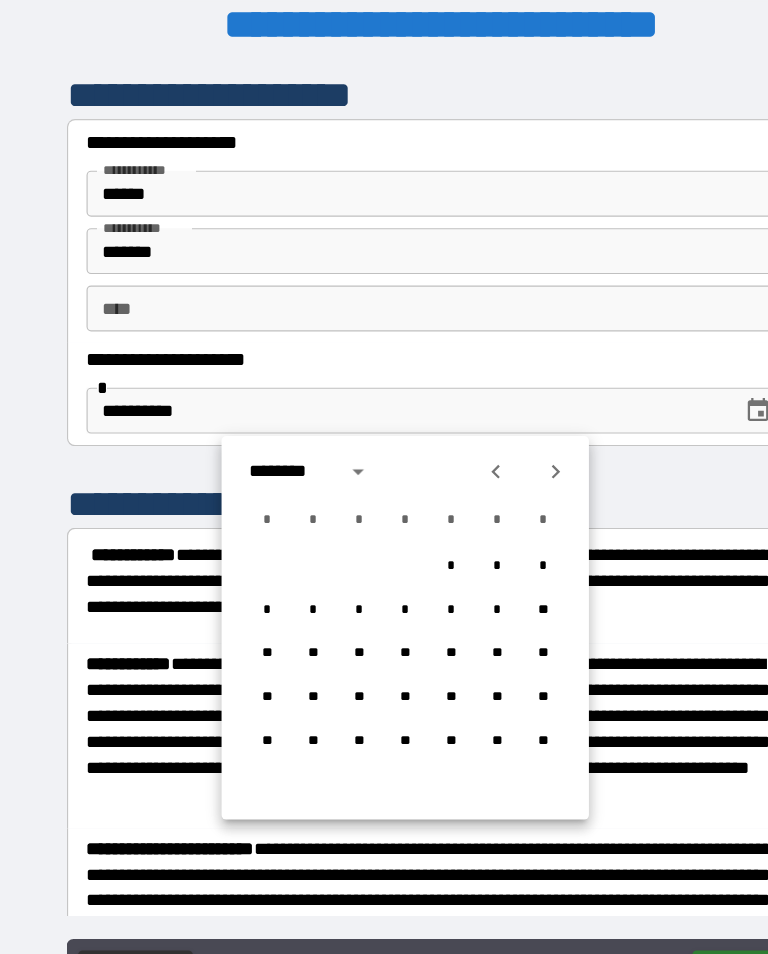 click on "**" at bounding box center [393, 570] 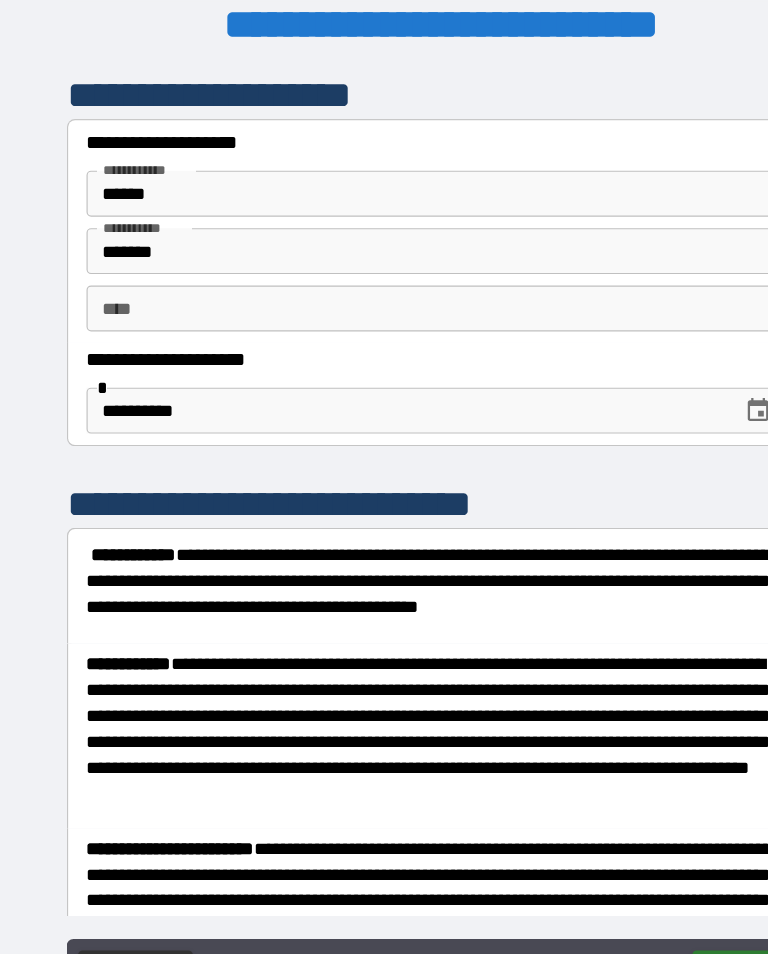 type on "**********" 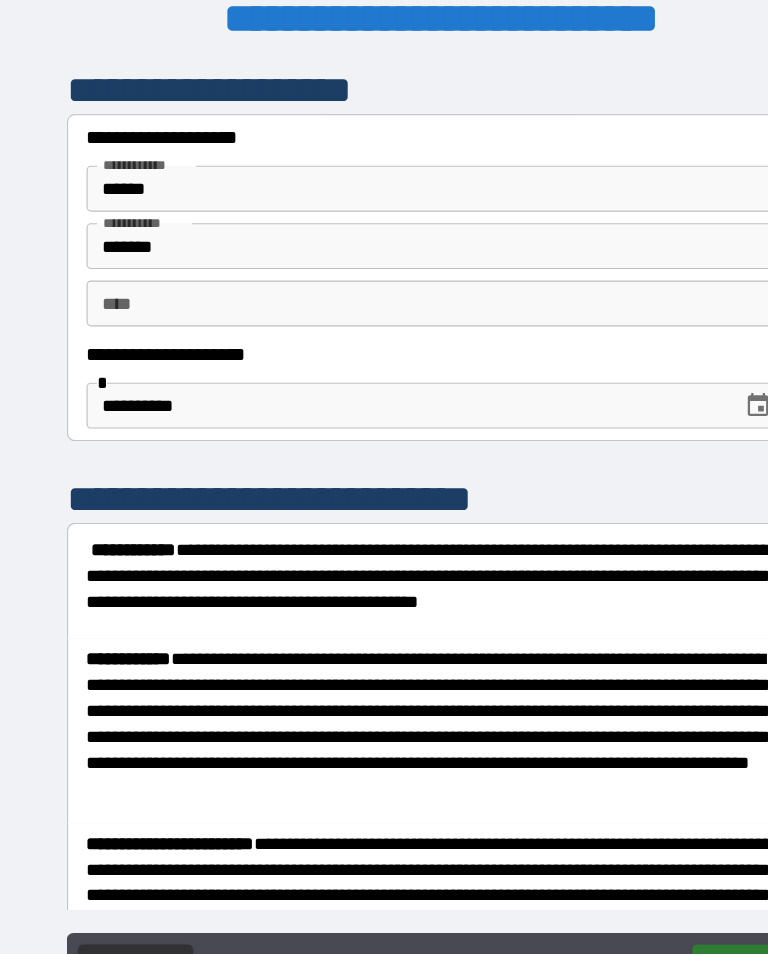 scroll, scrollTop: 101, scrollLeft: 75, axis: both 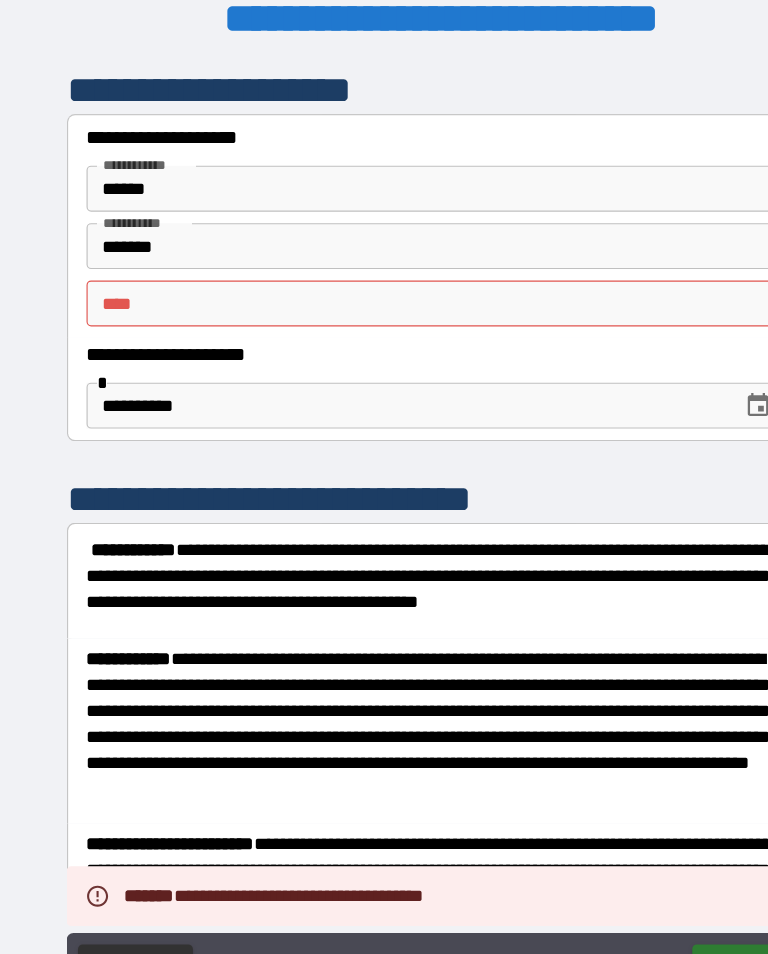click on "**   *" at bounding box center (378, 265) 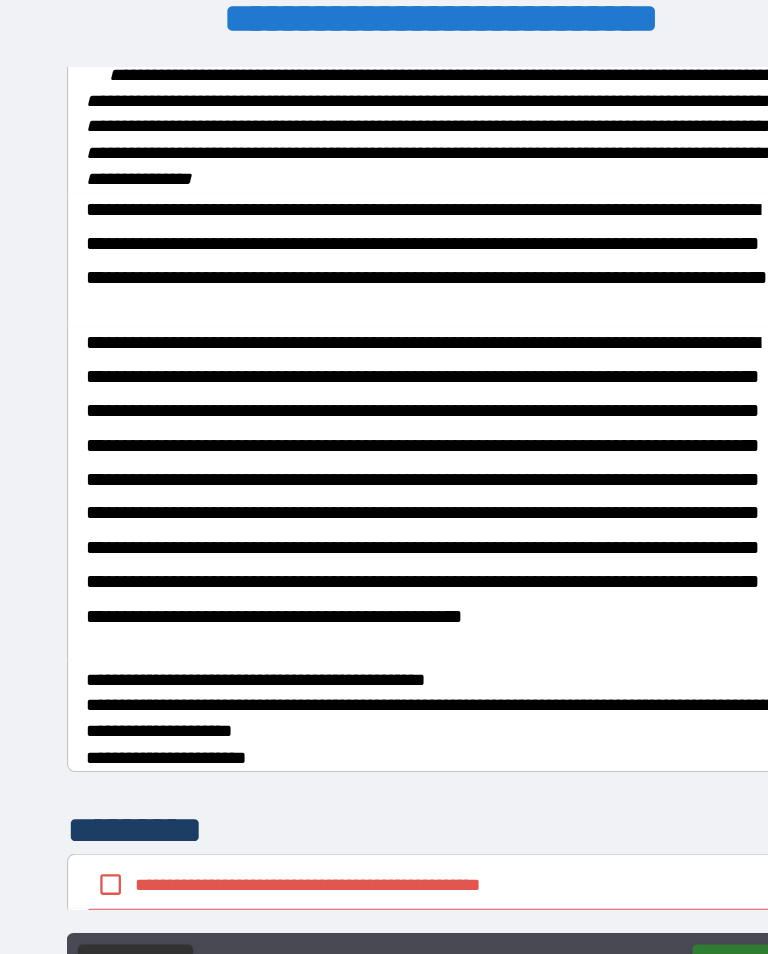 scroll, scrollTop: 1945, scrollLeft: 0, axis: vertical 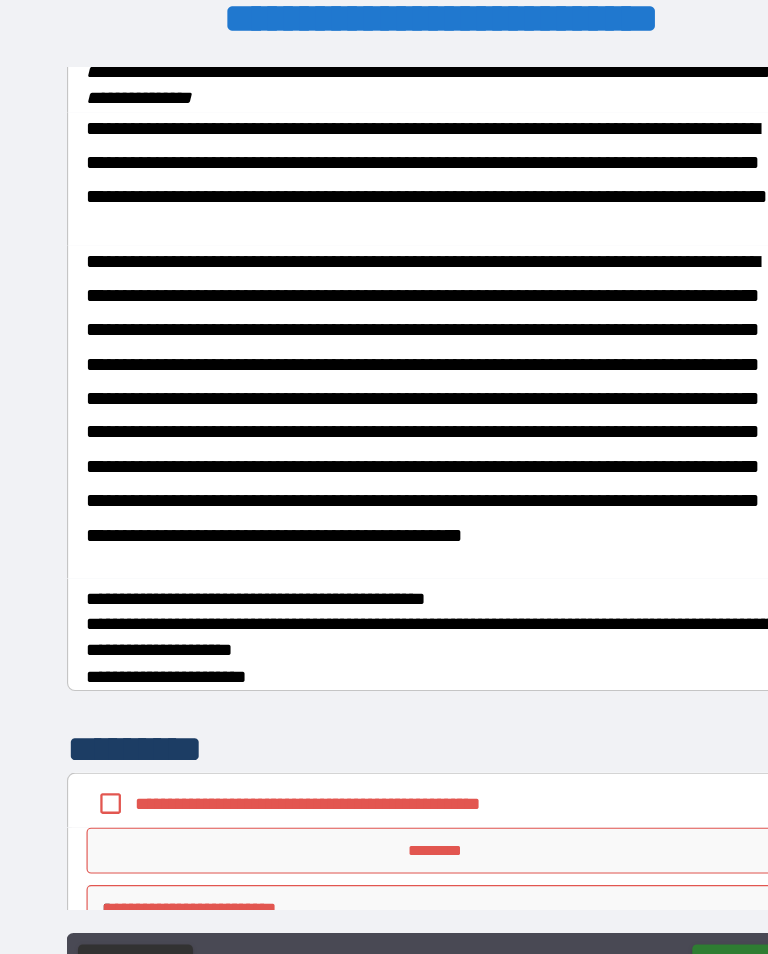 type on "*" 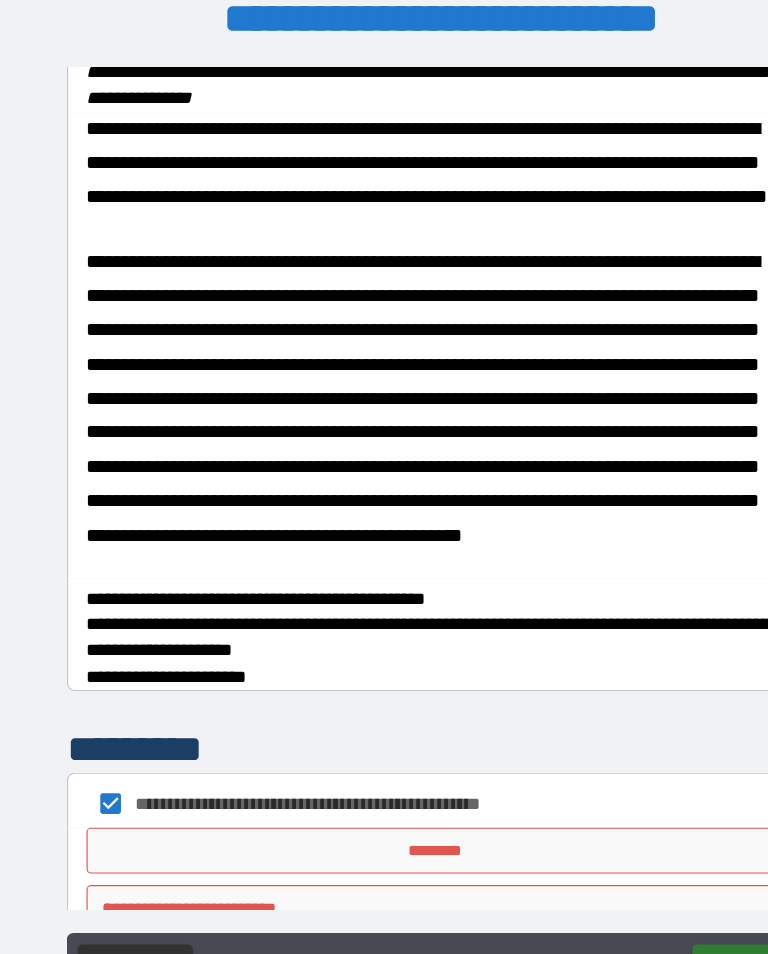 scroll, scrollTop: 128, scrollLeft: 75, axis: both 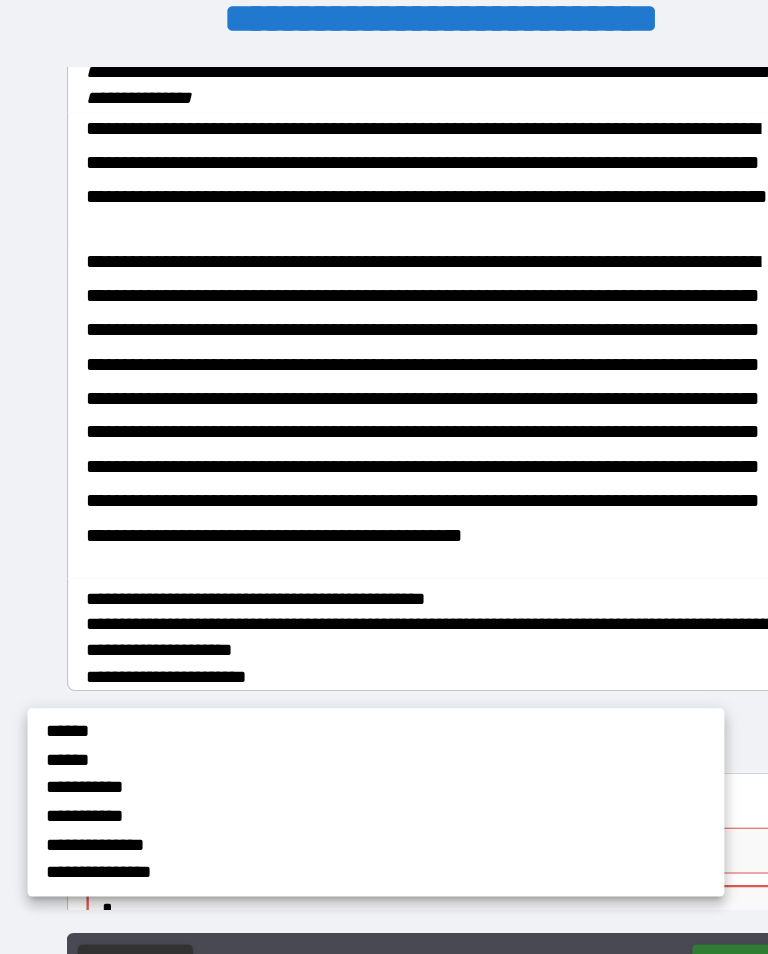click on "**********" at bounding box center [272, 711] 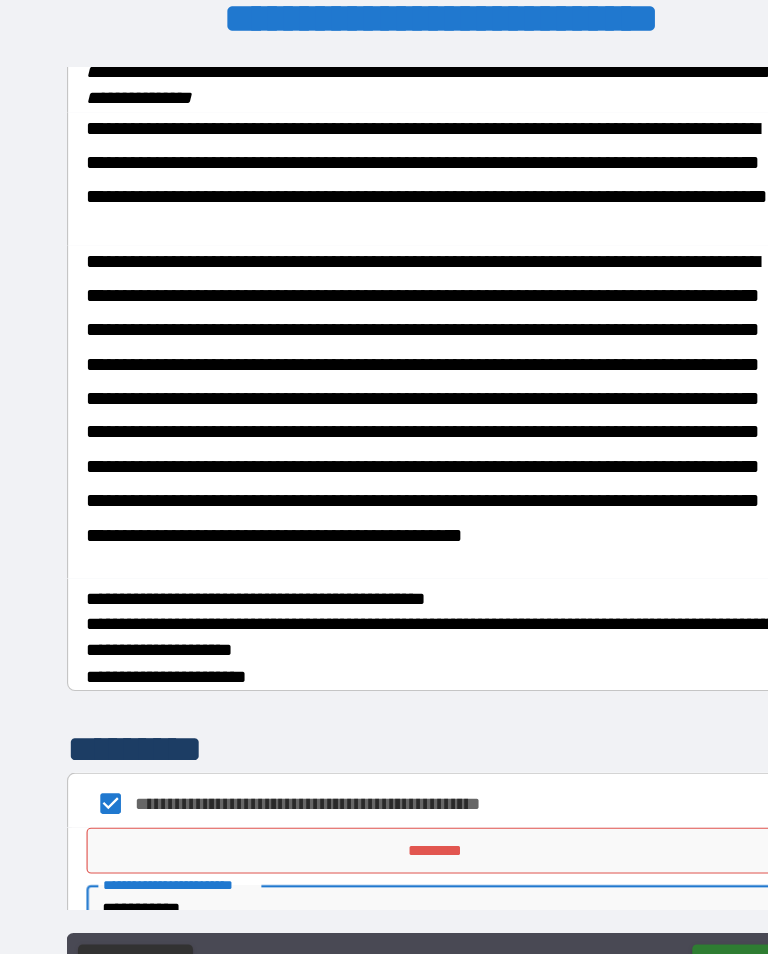 scroll, scrollTop: 1990, scrollLeft: 0, axis: vertical 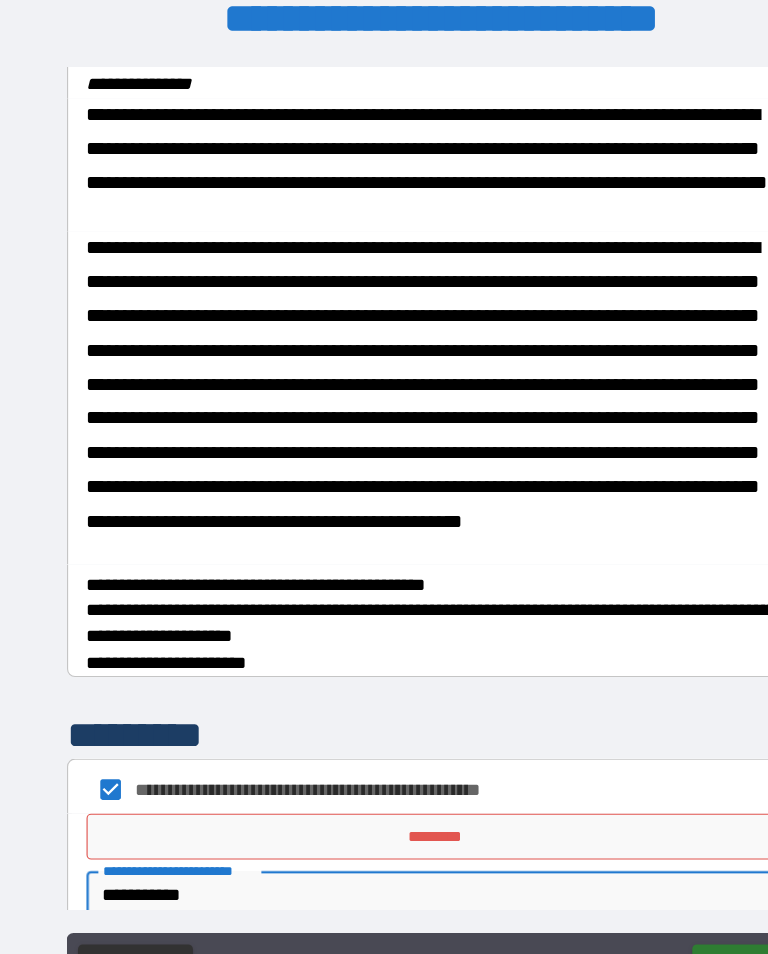 click on "*********" at bounding box center [378, 729] 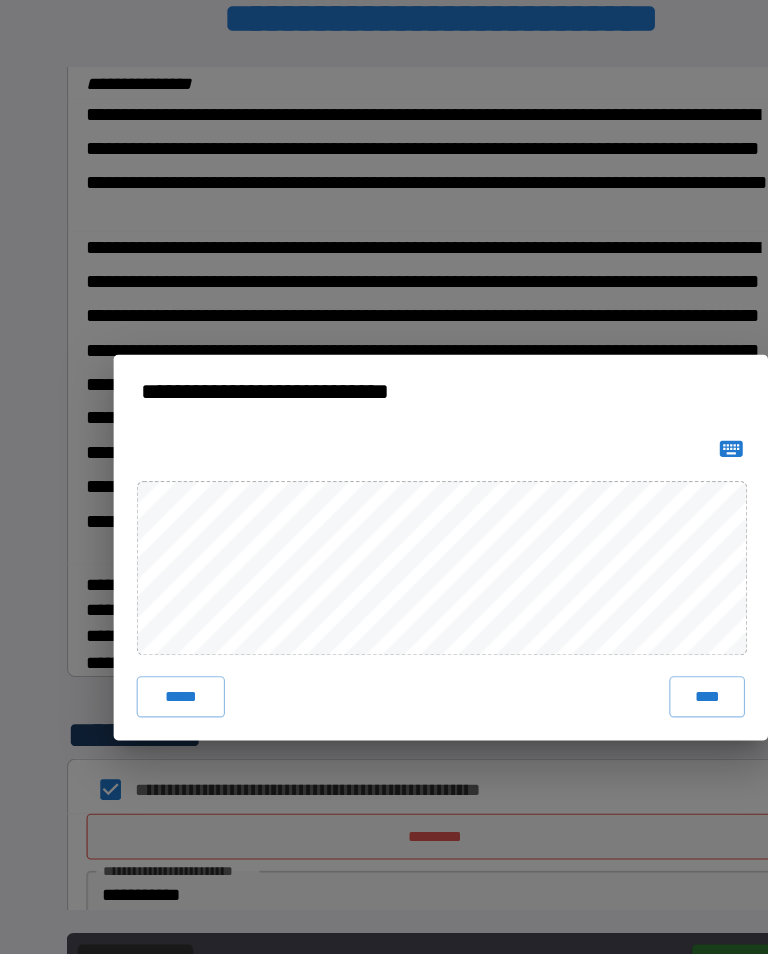 click on "****" at bounding box center [616, 607] 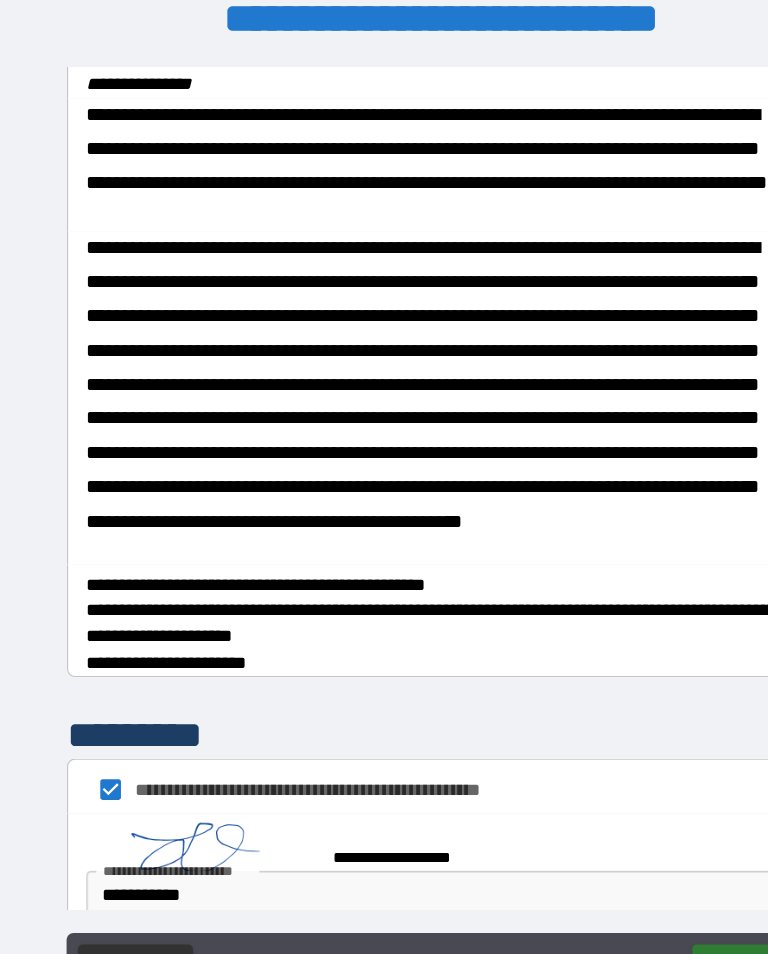 click on "******" at bounding box center (651, 843) 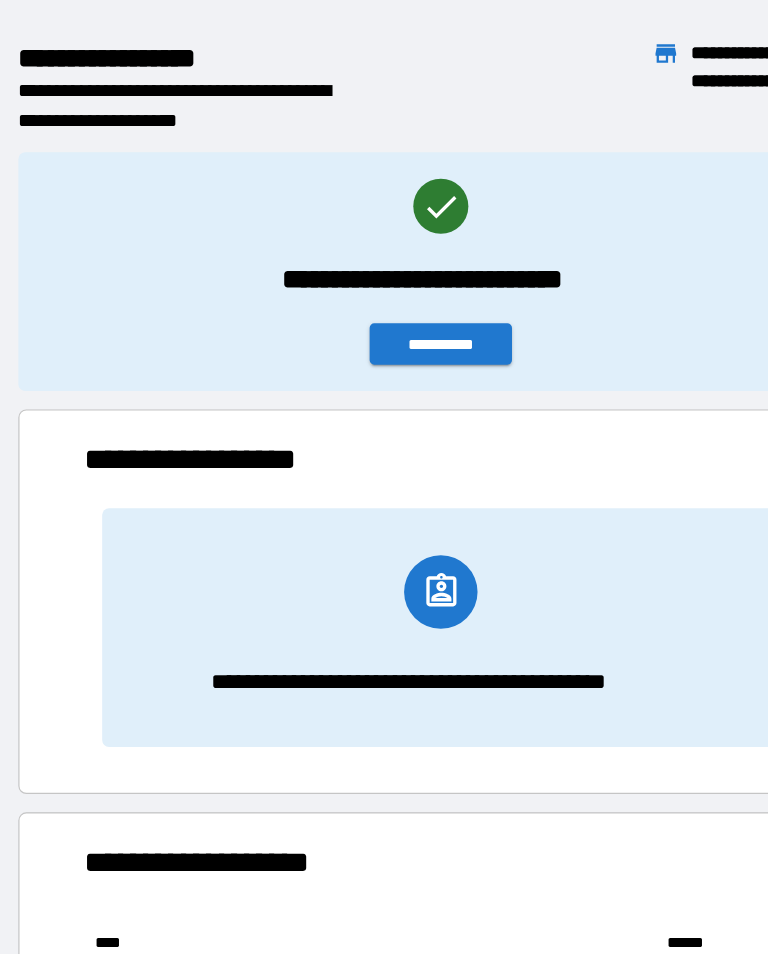 scroll, scrollTop: 1, scrollLeft: 1, axis: both 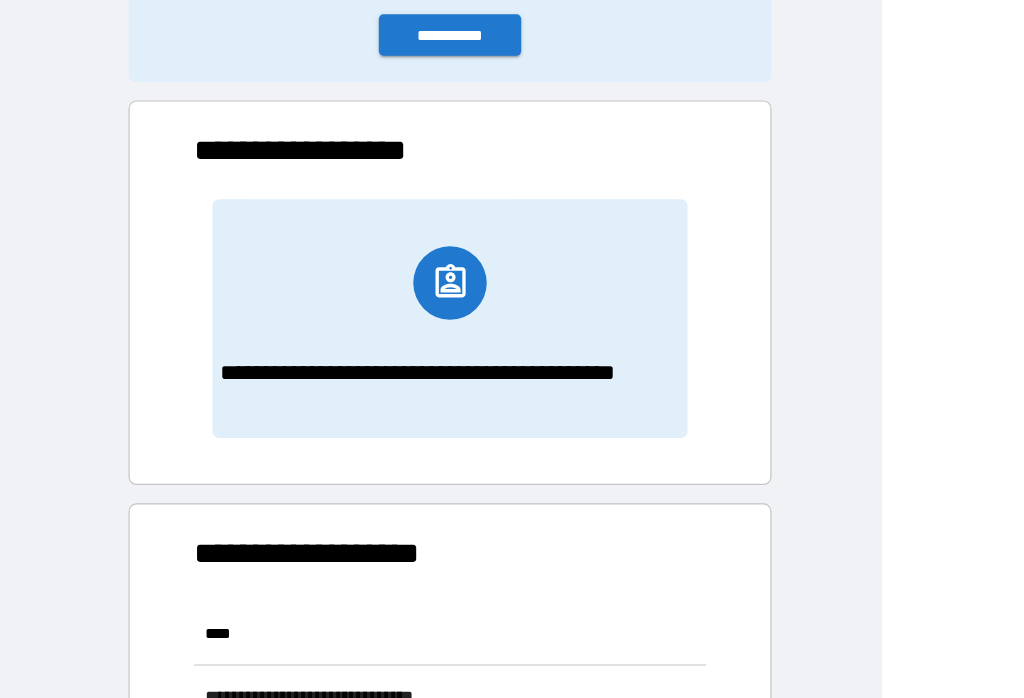 click on "**********" at bounding box center [392, 30] 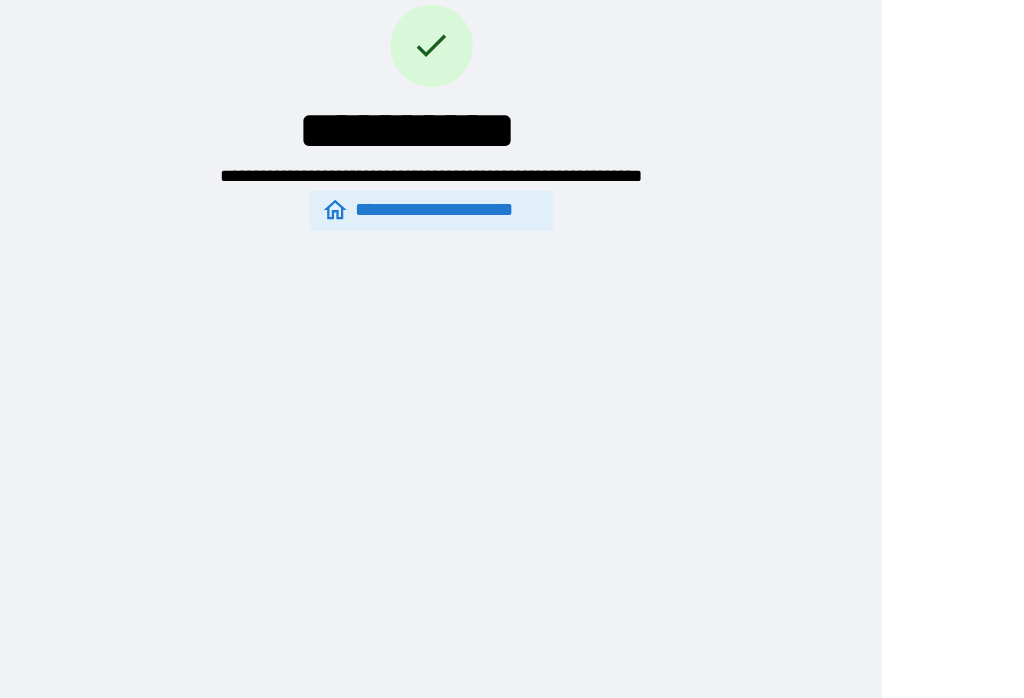 scroll, scrollTop: 0, scrollLeft: 0, axis: both 